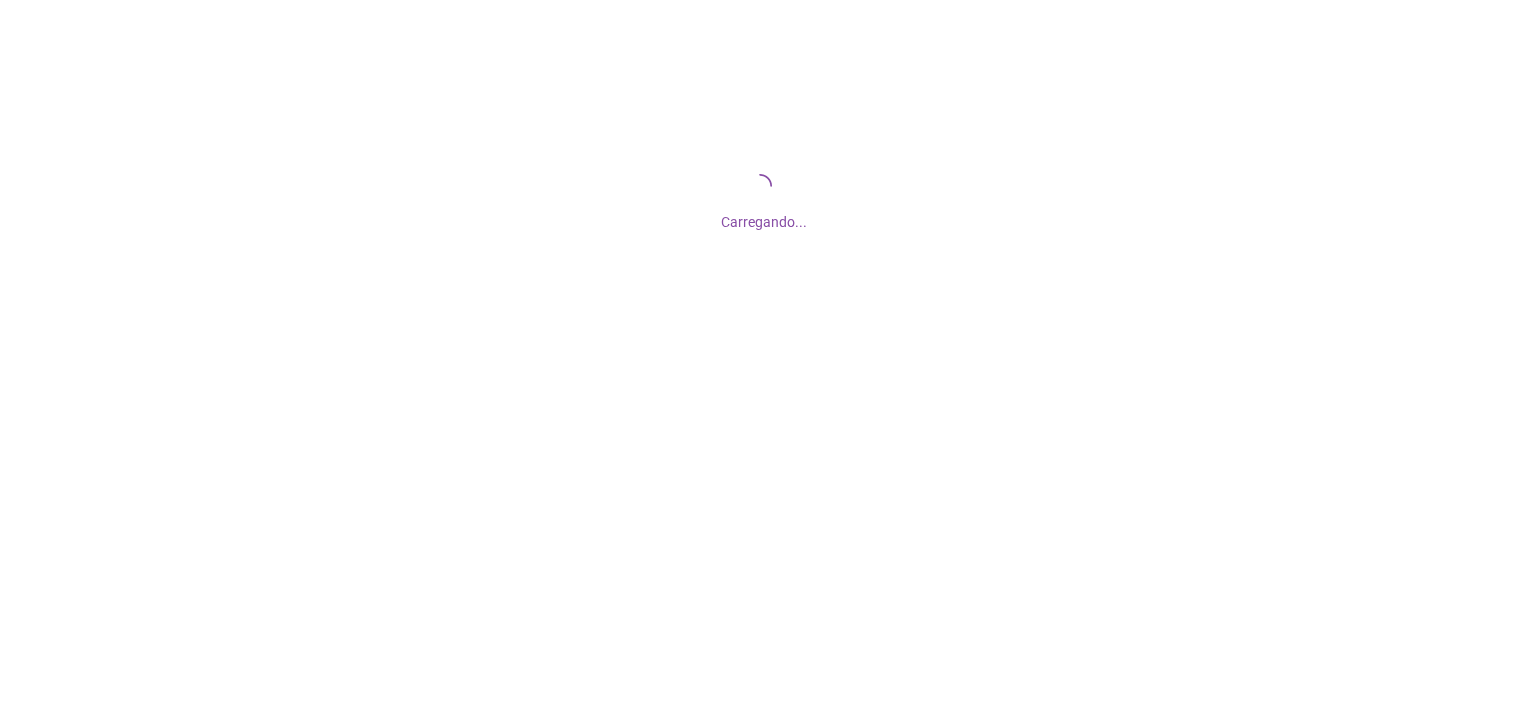 scroll, scrollTop: 0, scrollLeft: 0, axis: both 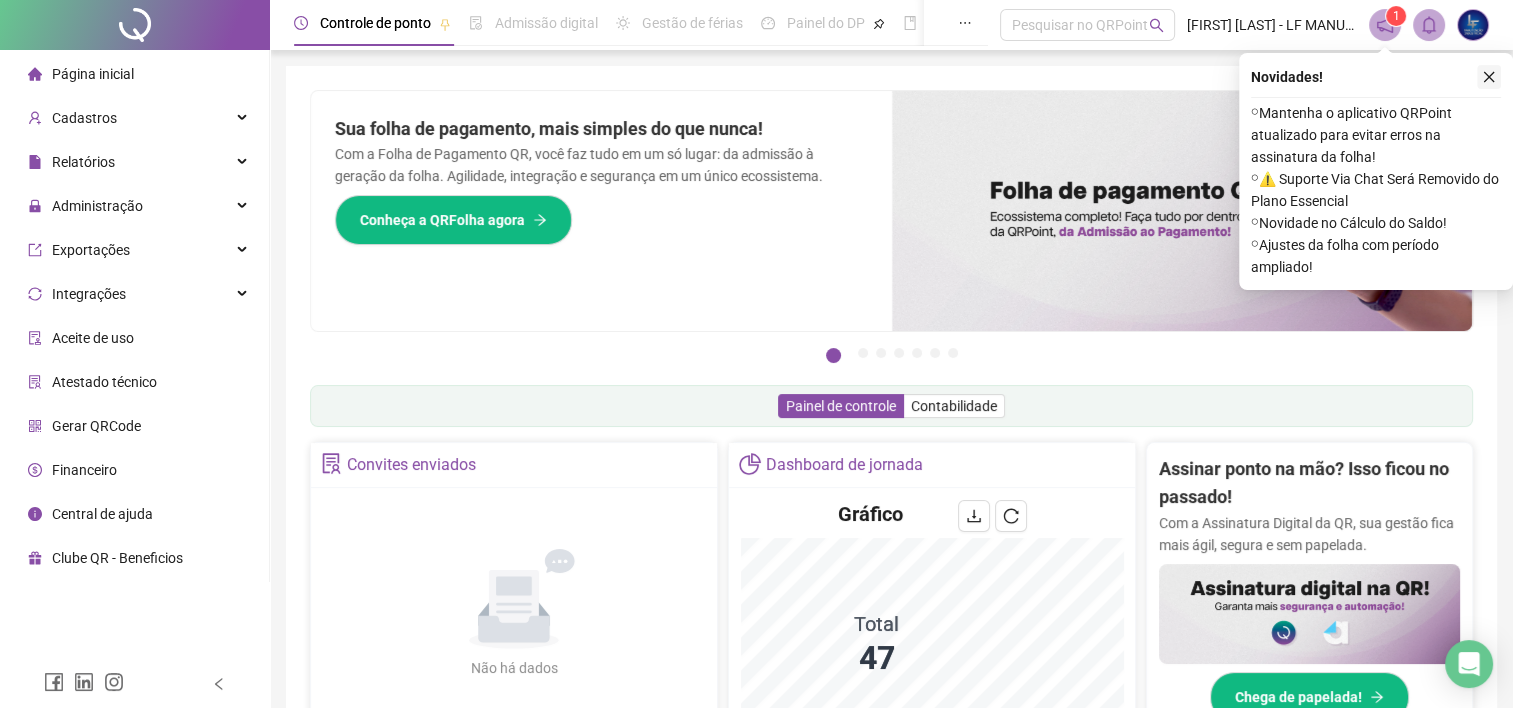 click at bounding box center [1489, 77] 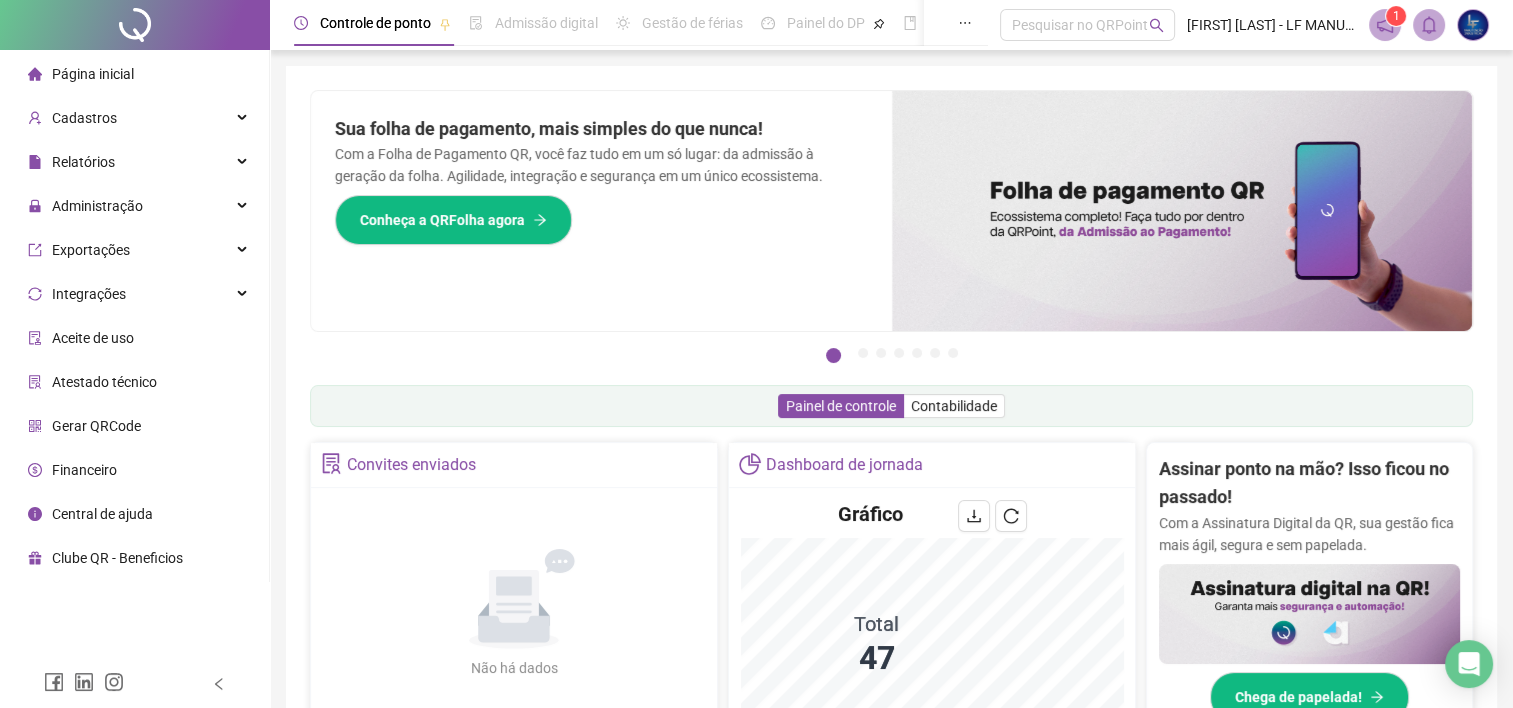 click on "Página inicial Cadastros Relatórios Administração Exportações Integrações Aceite de uso Atestado técnico Gerar QRCode Financeiro Central de ajuda Clube QR - Beneficios" at bounding box center [135, 316] 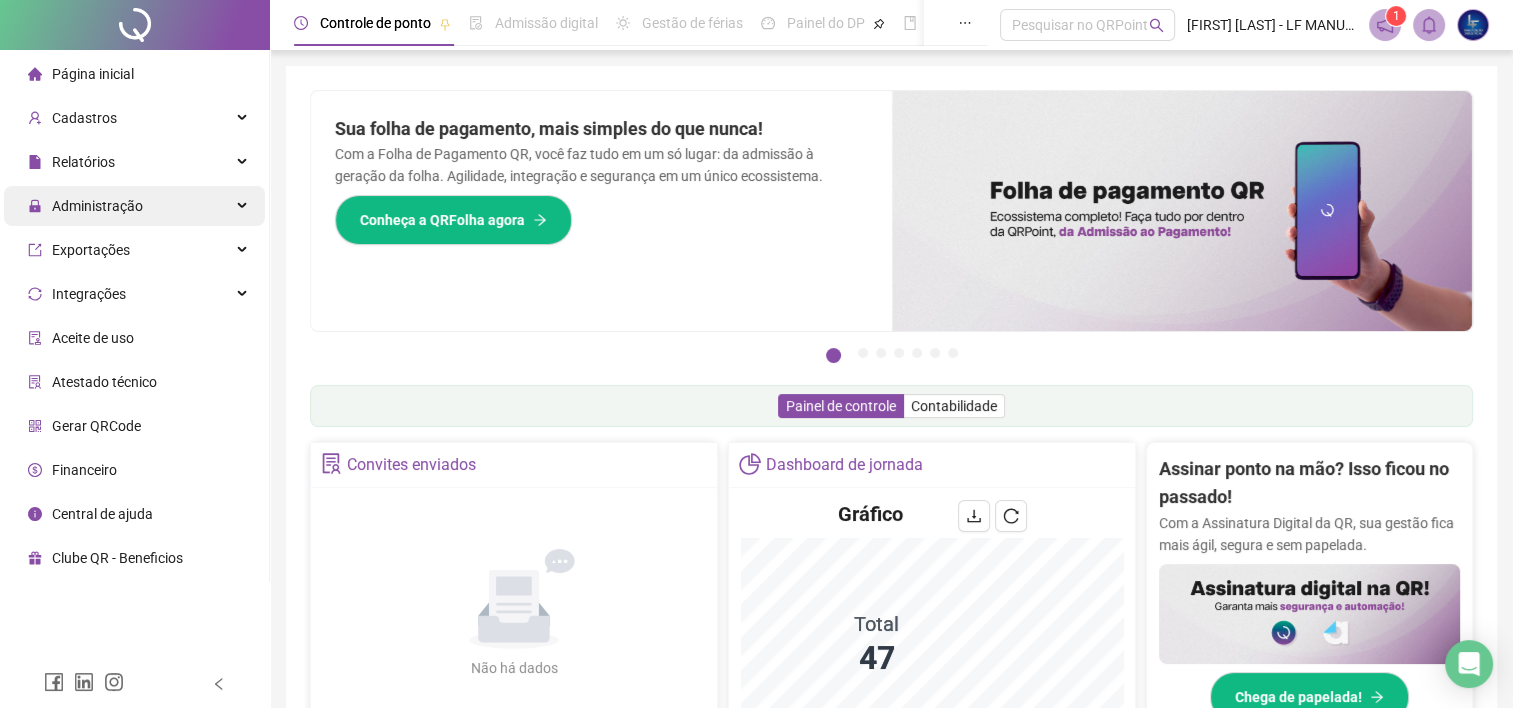 click on "Administração" at bounding box center (85, 206) 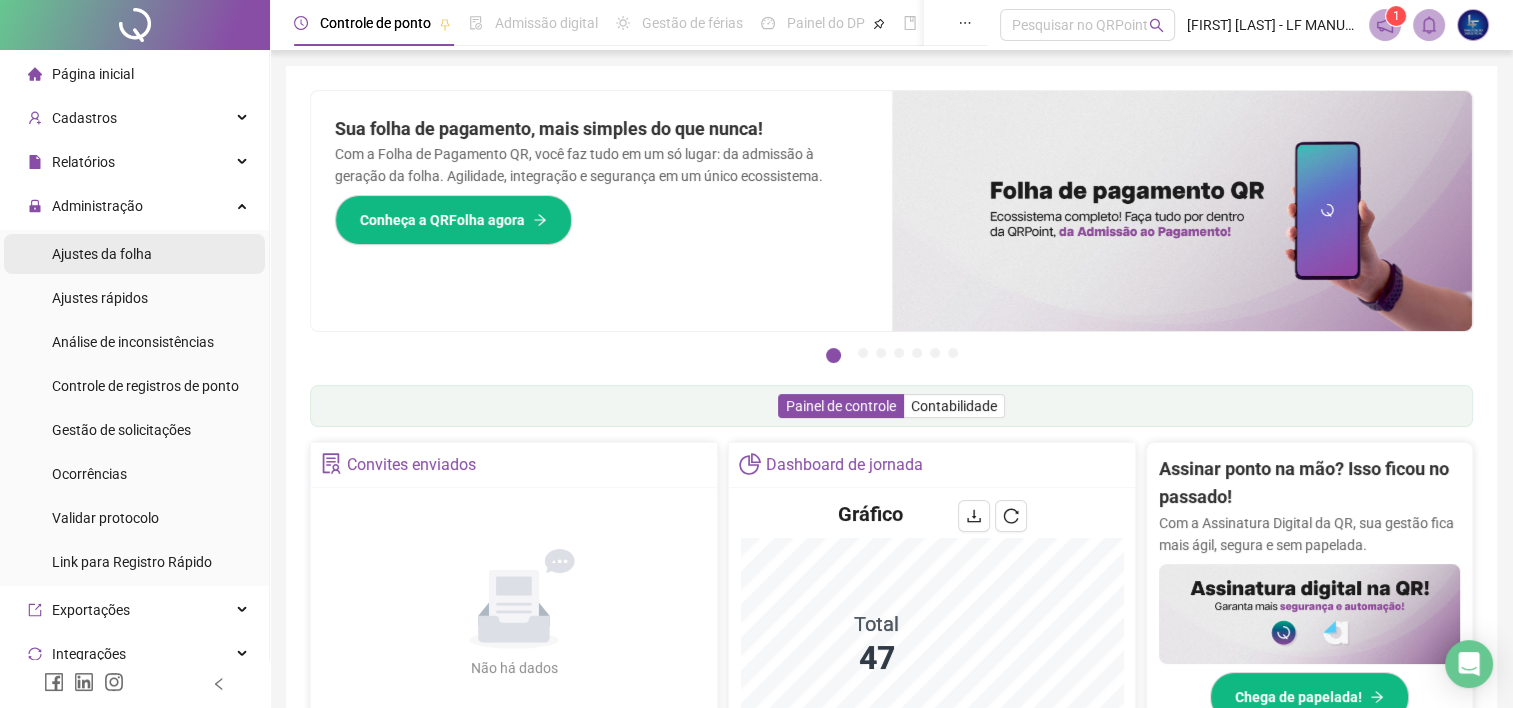 click on "Ajustes da folha" at bounding box center [102, 254] 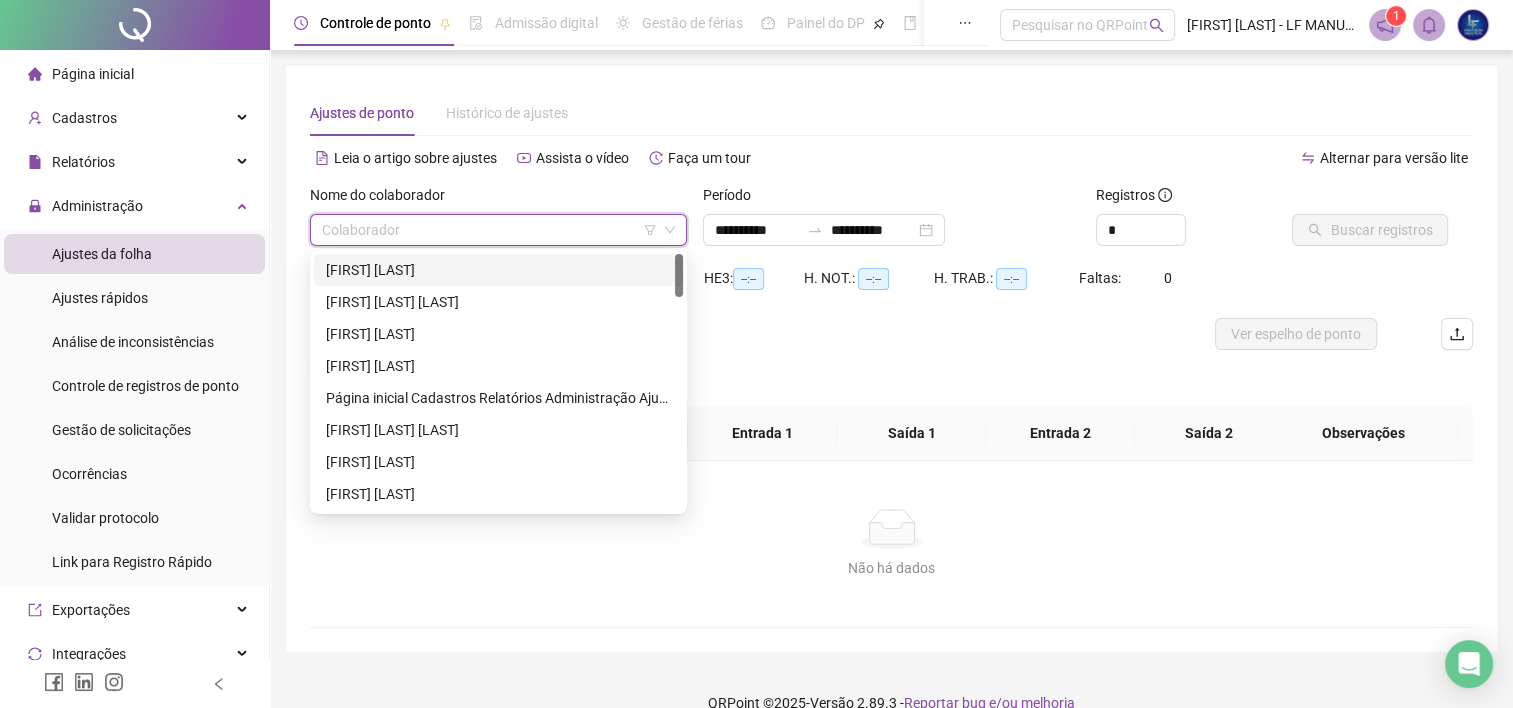 click at bounding box center (489, 230) 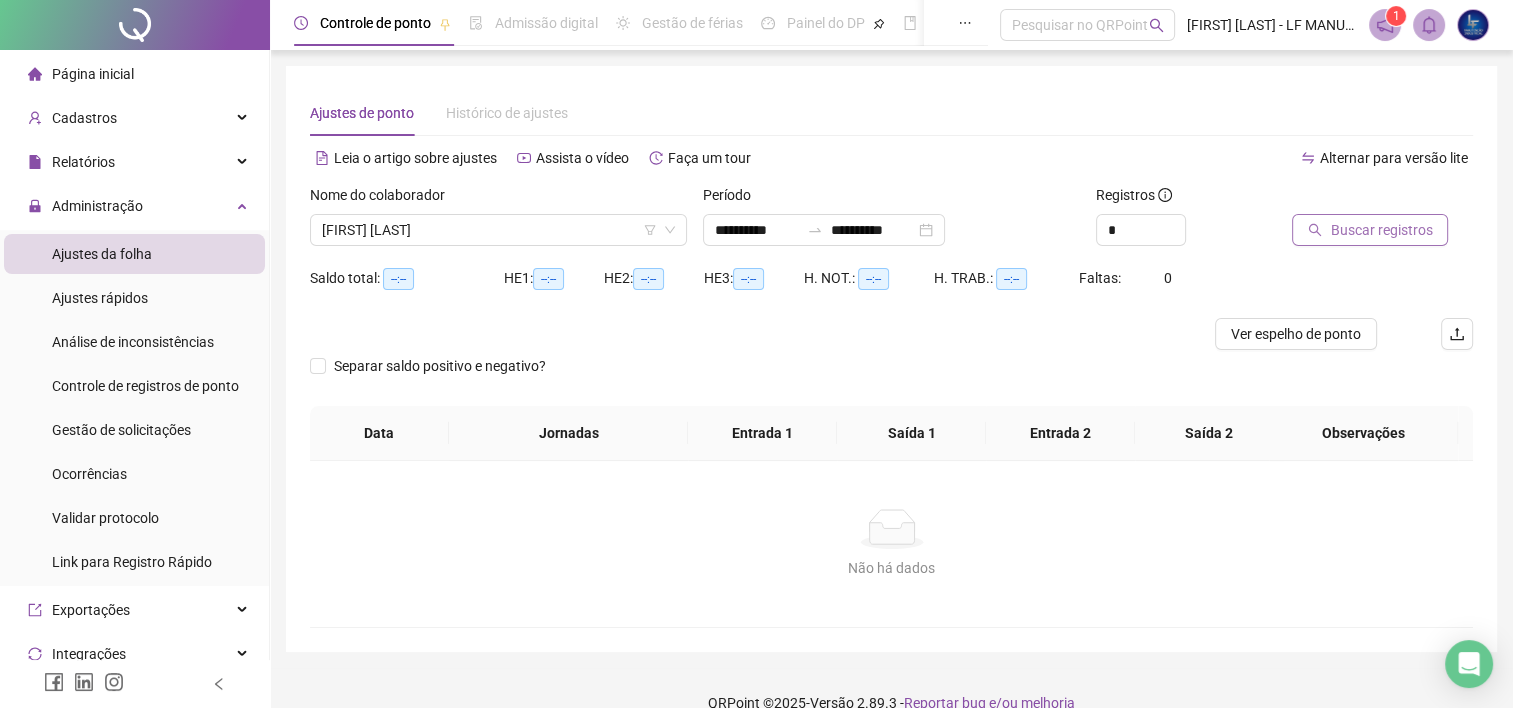 click on "Buscar registros" at bounding box center [1370, 230] 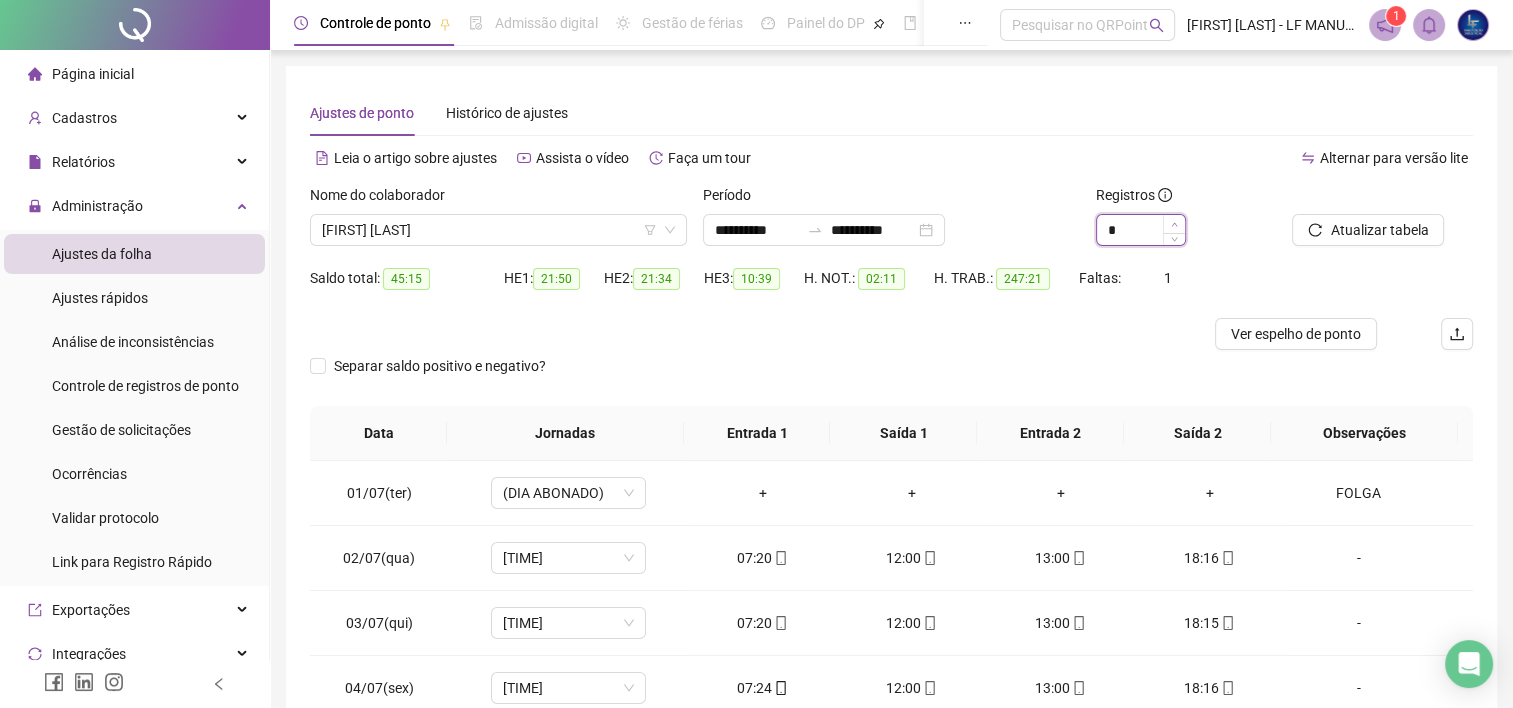 type on "*" 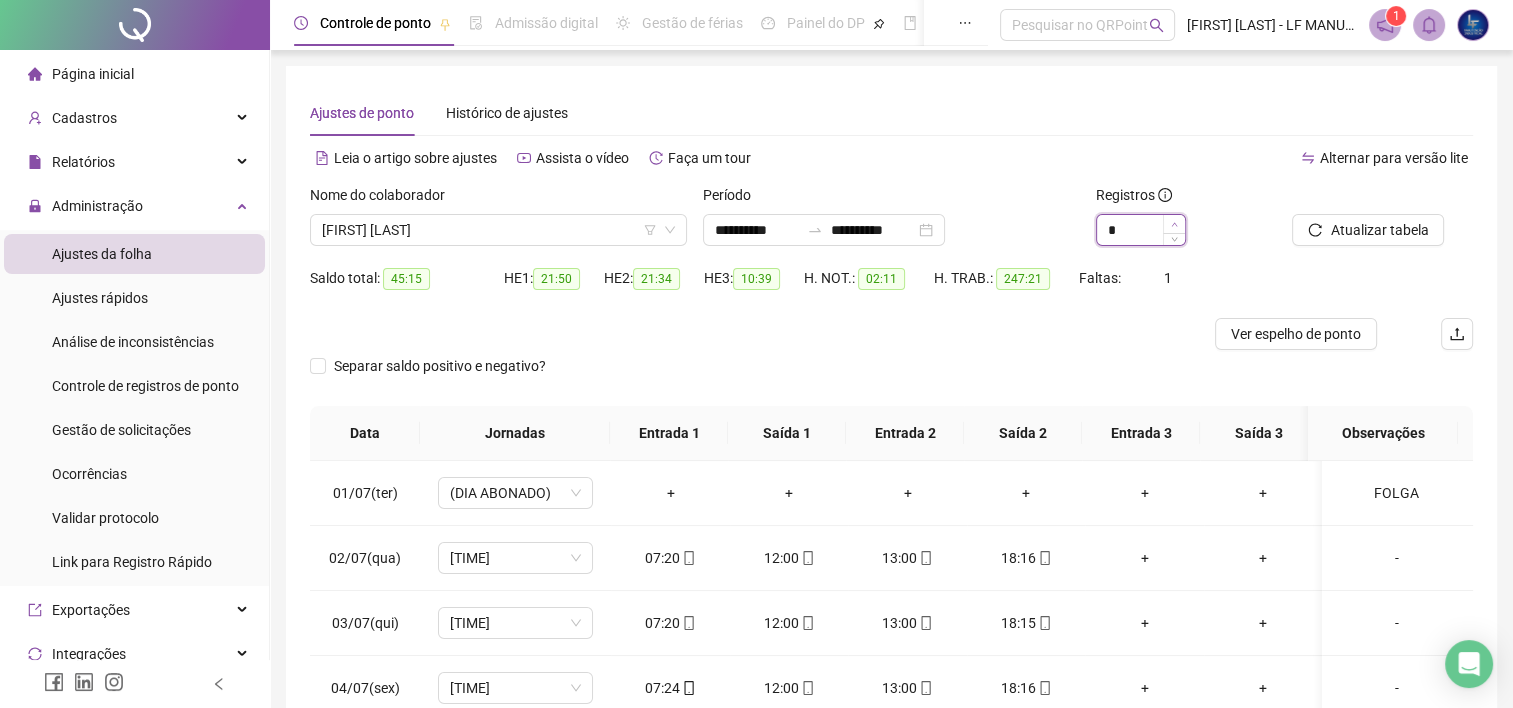 click 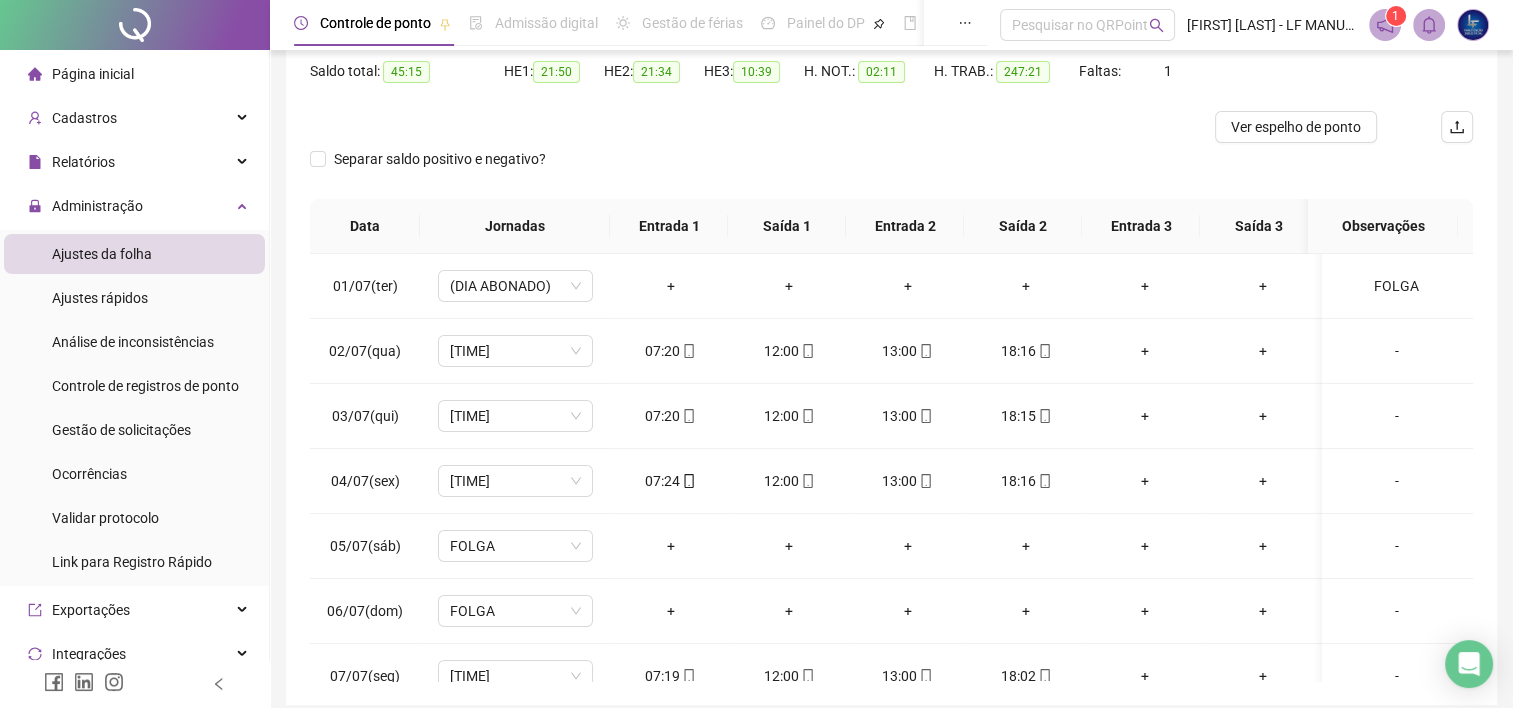 scroll, scrollTop: 238, scrollLeft: 0, axis: vertical 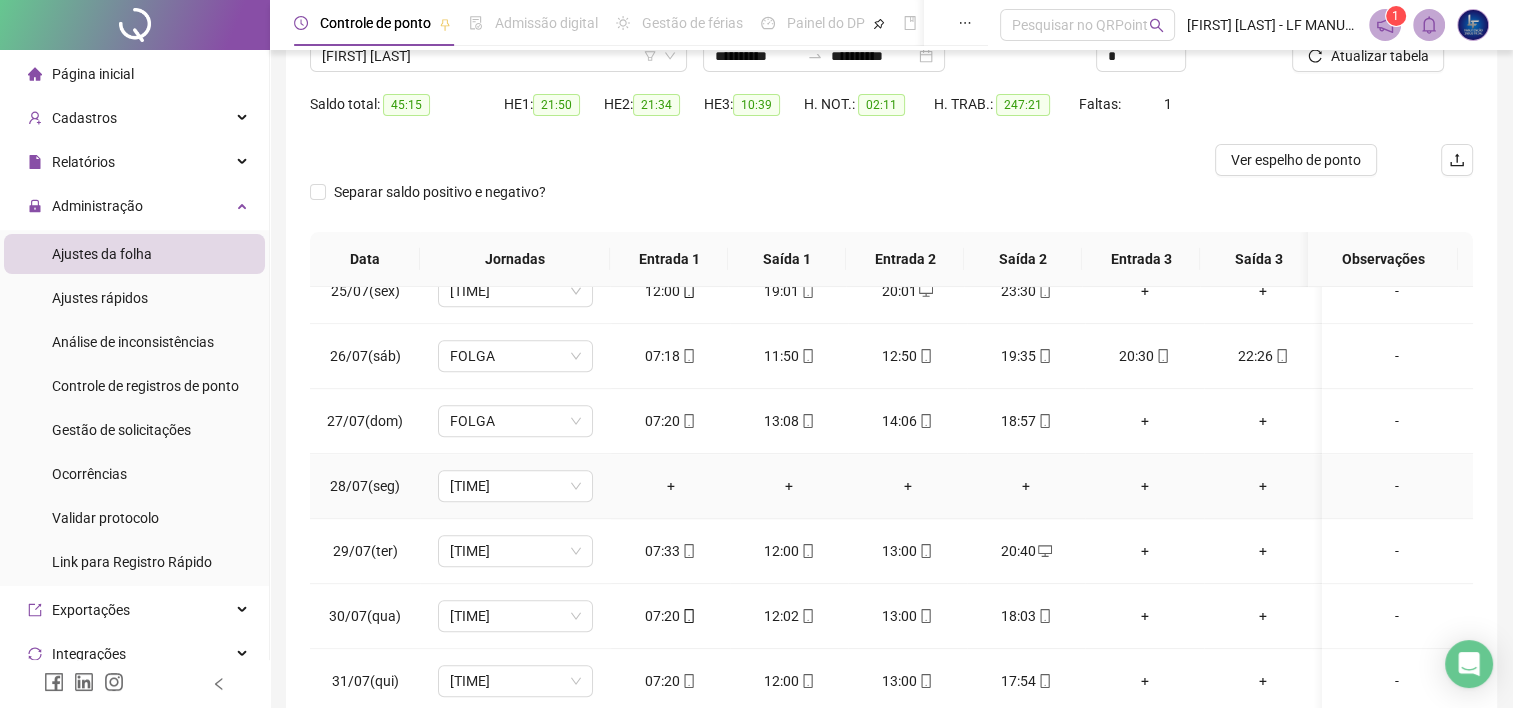 click on "-" at bounding box center (1397, 486) 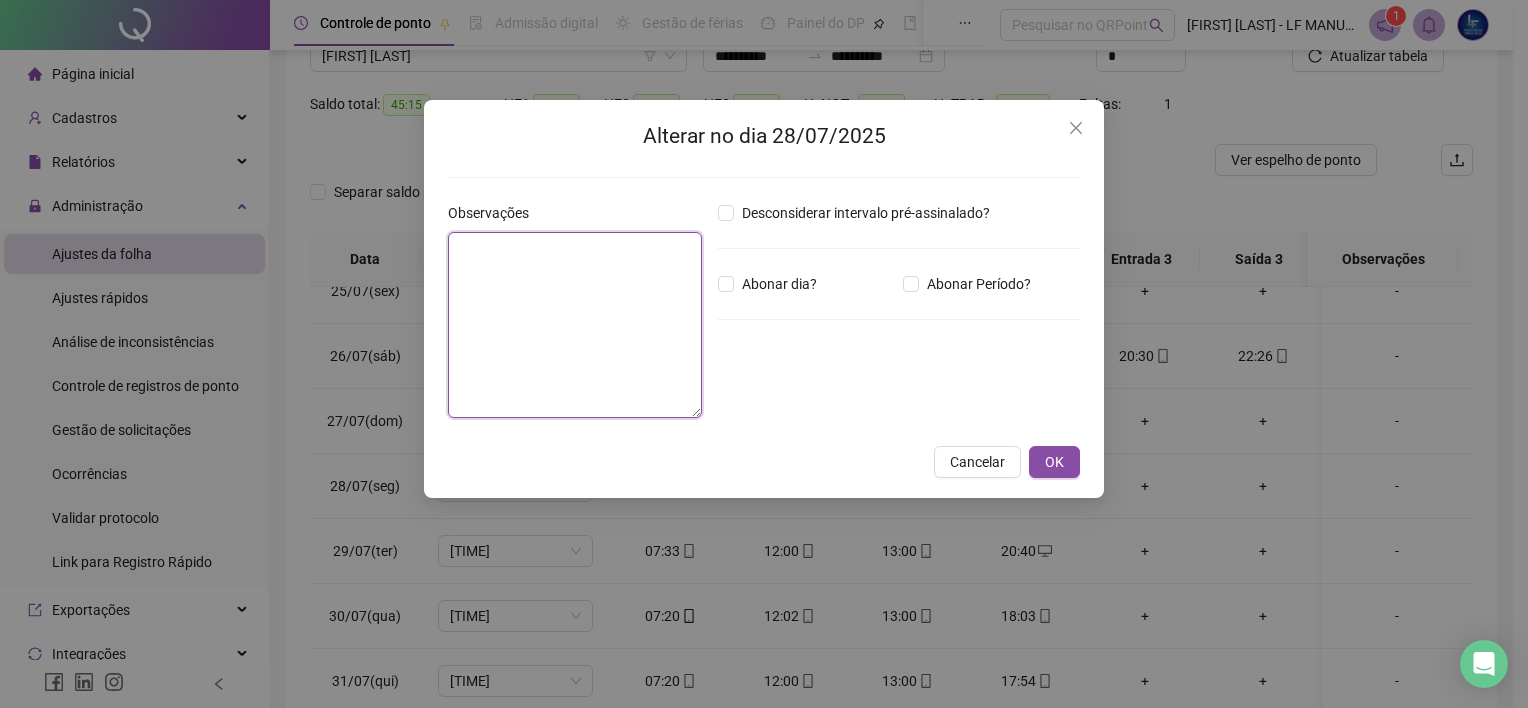 click at bounding box center (575, 325) 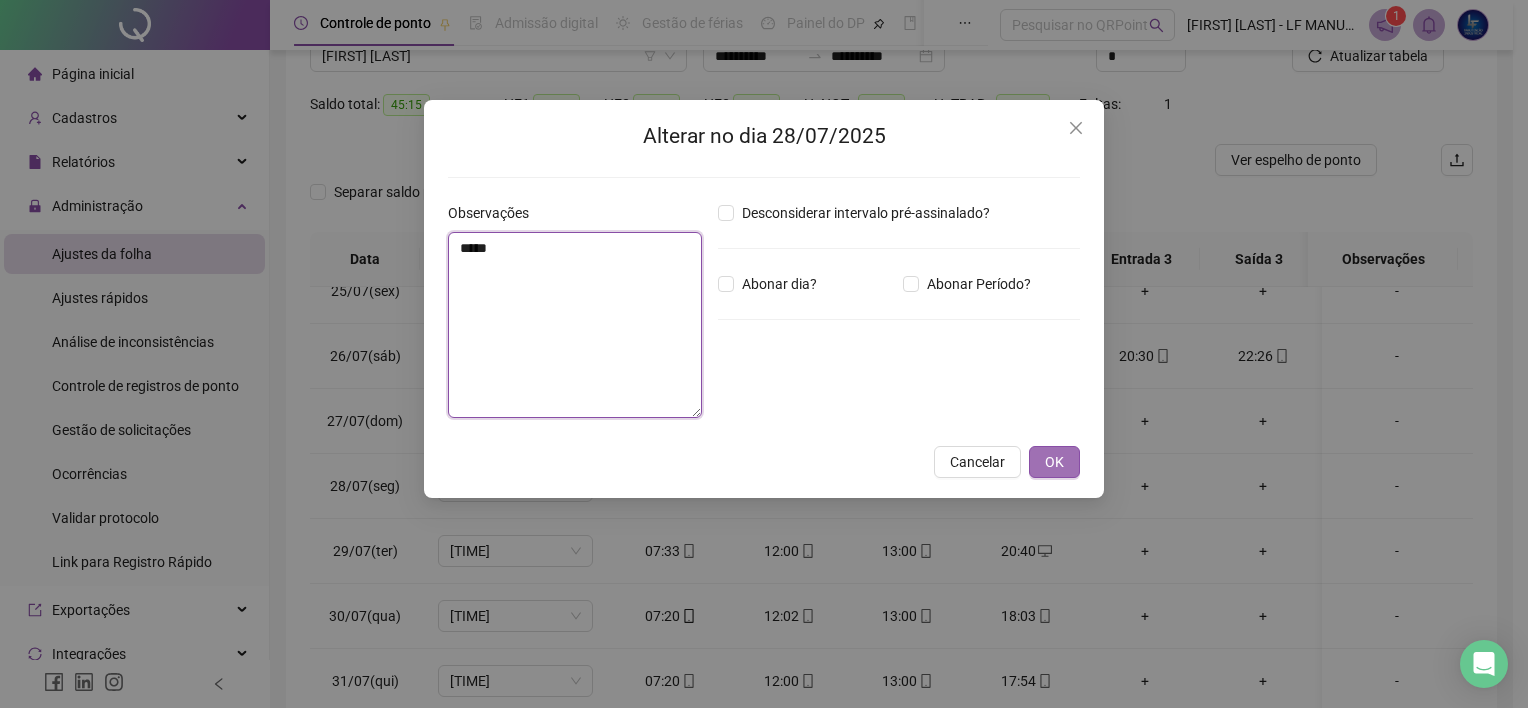 type on "*****" 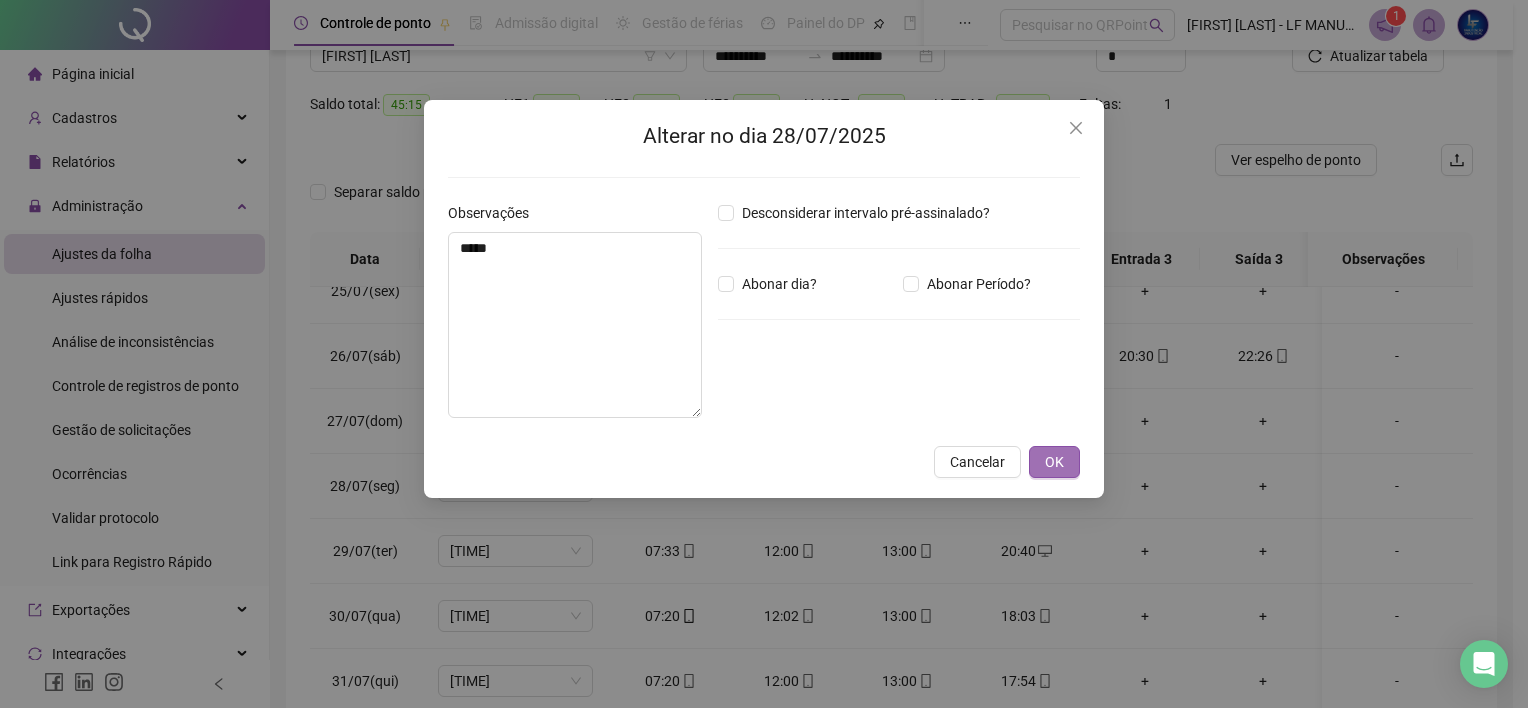 click on "OK" at bounding box center (1054, 462) 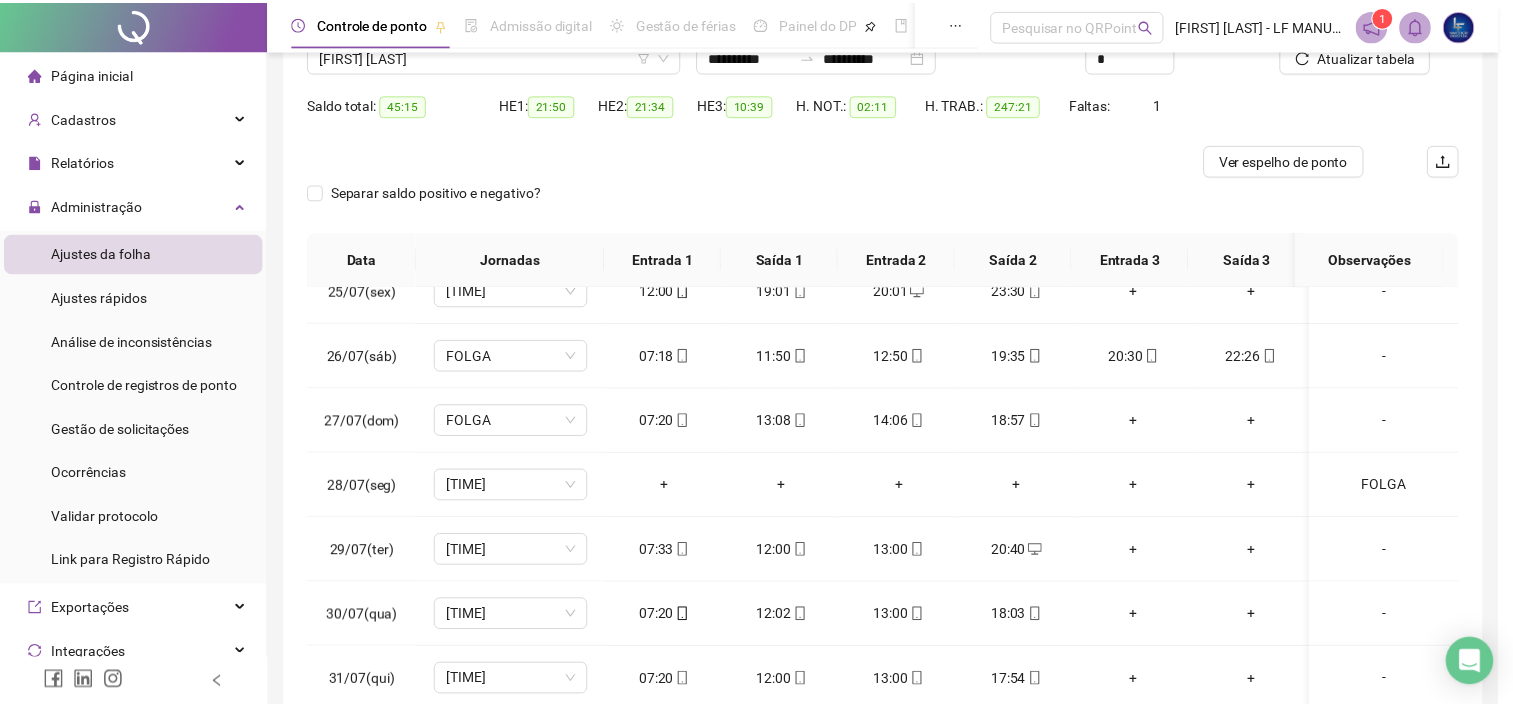 scroll, scrollTop: 1581, scrollLeft: 0, axis: vertical 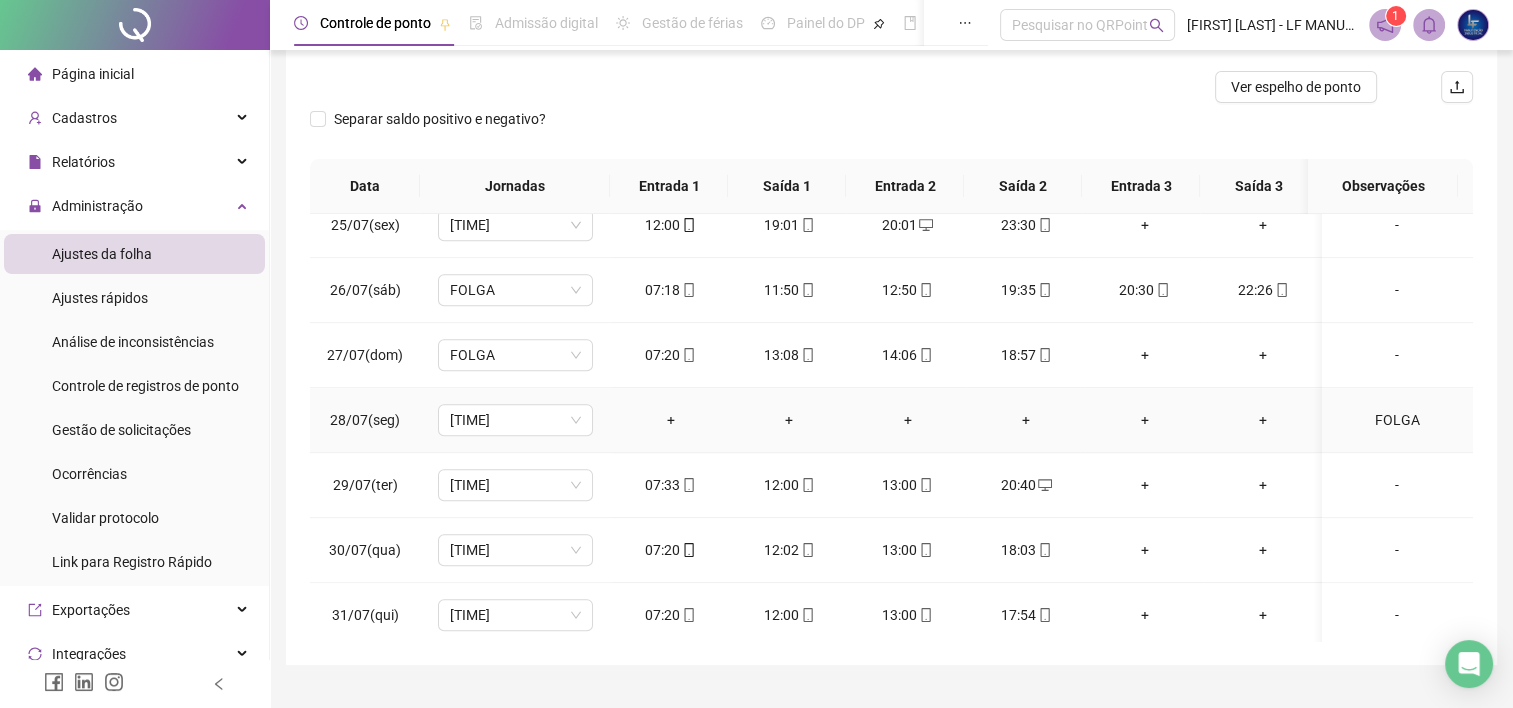 click on "FOLGA" at bounding box center [1397, 420] 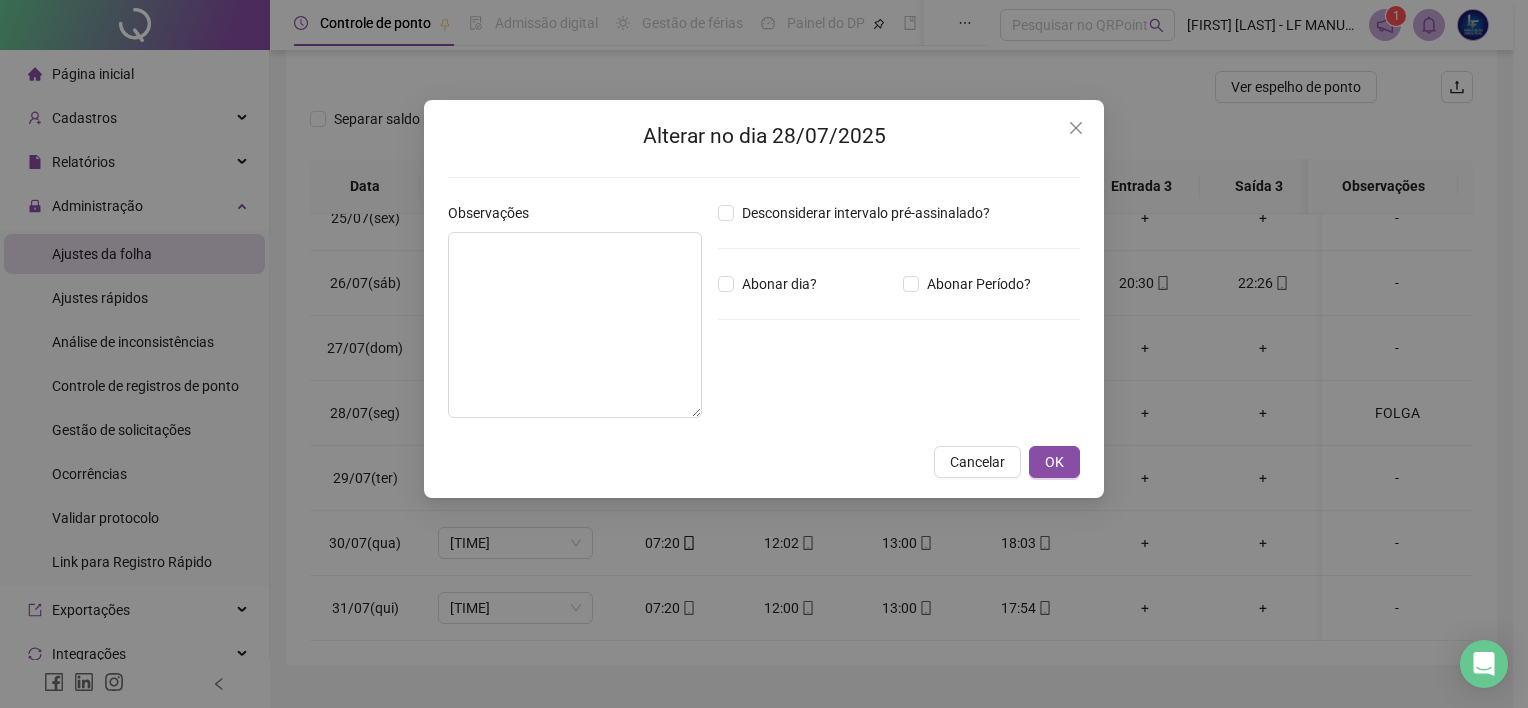 type on "*****" 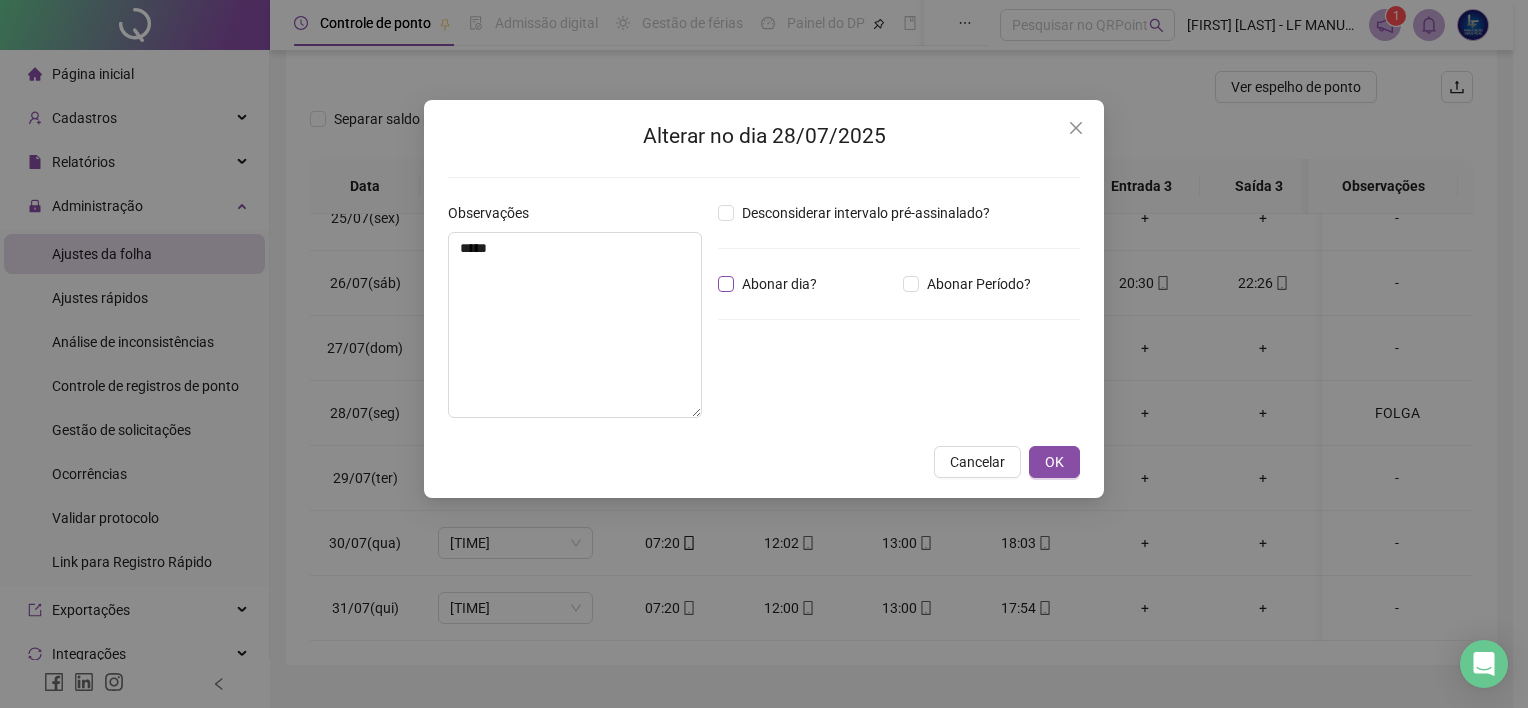 click on "Abonar dia?" at bounding box center (779, 284) 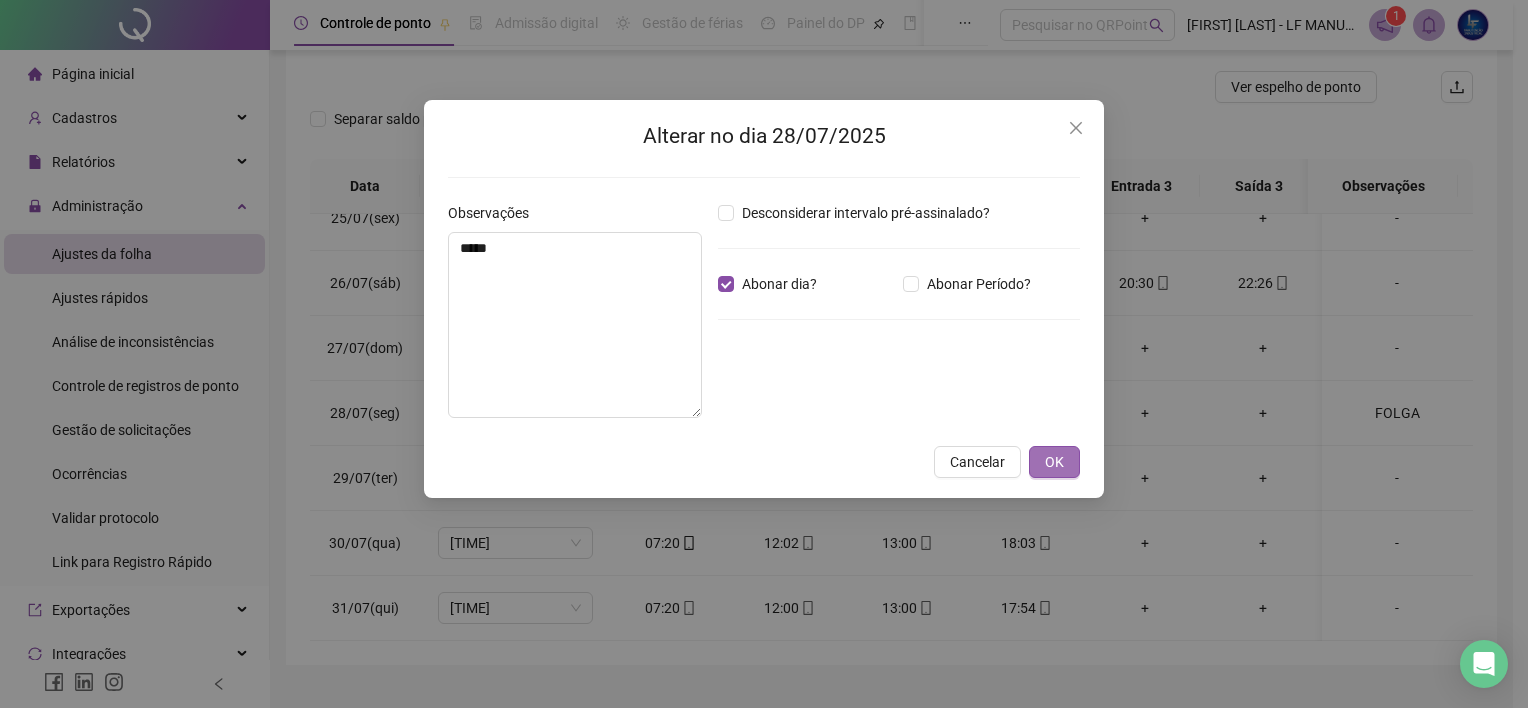 click on "OK" at bounding box center [1054, 462] 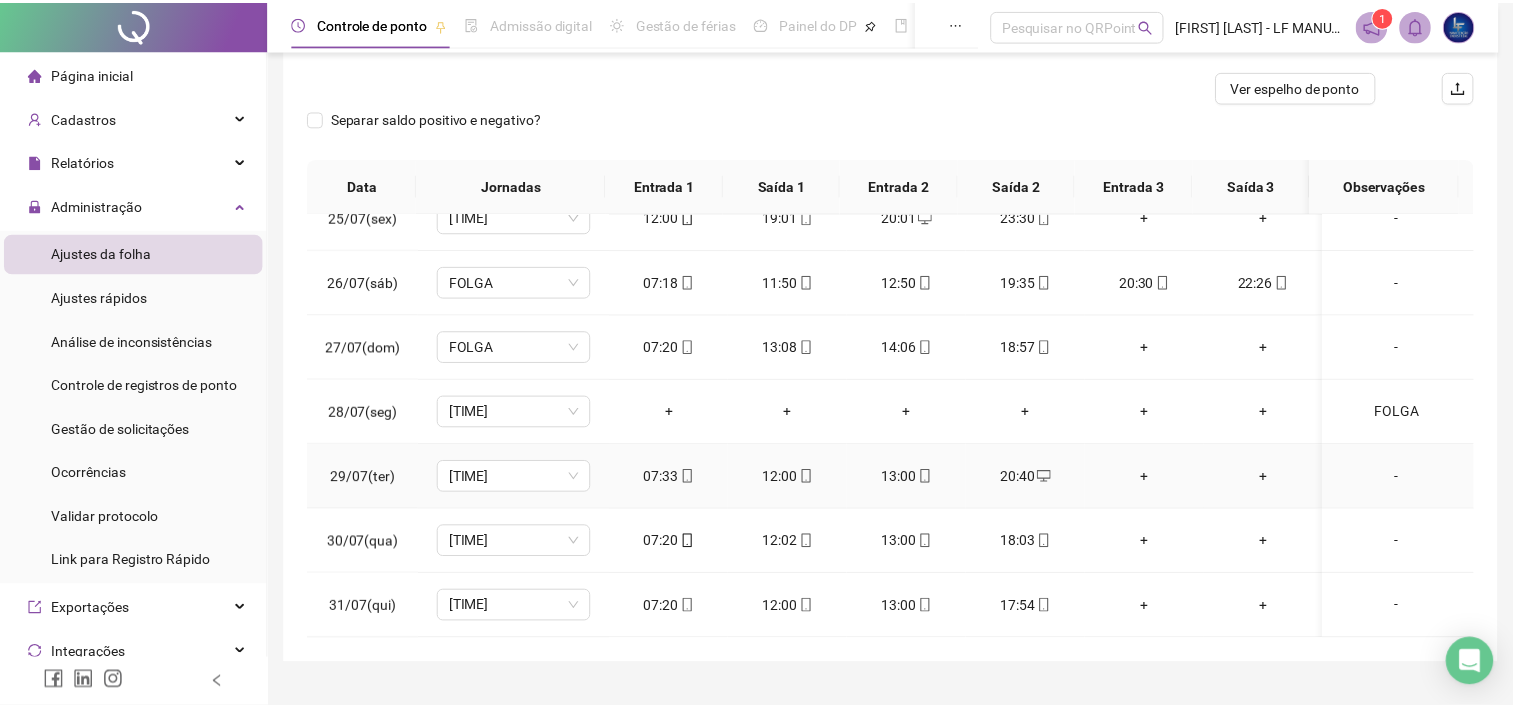 scroll, scrollTop: 1581, scrollLeft: 0, axis: vertical 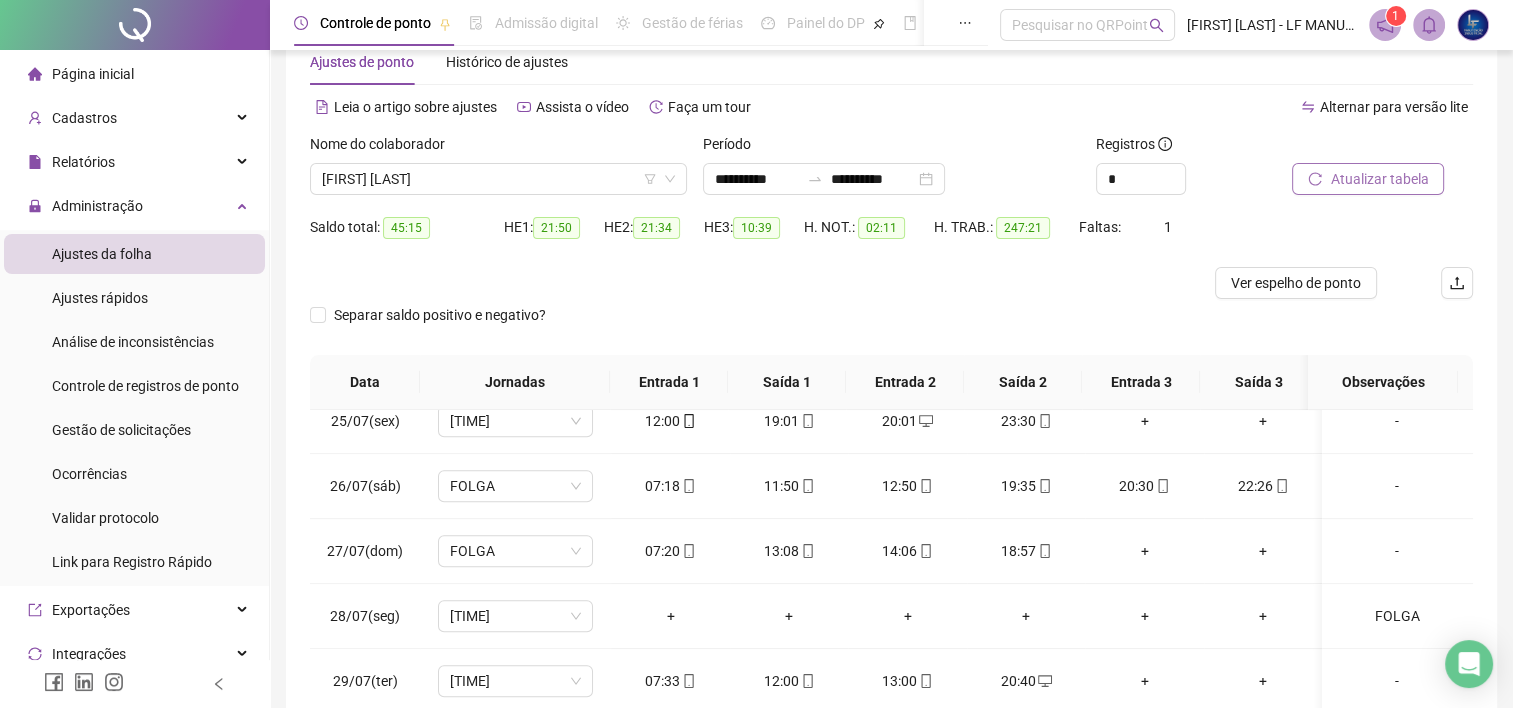 click on "Atualizar tabela" at bounding box center (1379, 179) 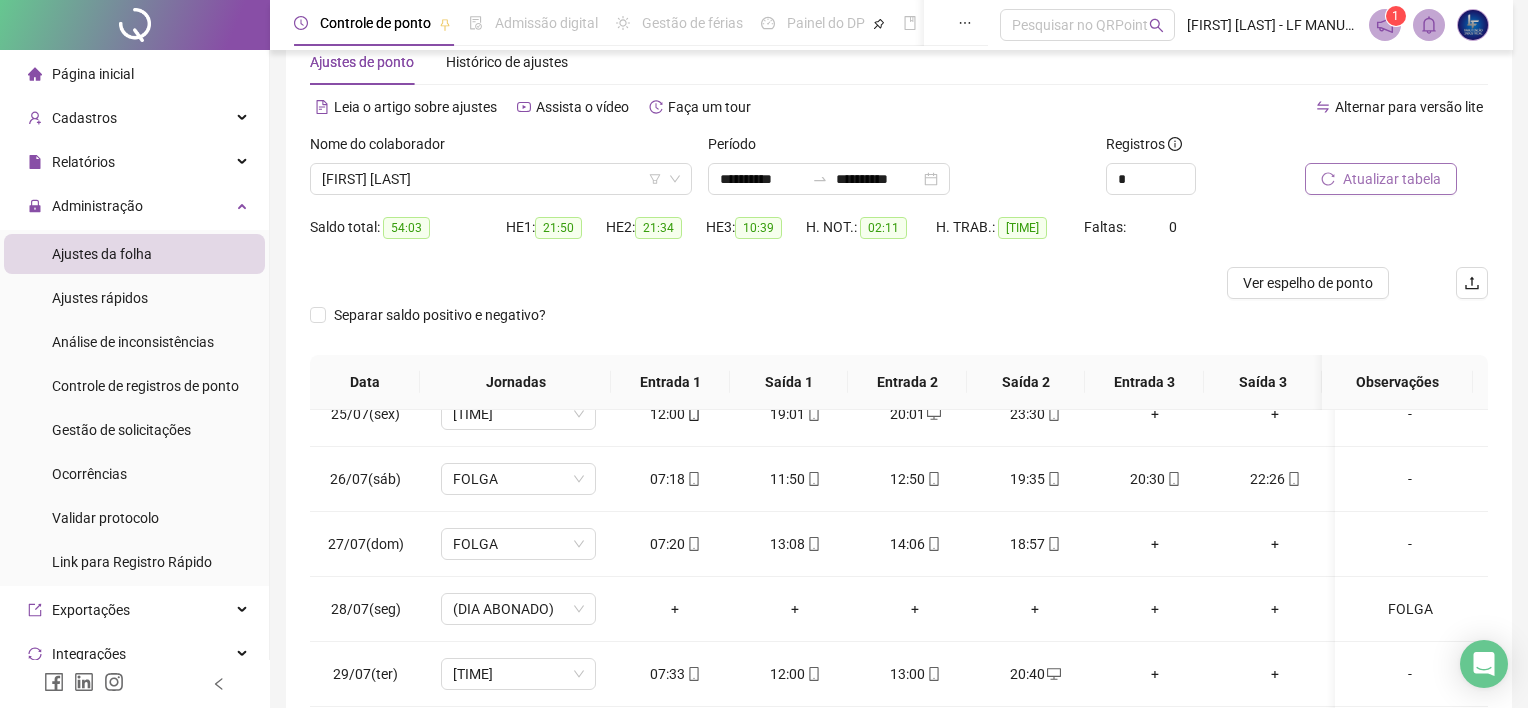 scroll, scrollTop: 1581, scrollLeft: 0, axis: vertical 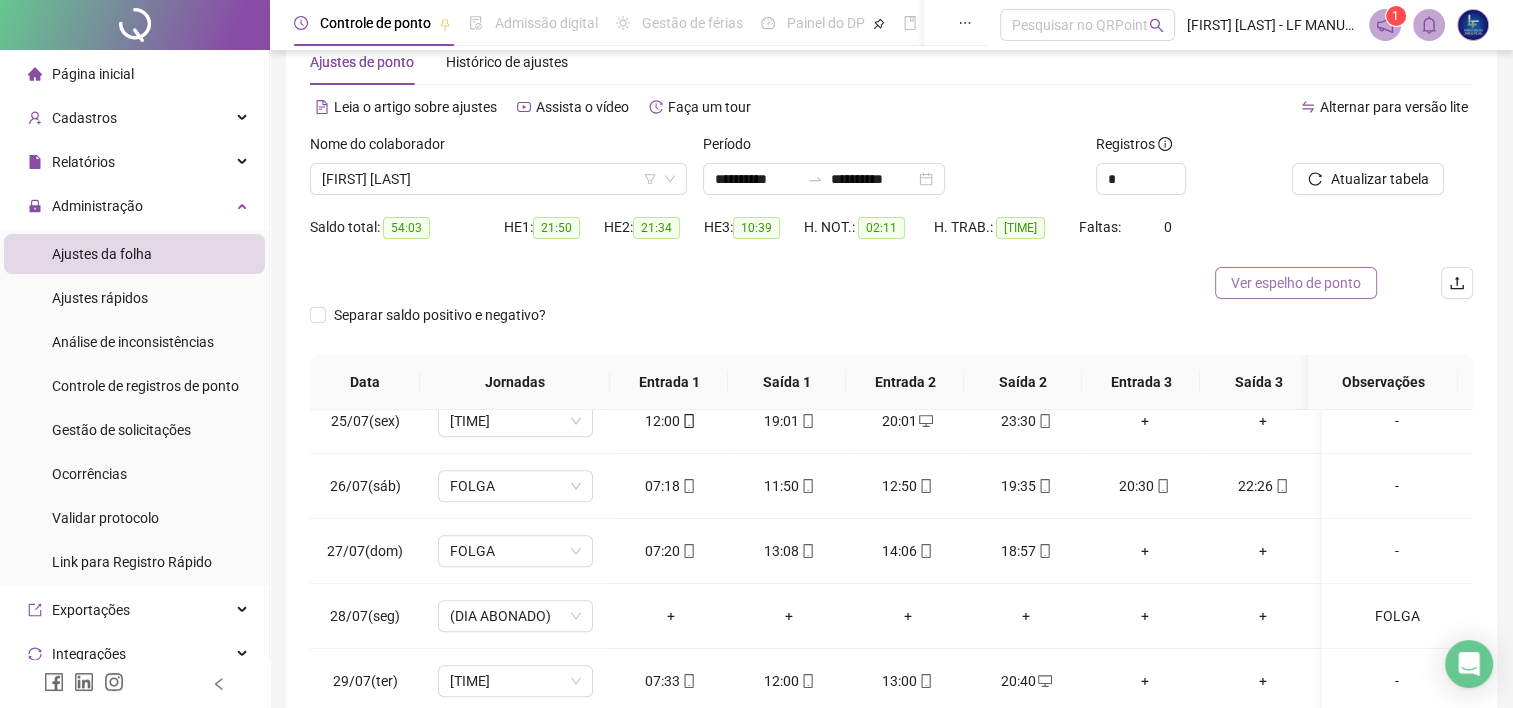 click on "Ver espelho de ponto" at bounding box center [1296, 283] 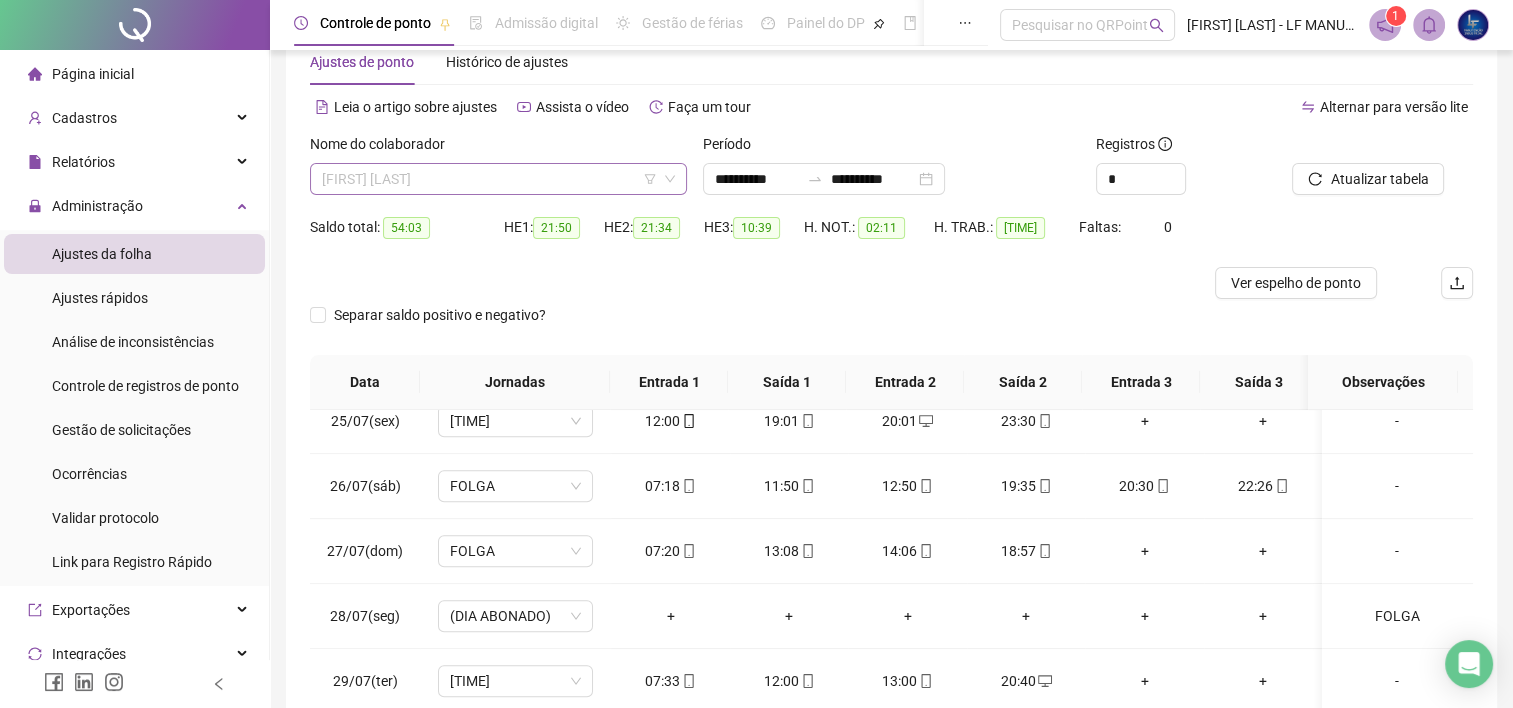 click on "[FIRST] [LAST]" at bounding box center (498, 179) 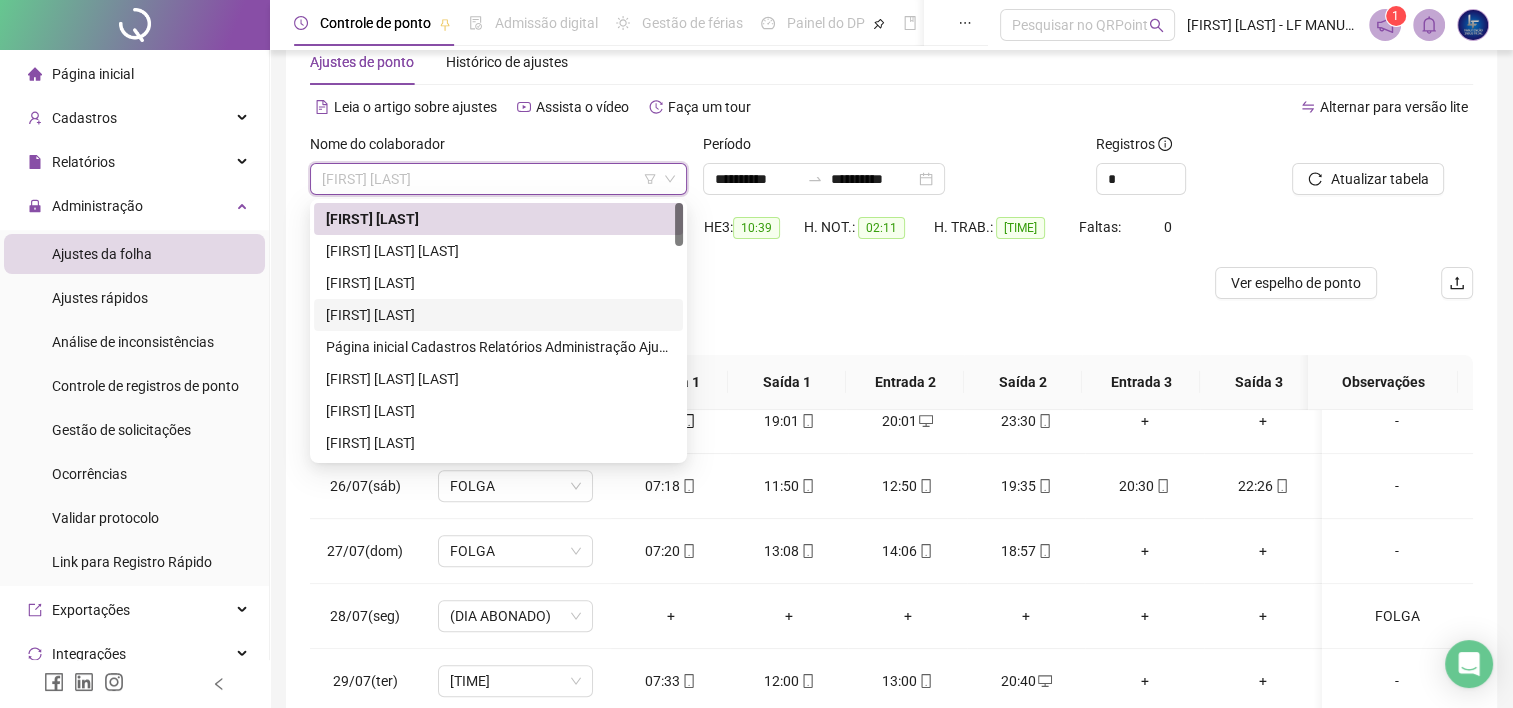 click on "[FIRST] [LAST]" at bounding box center (498, 315) 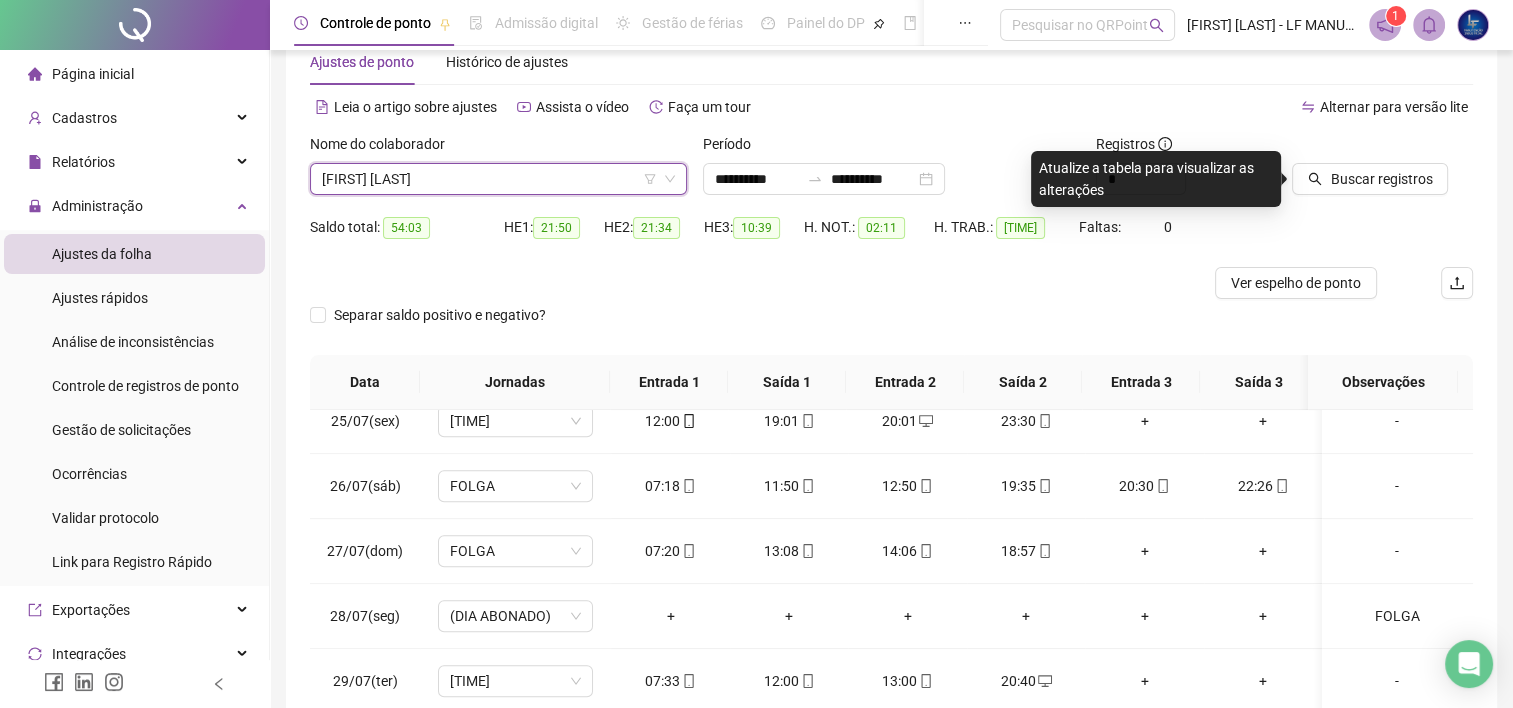 click at bounding box center [1357, 148] 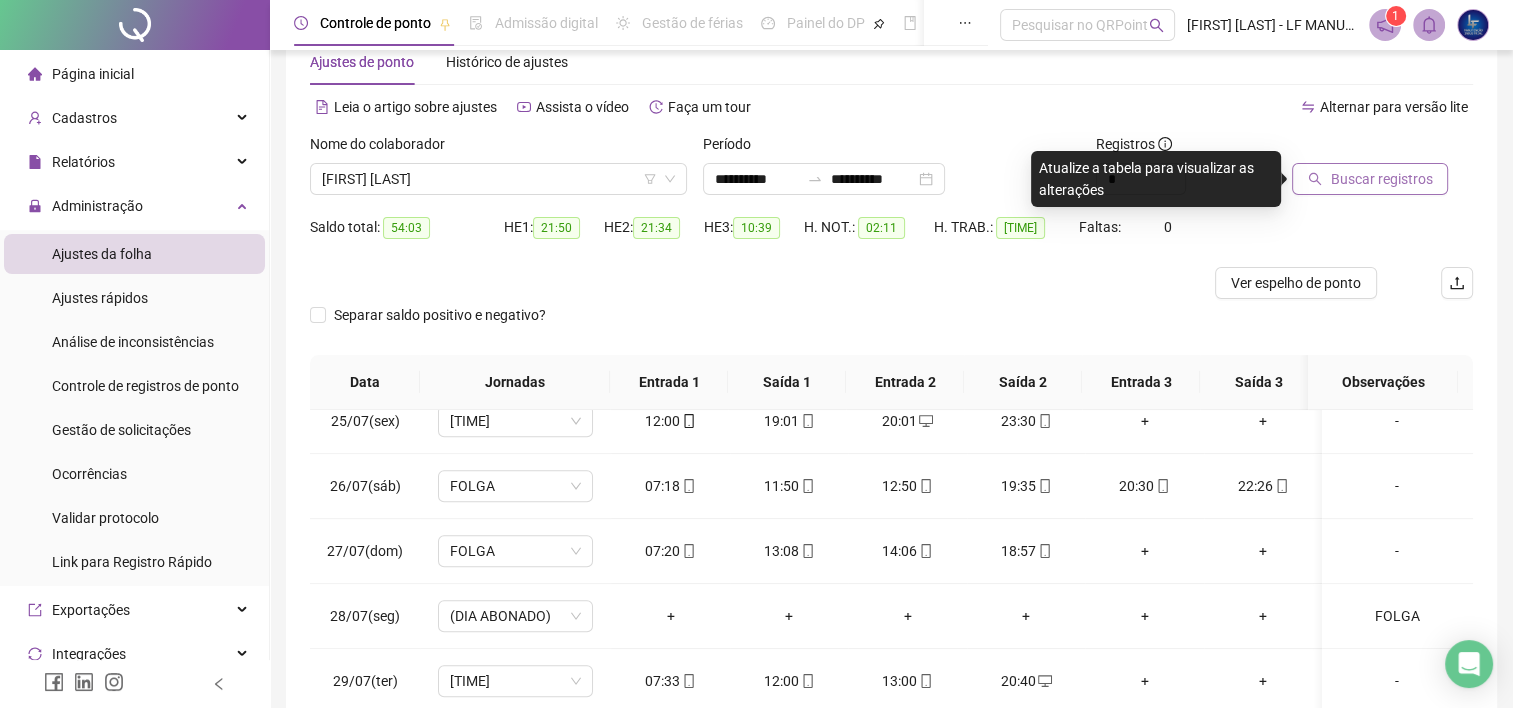 click on "Buscar registros" at bounding box center (1381, 179) 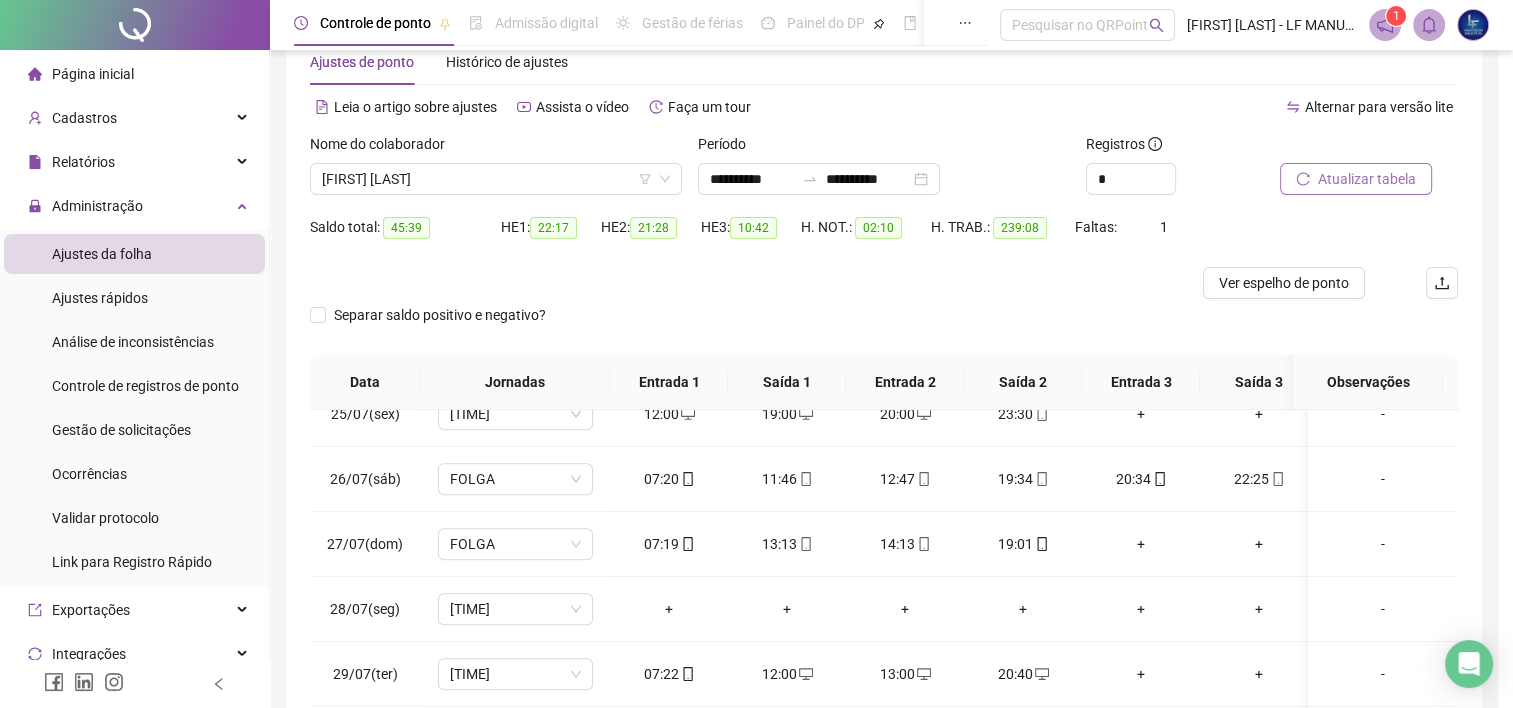 scroll, scrollTop: 1581, scrollLeft: 0, axis: vertical 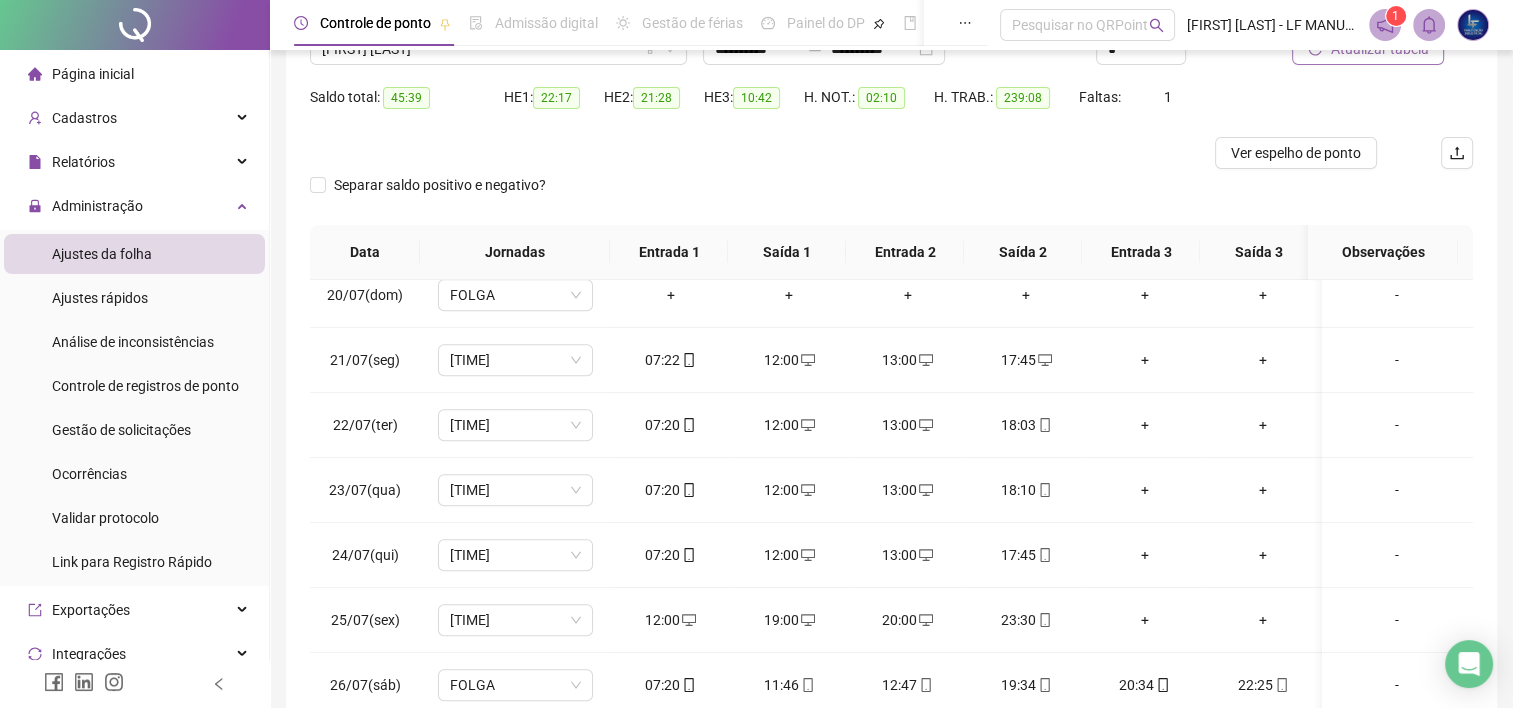 click on "Atualizar tabela" at bounding box center (1379, 49) 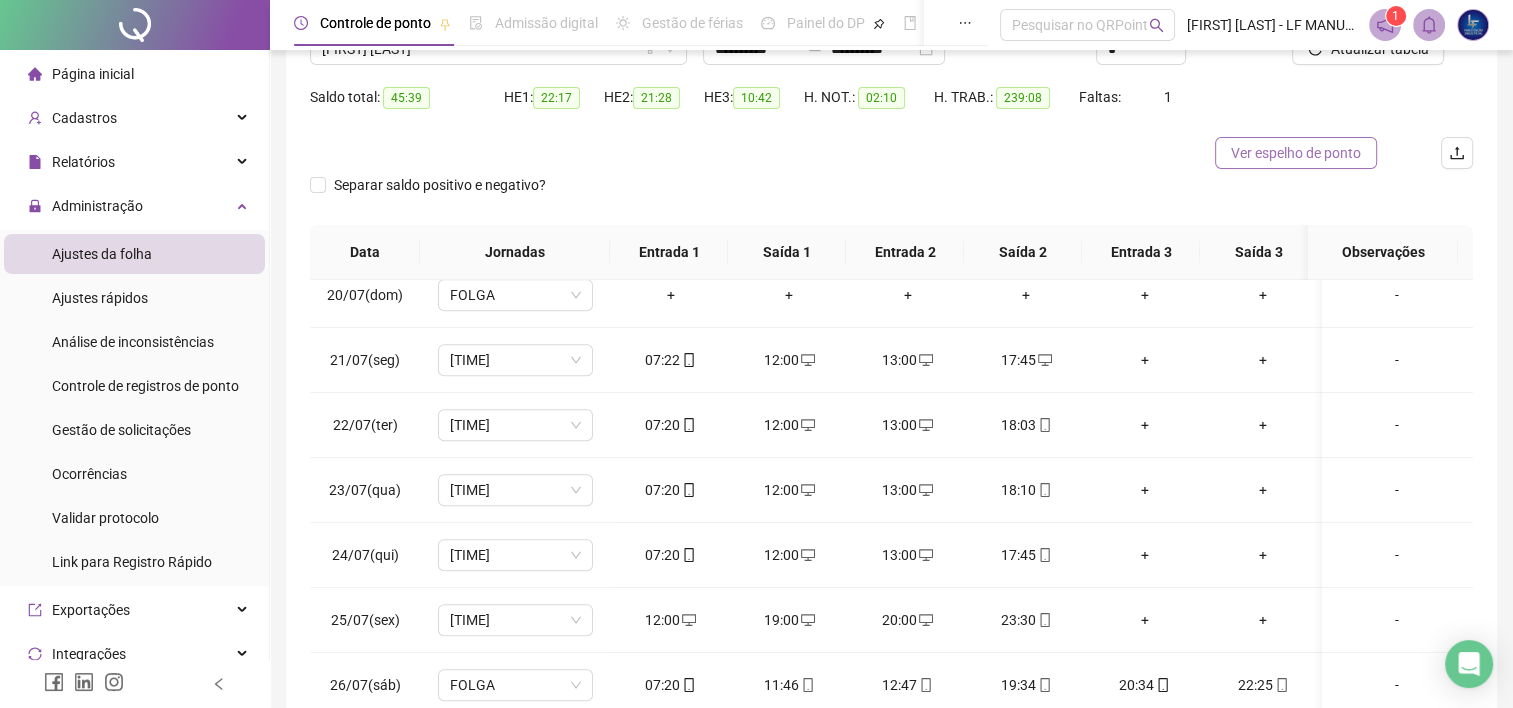 click on "Ver espelho de ponto" at bounding box center [1296, 153] 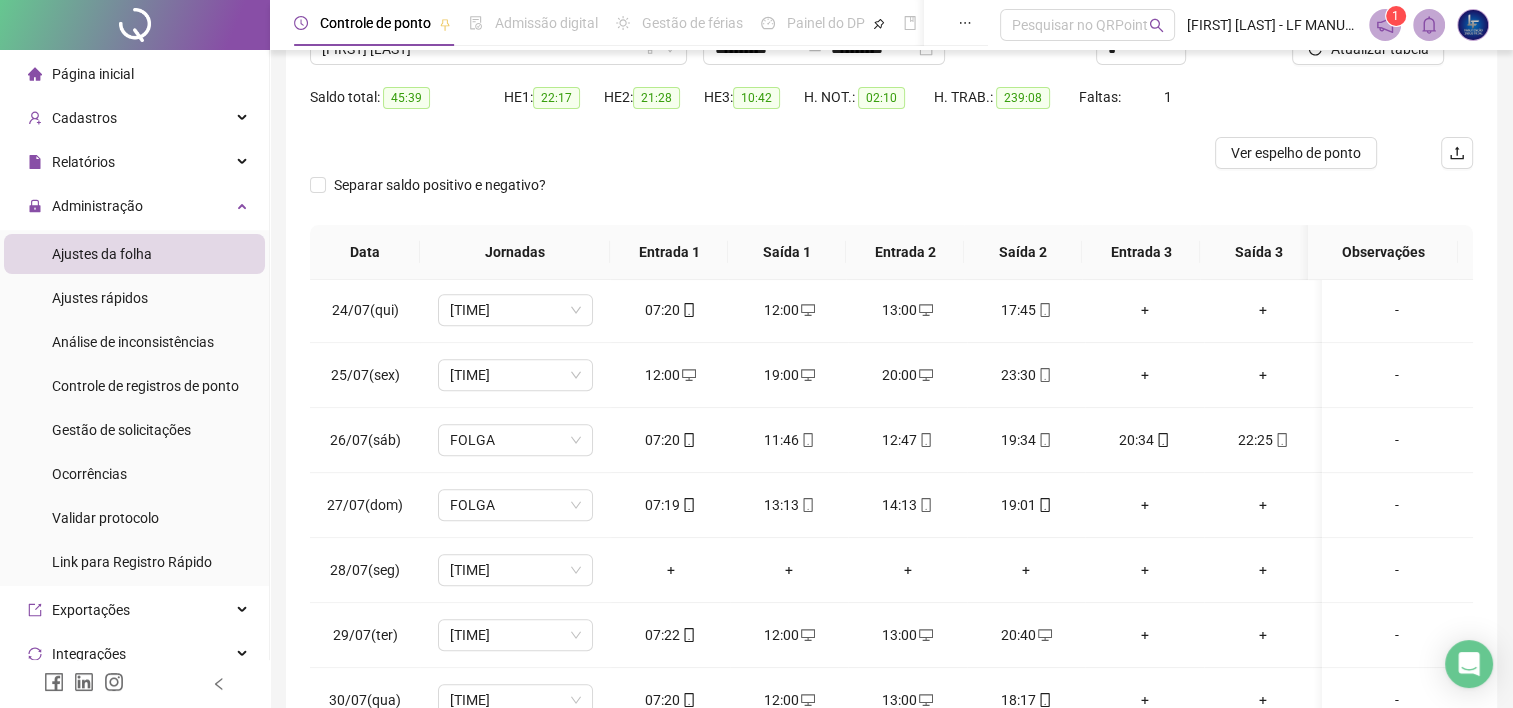 scroll, scrollTop: 1506, scrollLeft: 0, axis: vertical 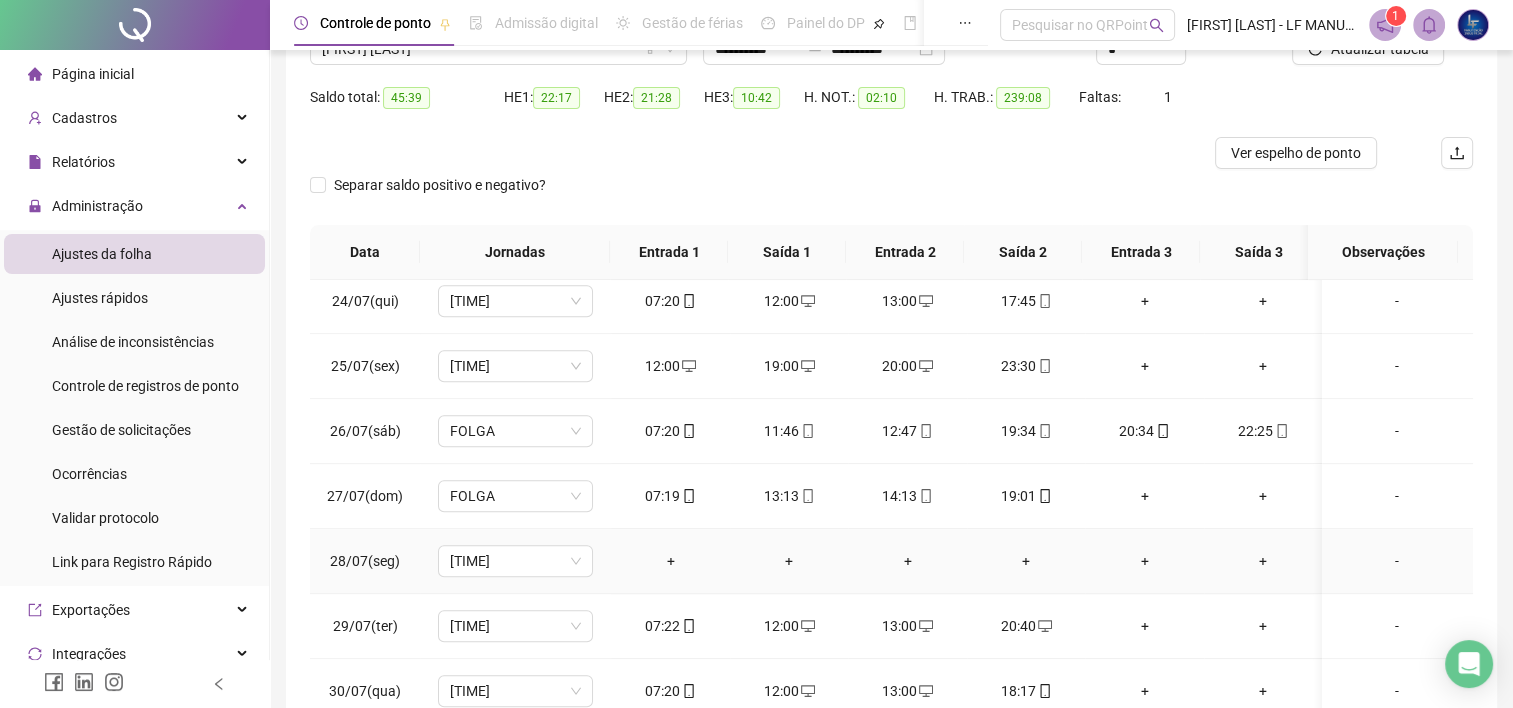 click on "-" at bounding box center [1397, 561] 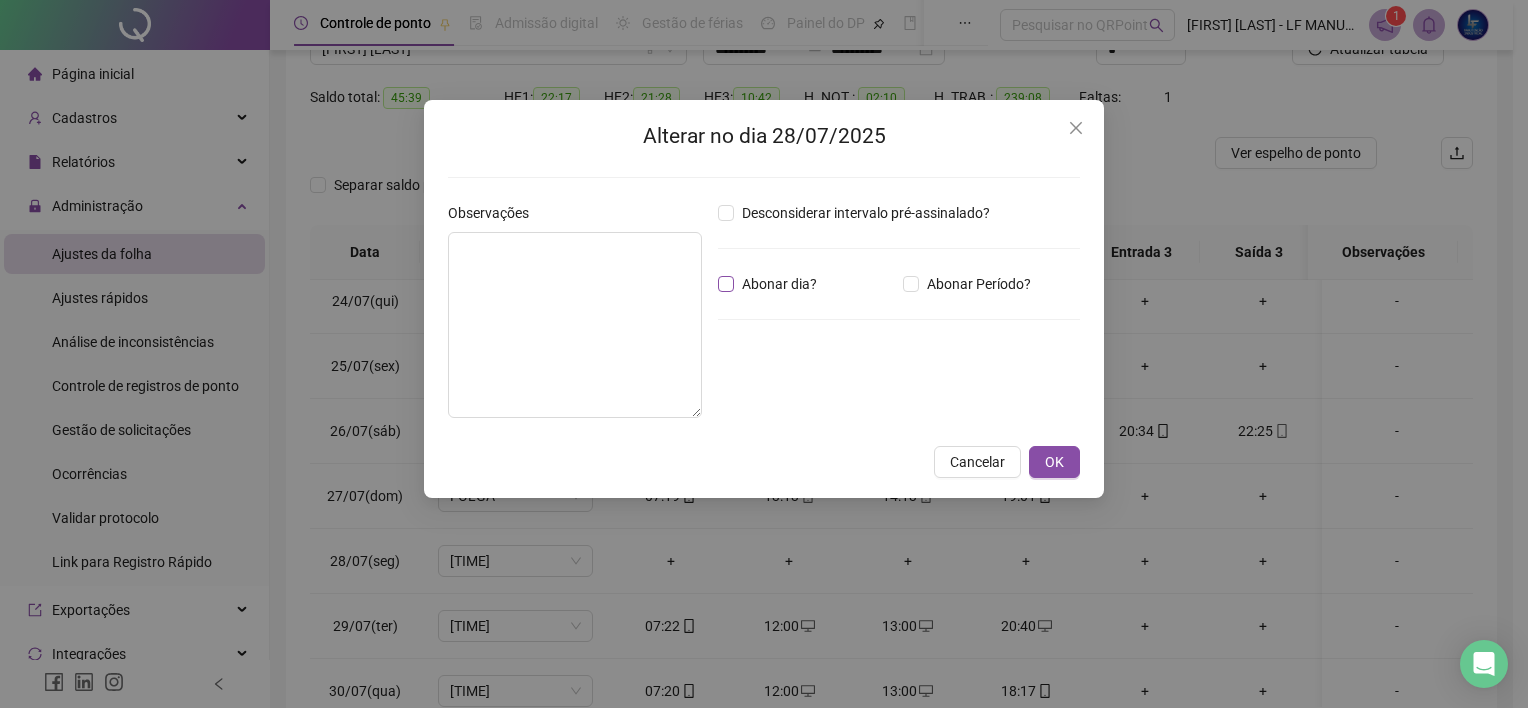 click on "Abonar dia?" at bounding box center [779, 284] 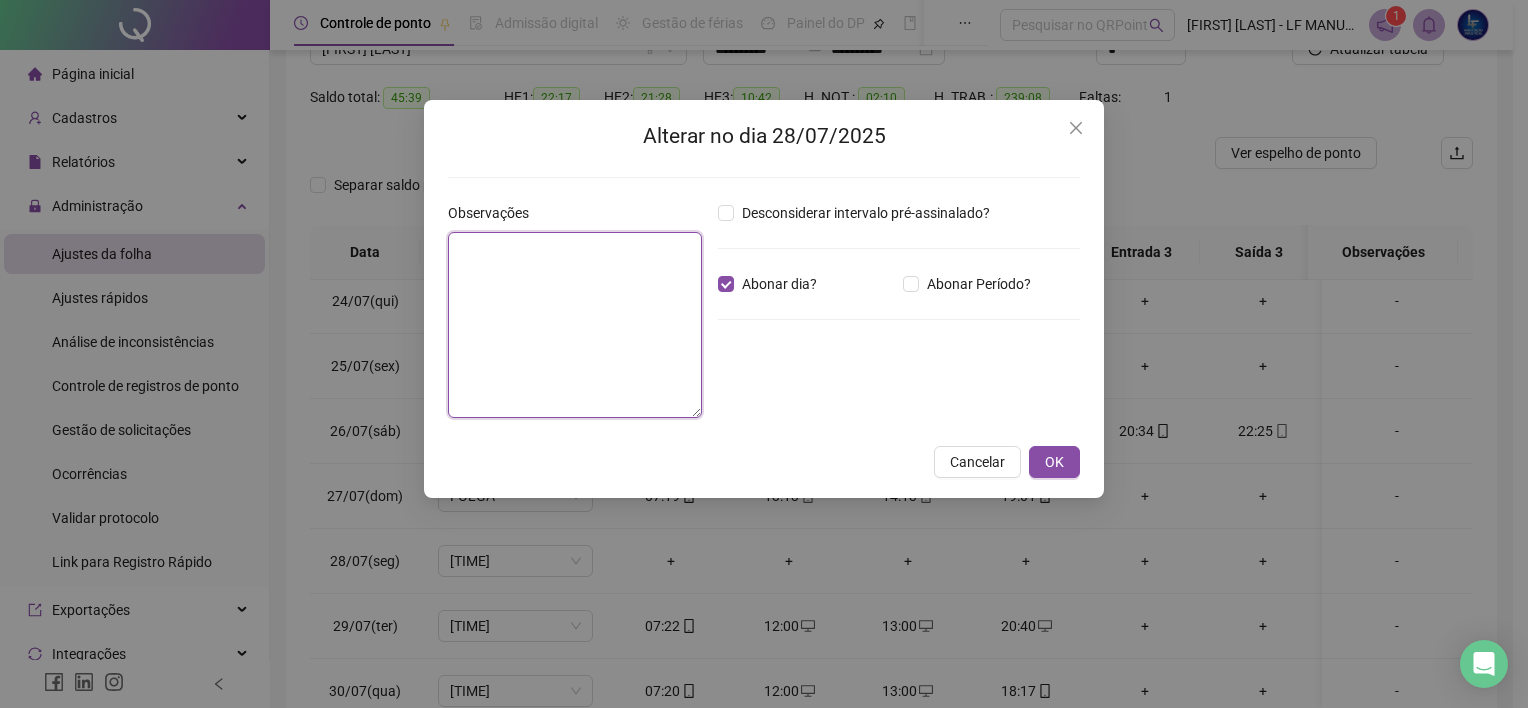 click at bounding box center [575, 325] 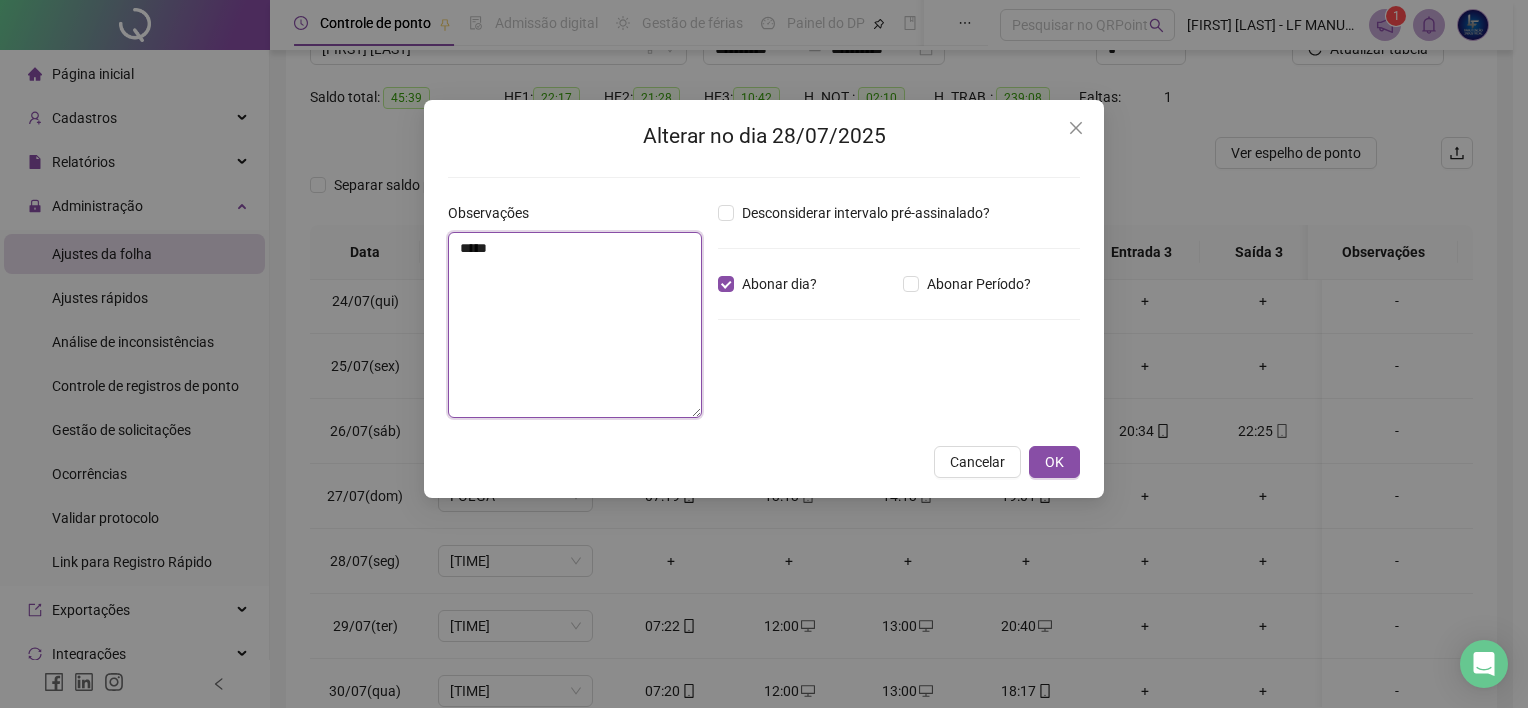 type on "*****" 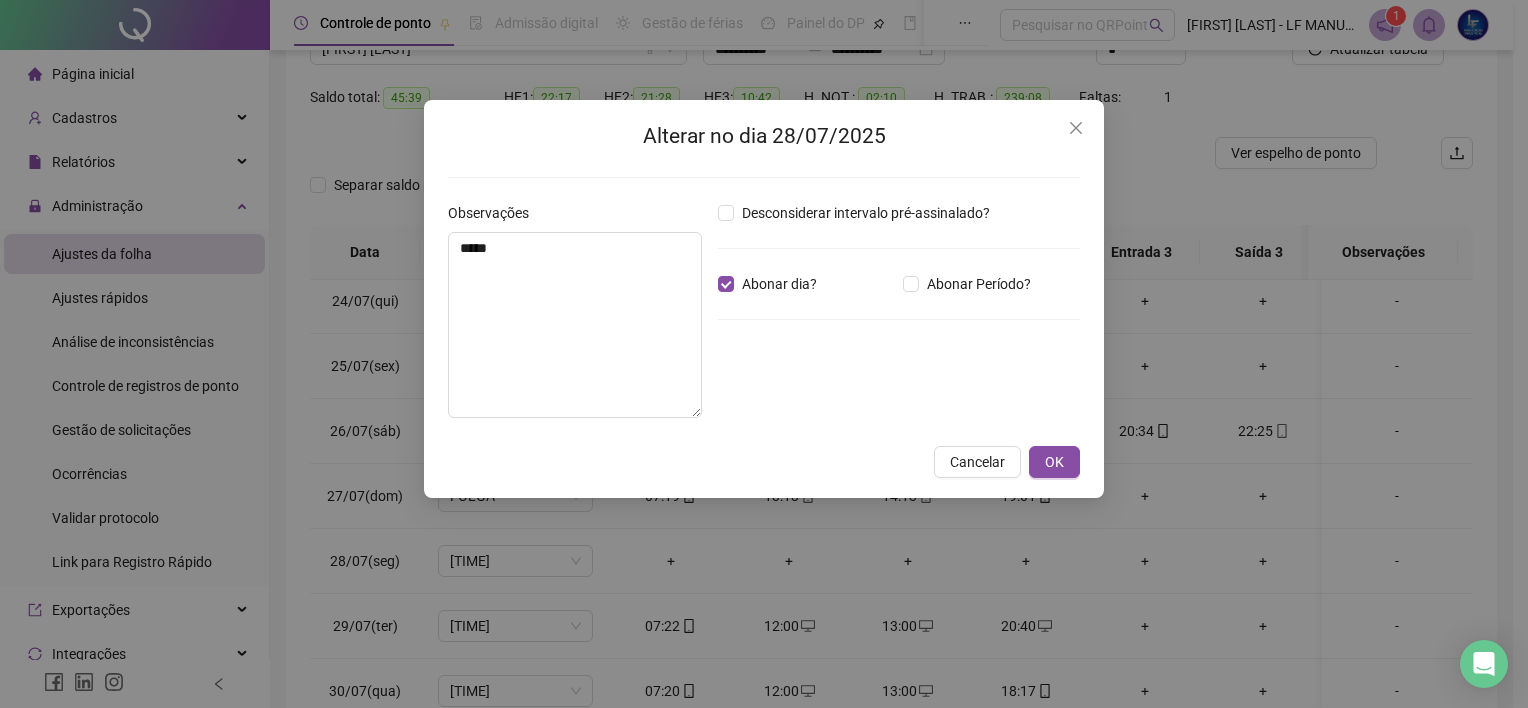 click on "Alterar no dia   [DATE] Observações ***** Desconsiderar intervalo pré-assinalado? Abonar dia? Abonar Período? Horas a abonar ***** Aplicar regime de compensação Cancelar OK" at bounding box center [764, 299] 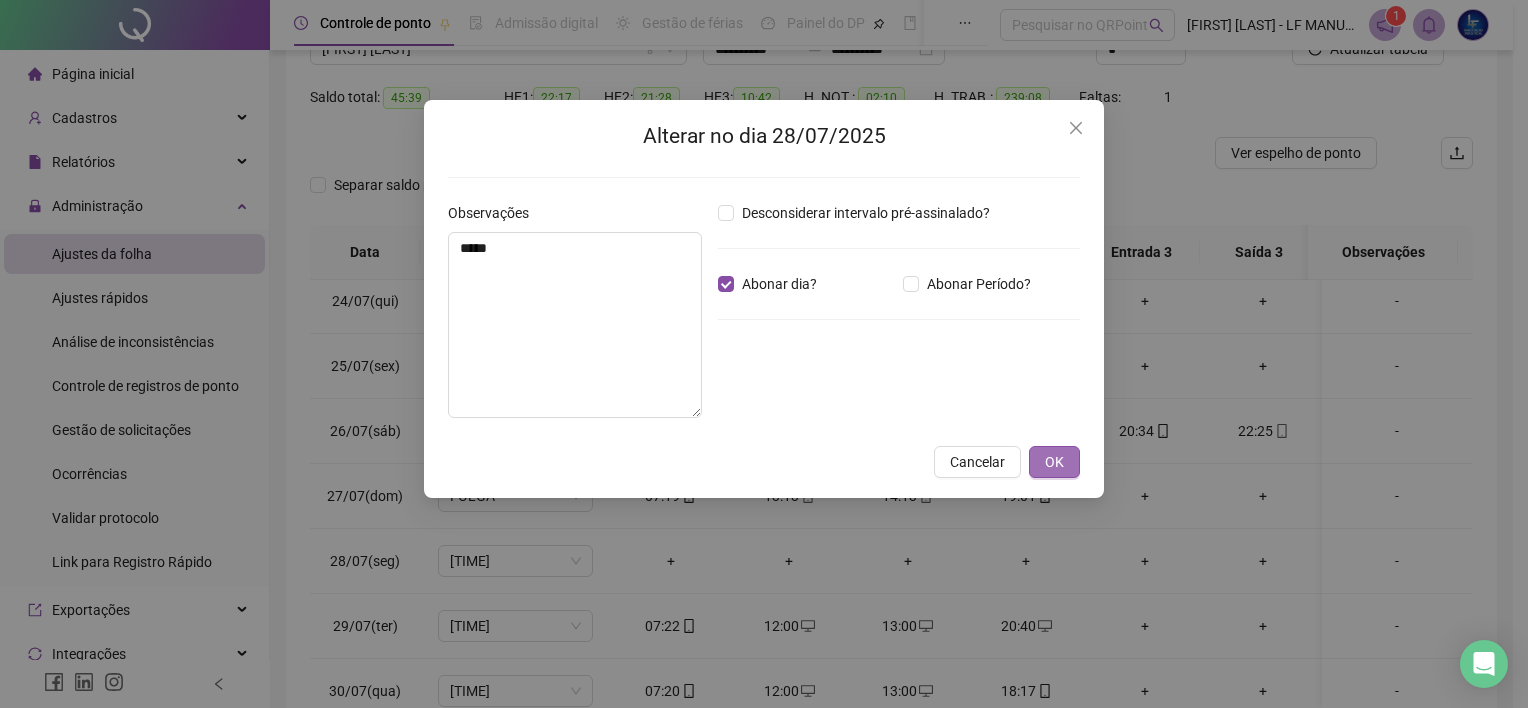 click on "OK" at bounding box center (1054, 462) 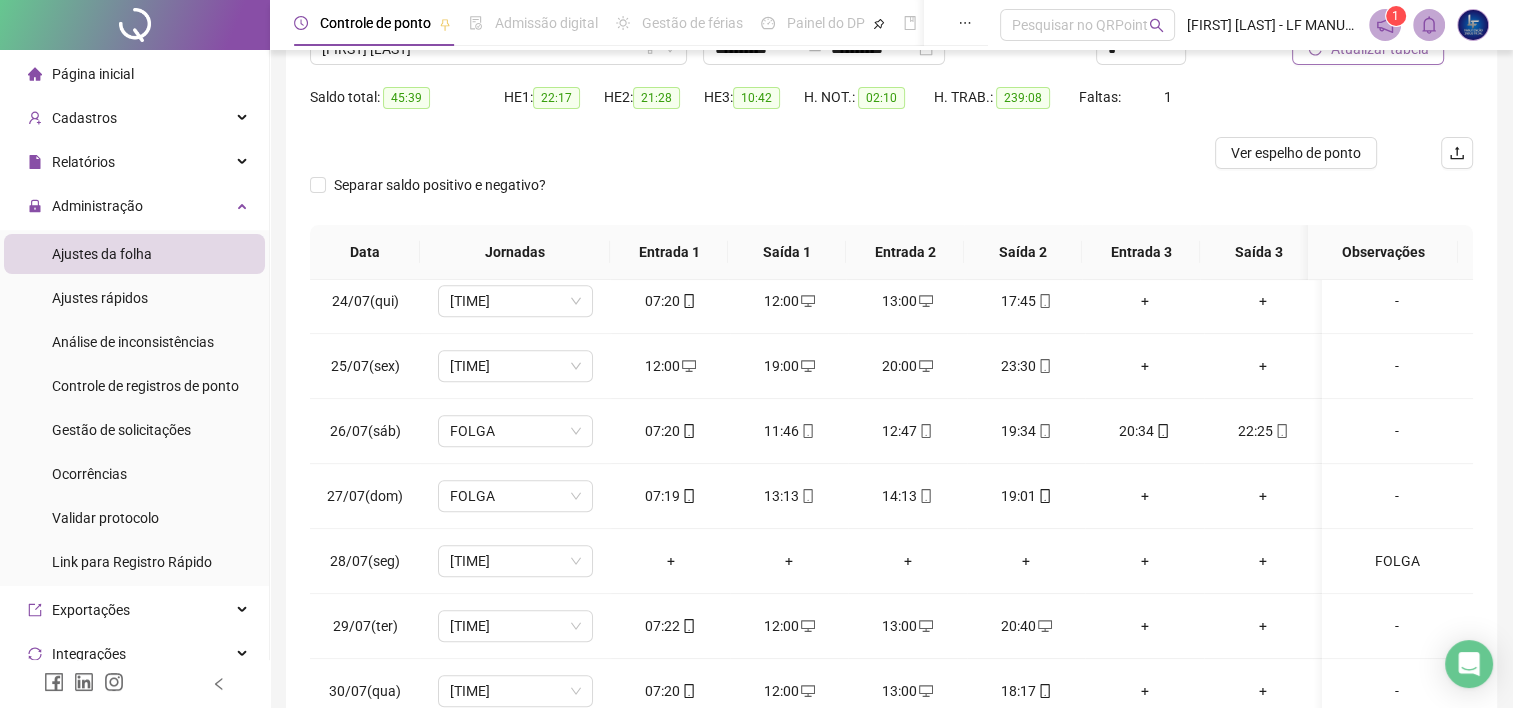 click on "Atualizar tabela" at bounding box center (1368, 49) 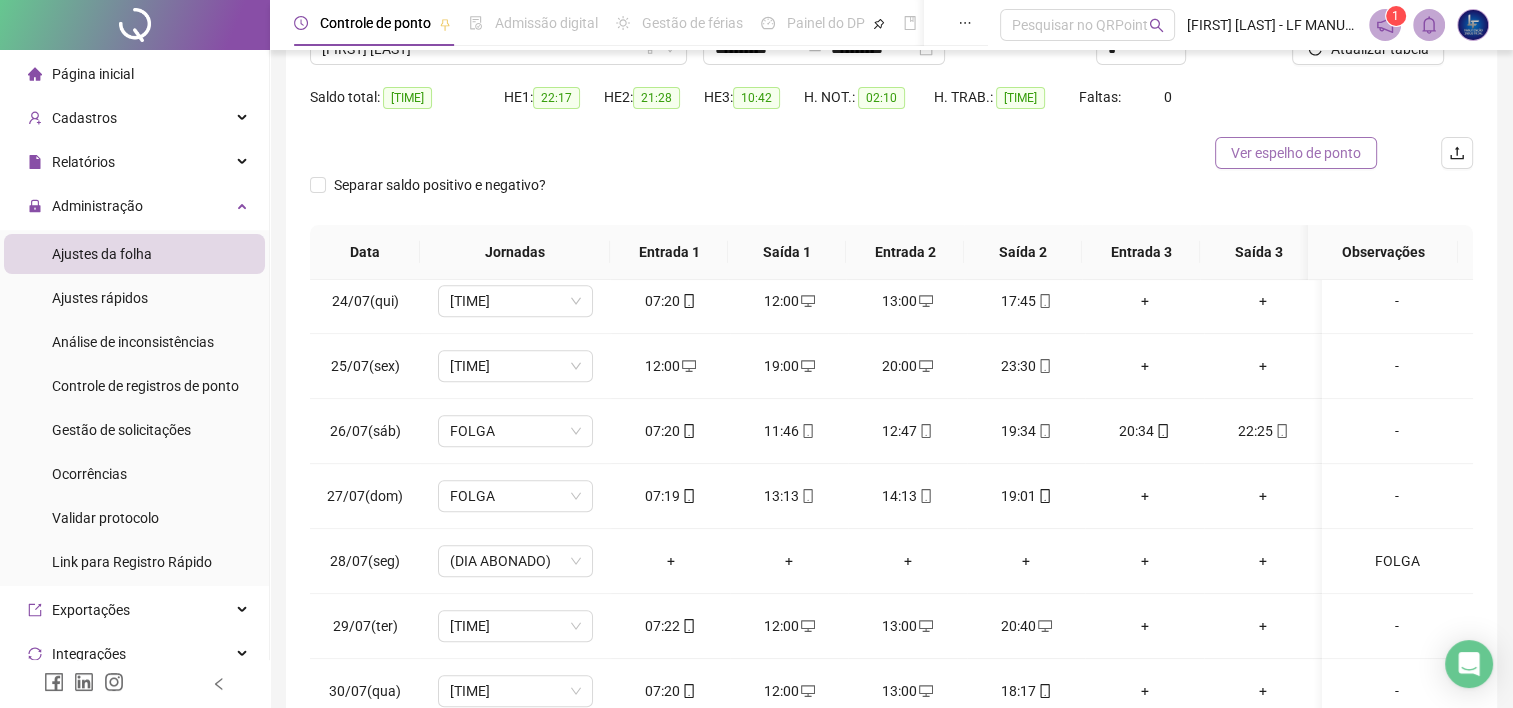 click on "Ver espelho de ponto" at bounding box center [1296, 153] 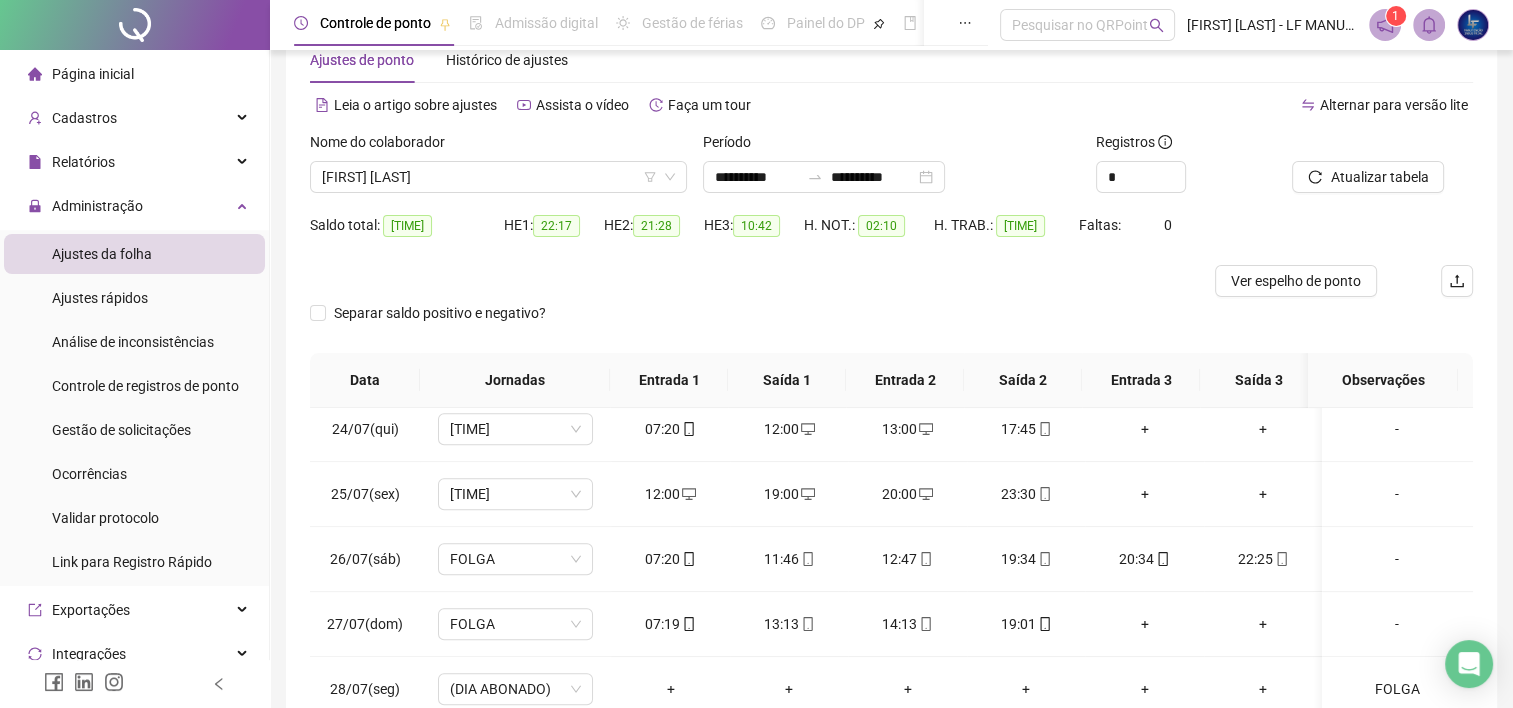 scroll, scrollTop: 51, scrollLeft: 0, axis: vertical 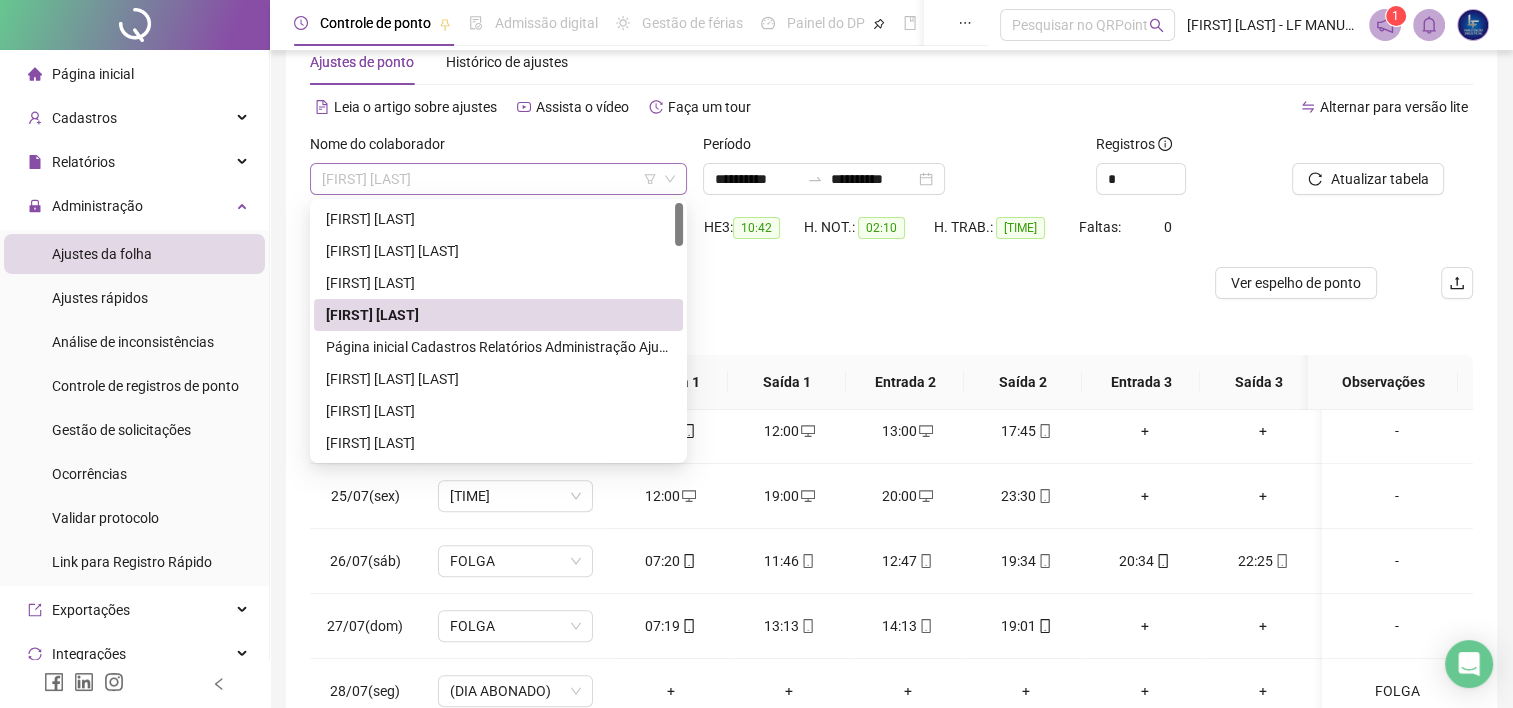 click on "[FIRST] [LAST]" at bounding box center [498, 179] 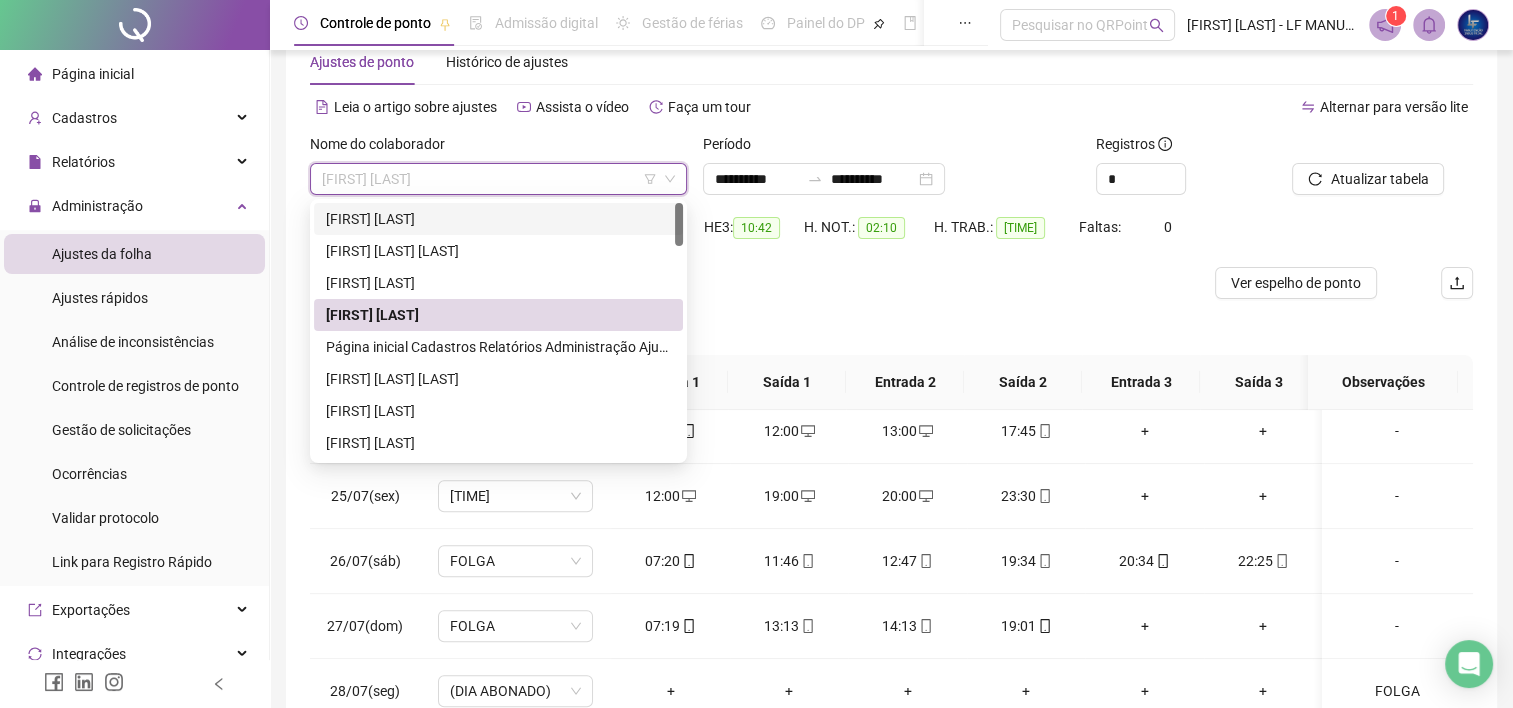 drag, startPoint x: 683, startPoint y: 216, endPoint x: 680, endPoint y: 244, distance: 28.160255 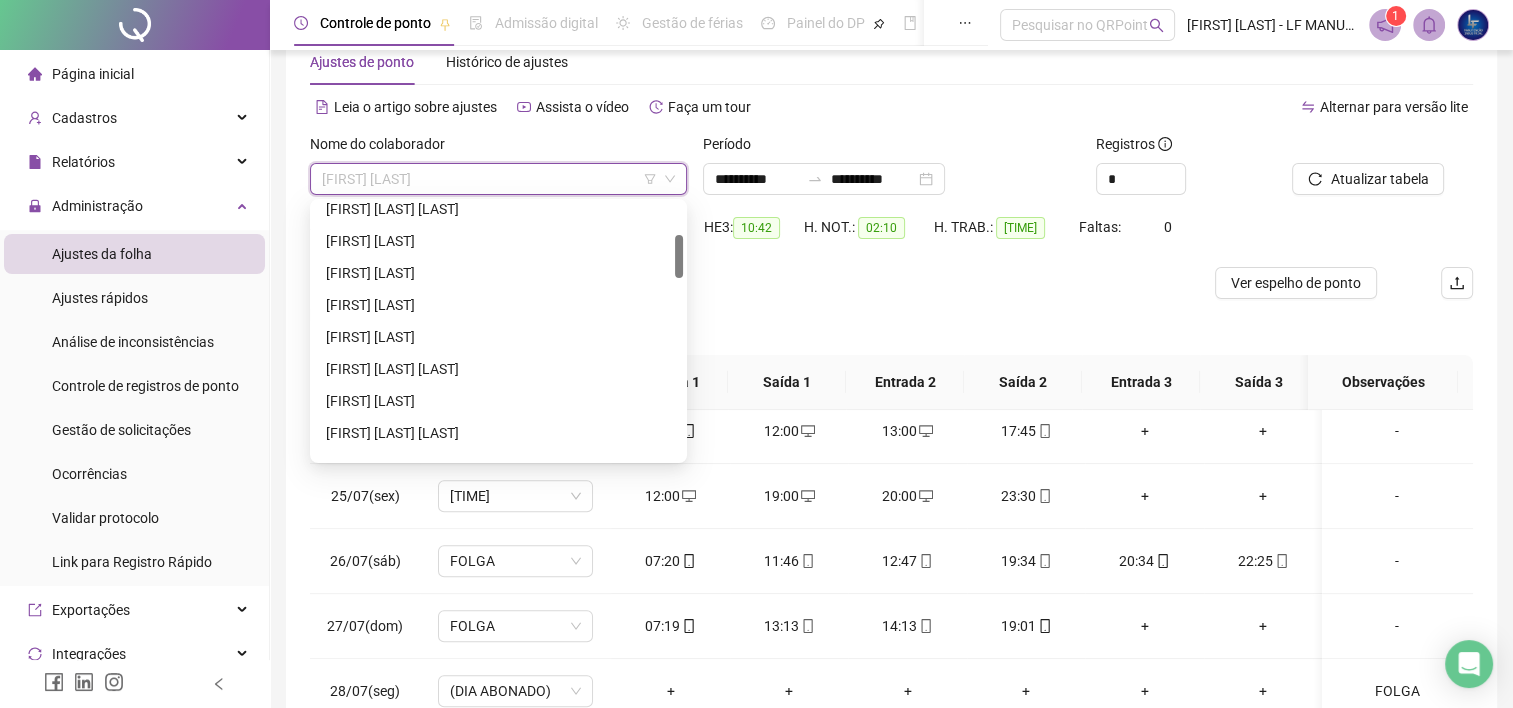 scroll, scrollTop: 188, scrollLeft: 0, axis: vertical 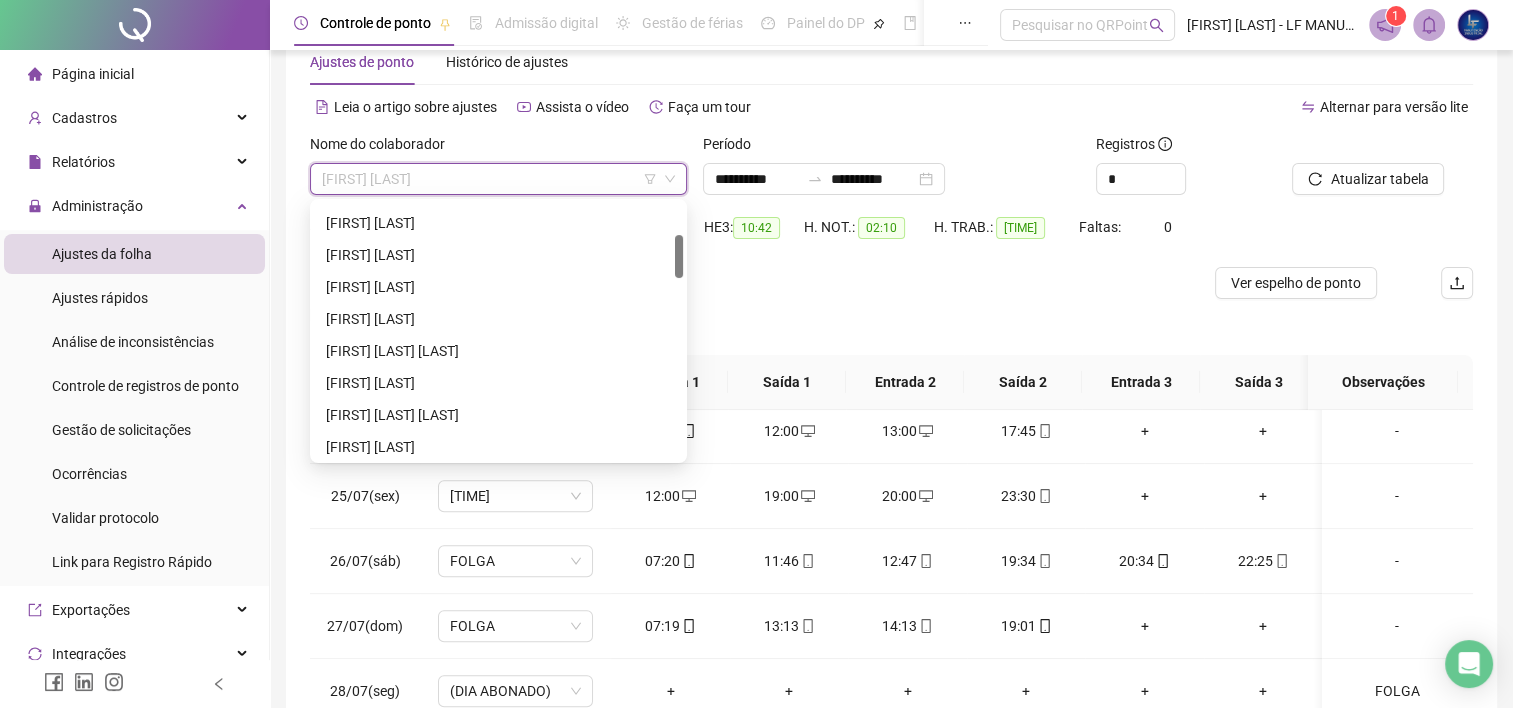 drag, startPoint x: 680, startPoint y: 244, endPoint x: 683, endPoint y: 276, distance: 32.140316 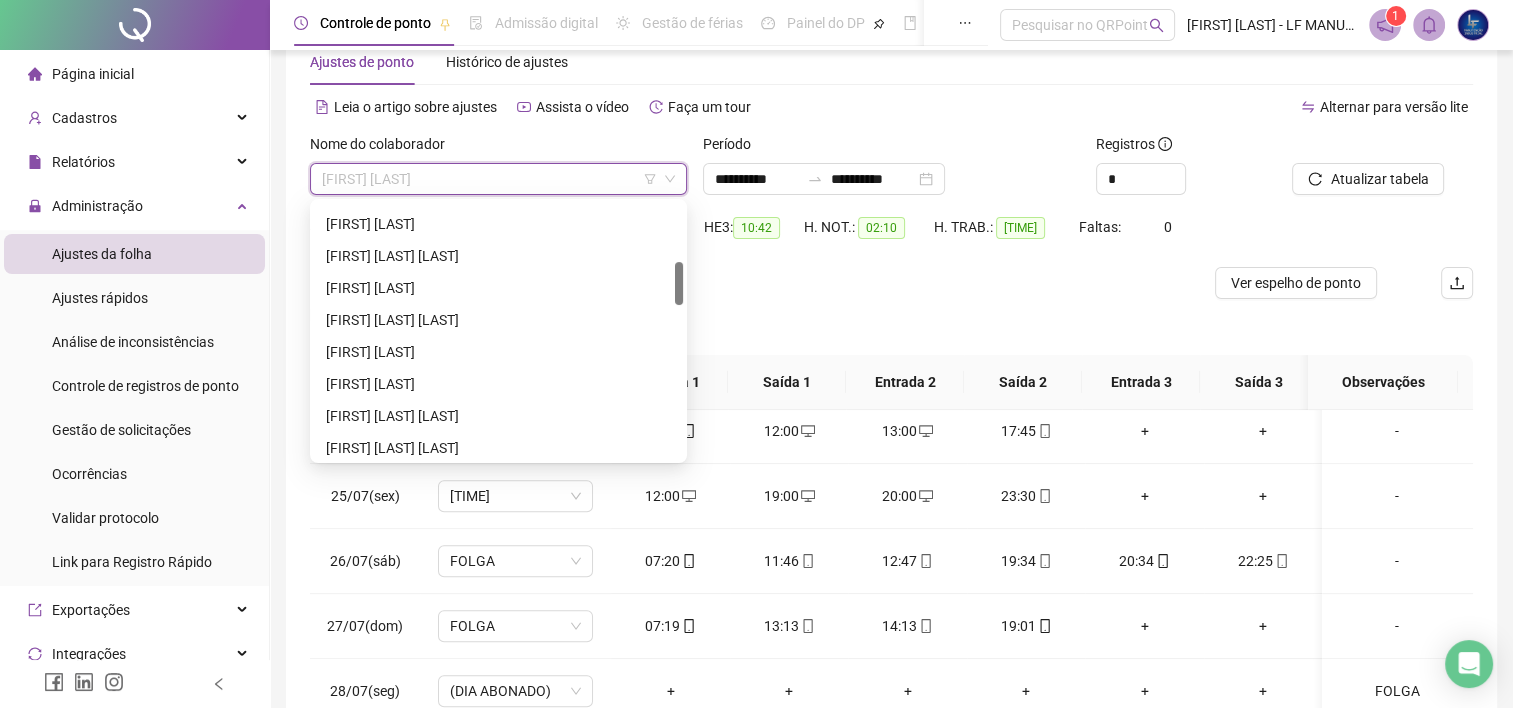 drag, startPoint x: 681, startPoint y: 268, endPoint x: 684, endPoint y: 296, distance: 28.160255 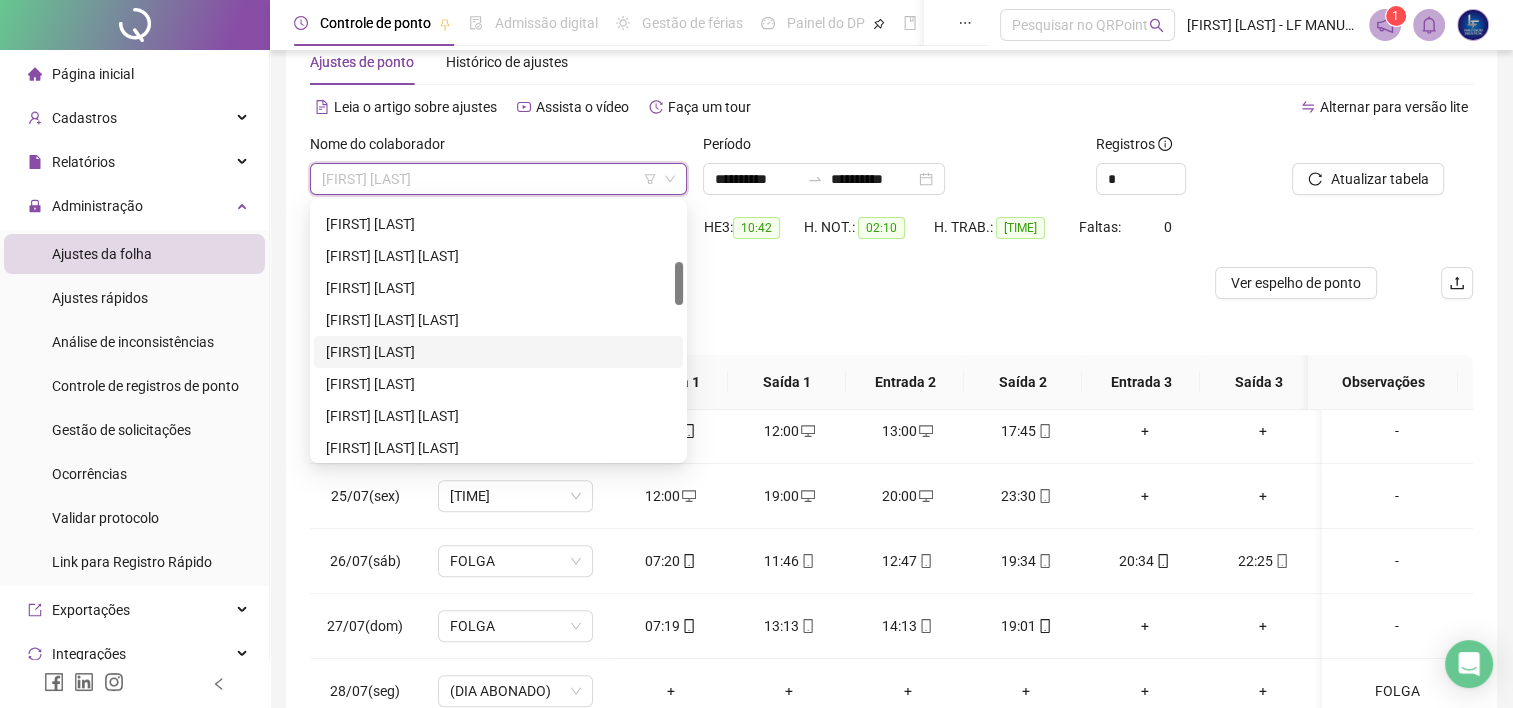 click on "[FIRST] [LAST]" at bounding box center [498, 352] 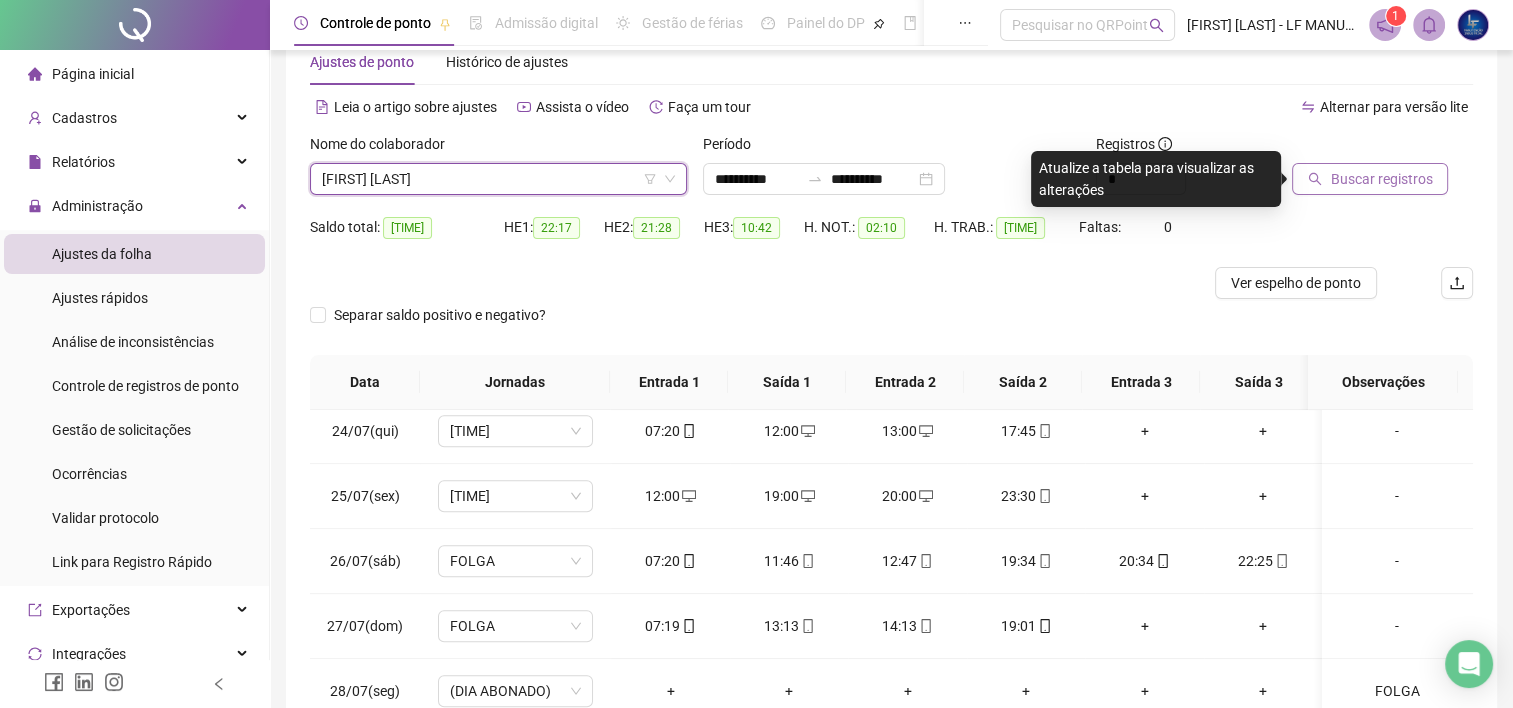 click on "Buscar registros" at bounding box center [1370, 179] 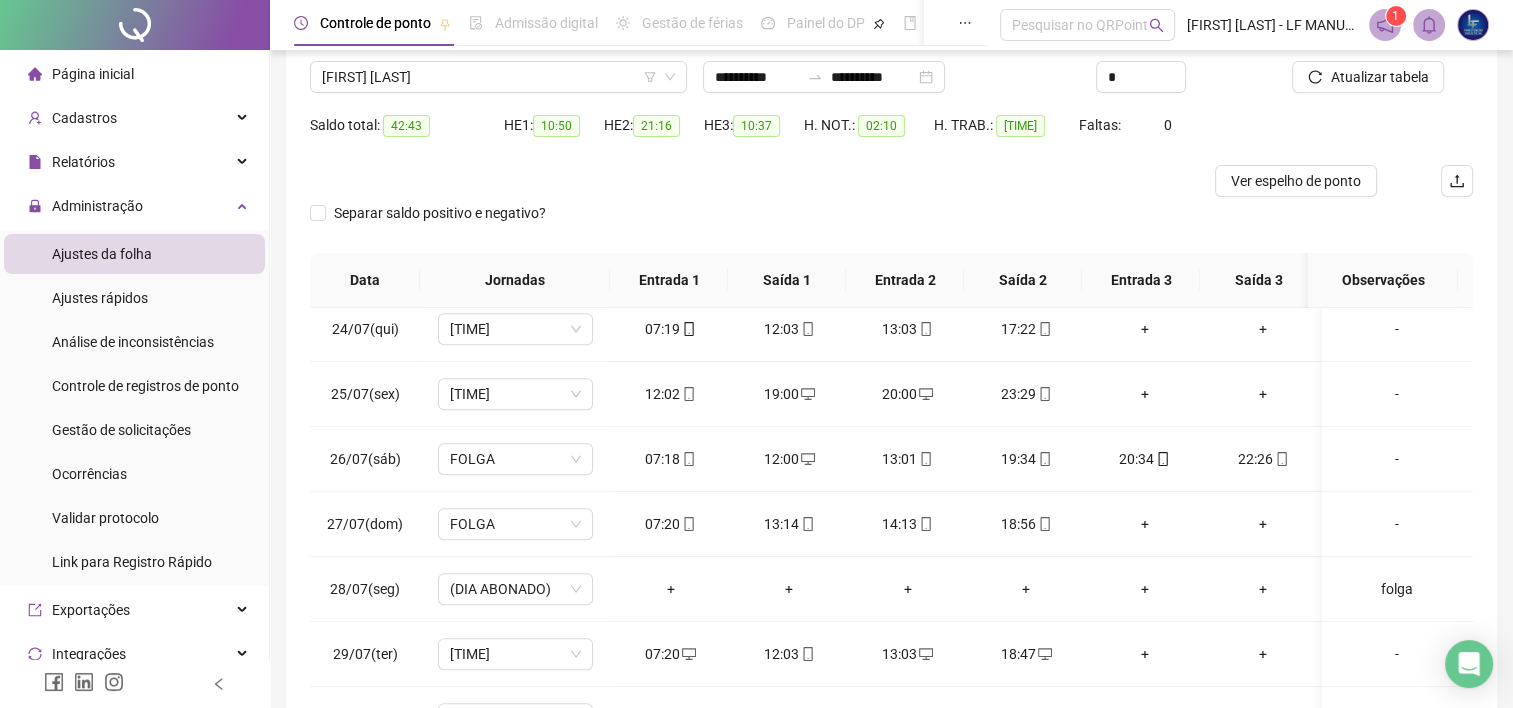 scroll, scrollTop: 158, scrollLeft: 0, axis: vertical 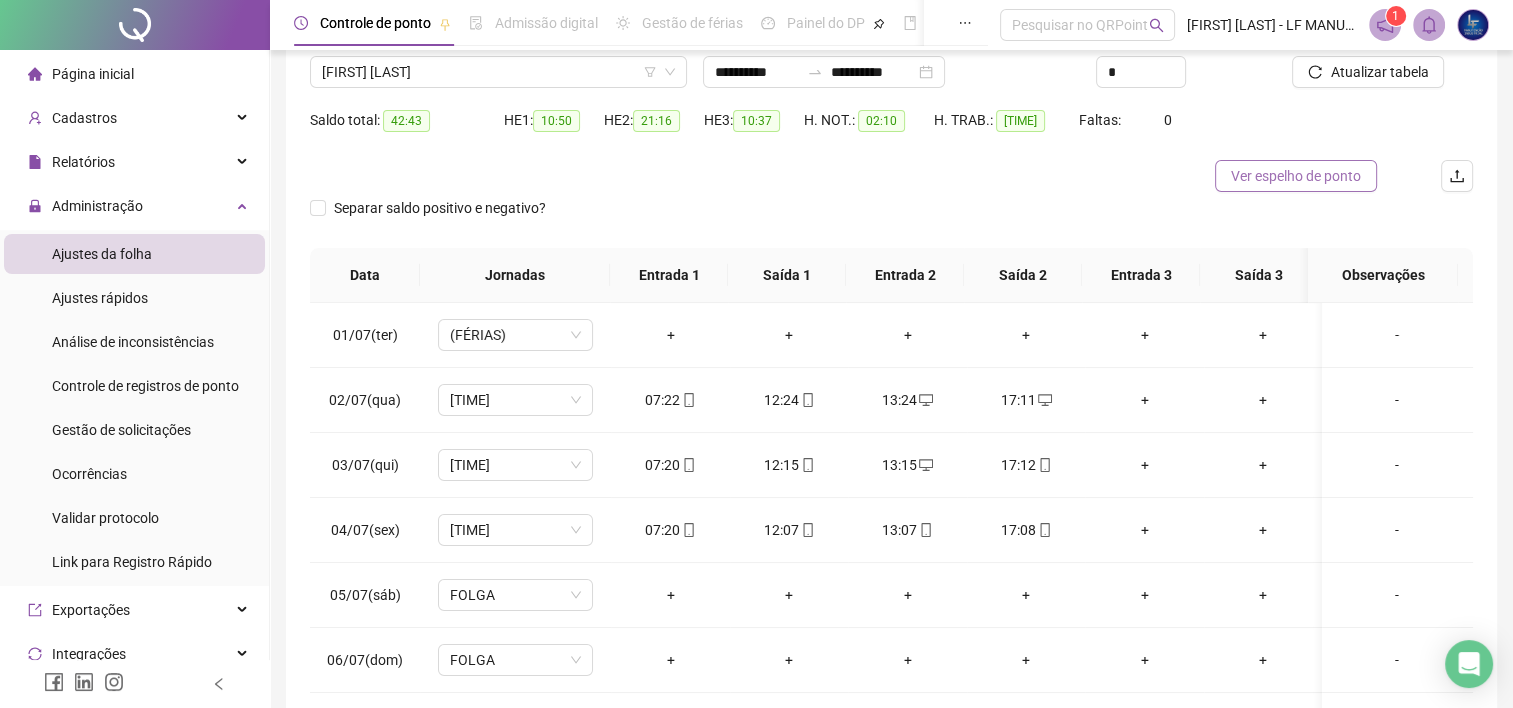 click on "Ver espelho de ponto" at bounding box center (1296, 176) 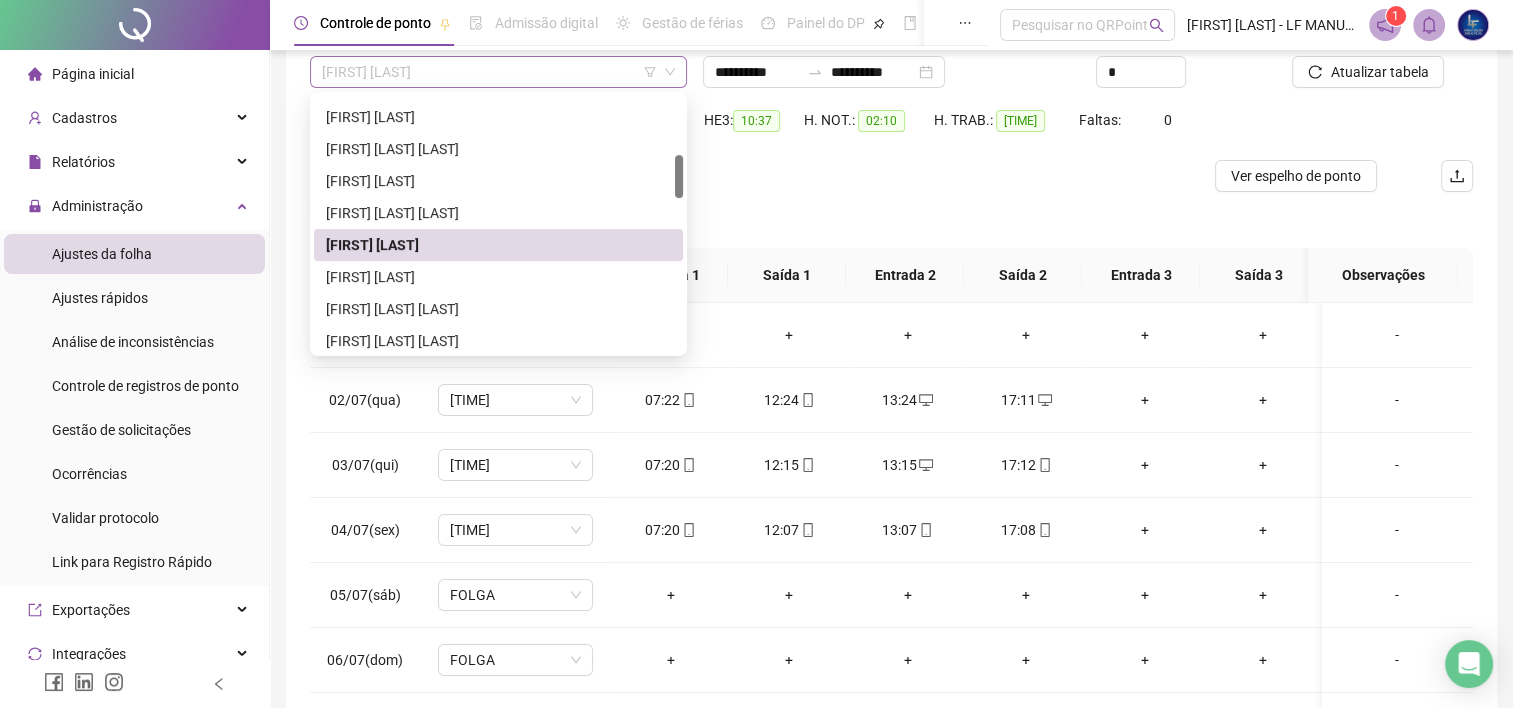 click on "[FIRST] [LAST]" at bounding box center [498, 72] 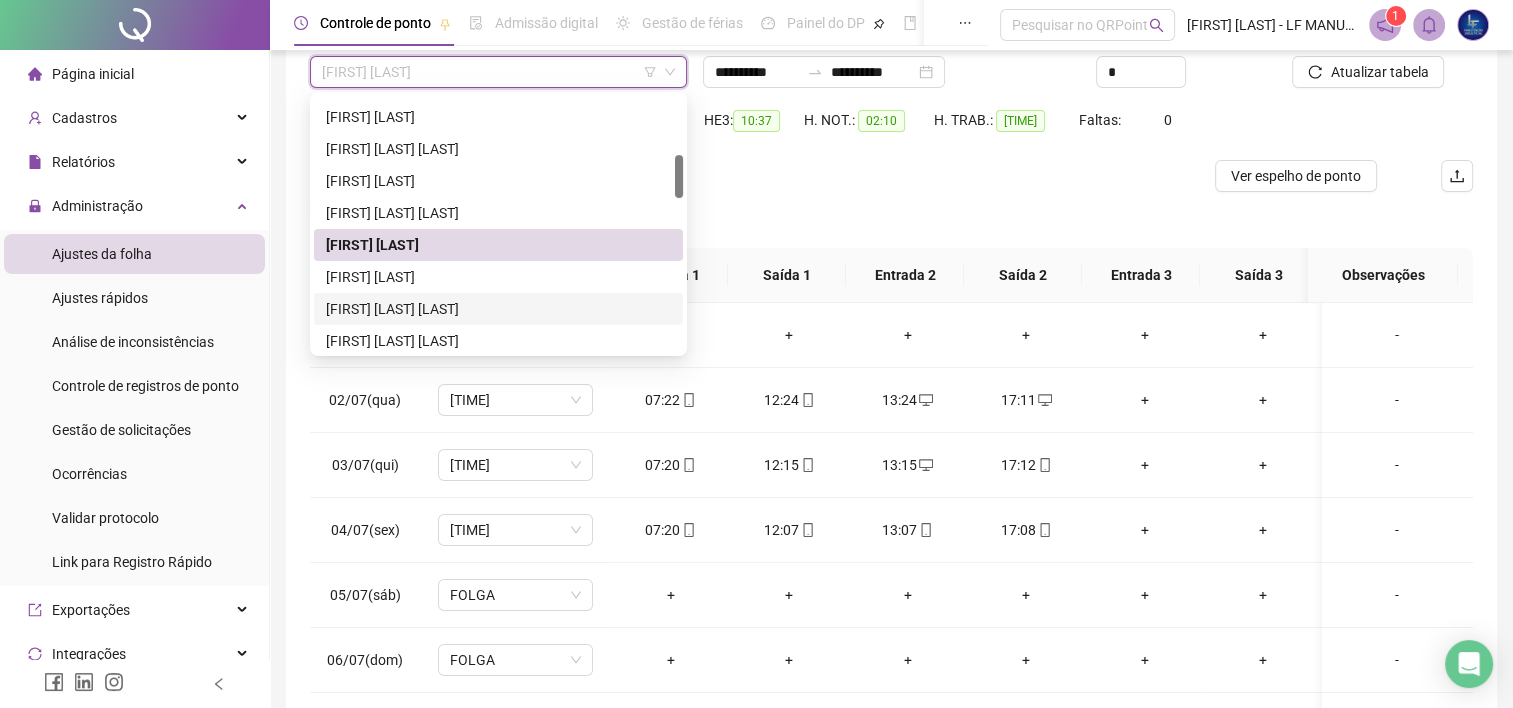 click on "[FIRST] [LAST] [LAST]" at bounding box center [498, 309] 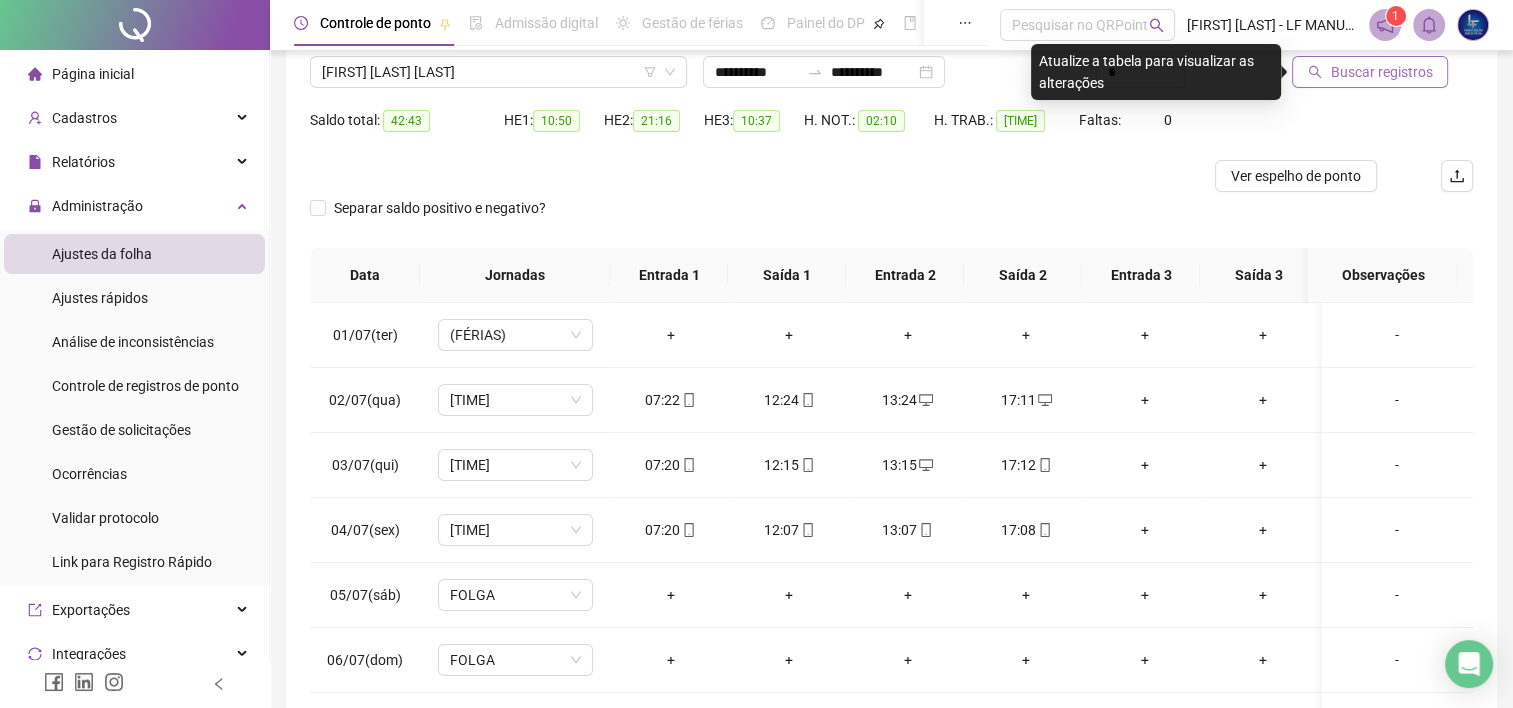 click on "Buscar registros" at bounding box center [1381, 72] 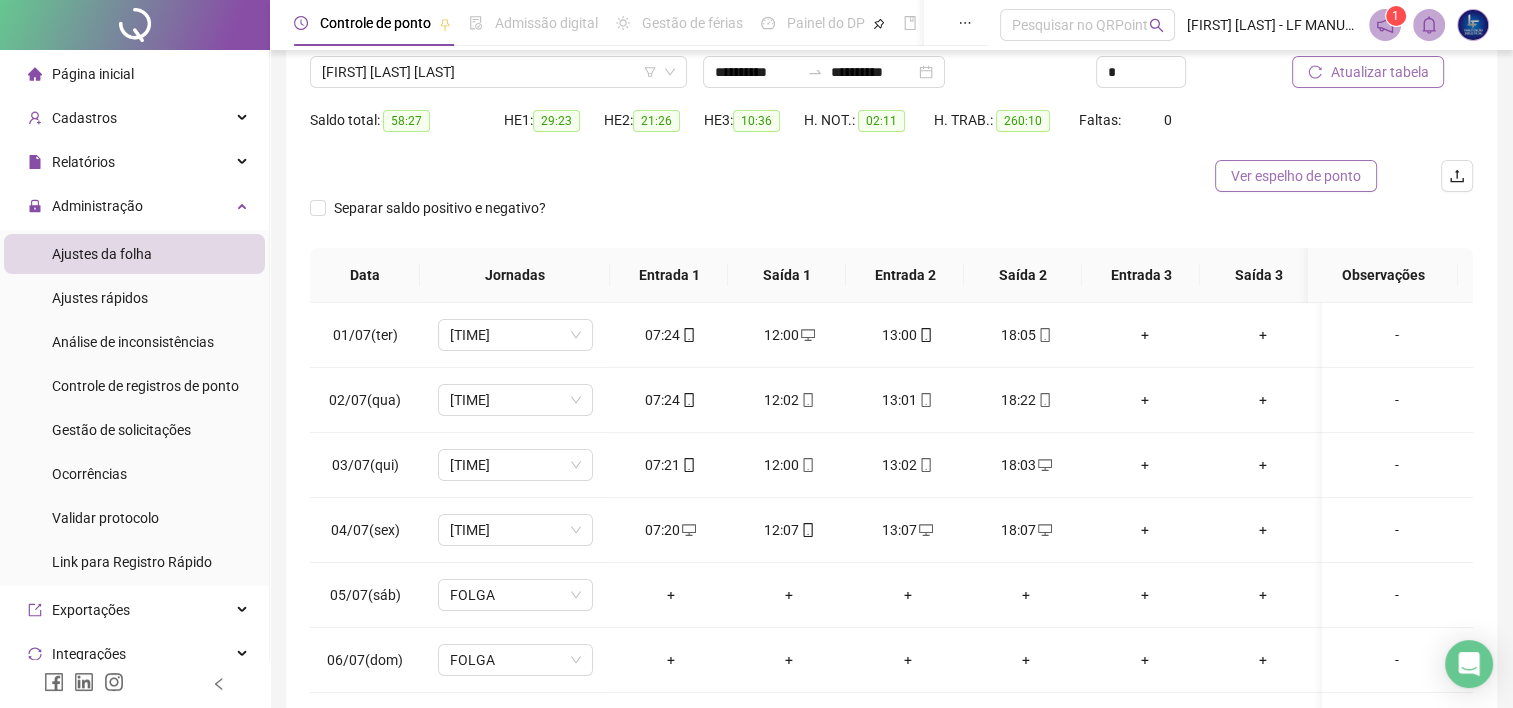 click on "Ver espelho de ponto" at bounding box center (1296, 176) 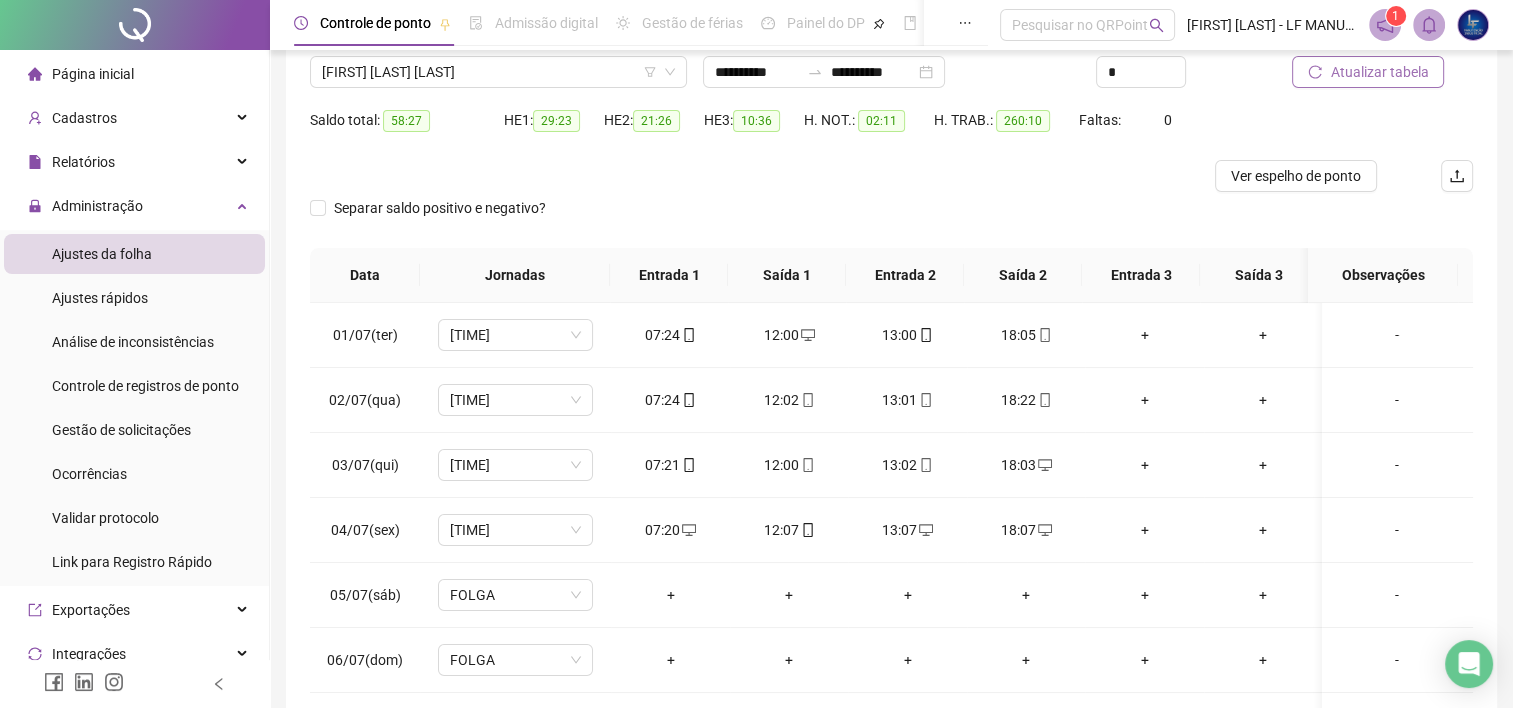 drag, startPoint x: 1485, startPoint y: 602, endPoint x: 1471, endPoint y: 600, distance: 14.142136 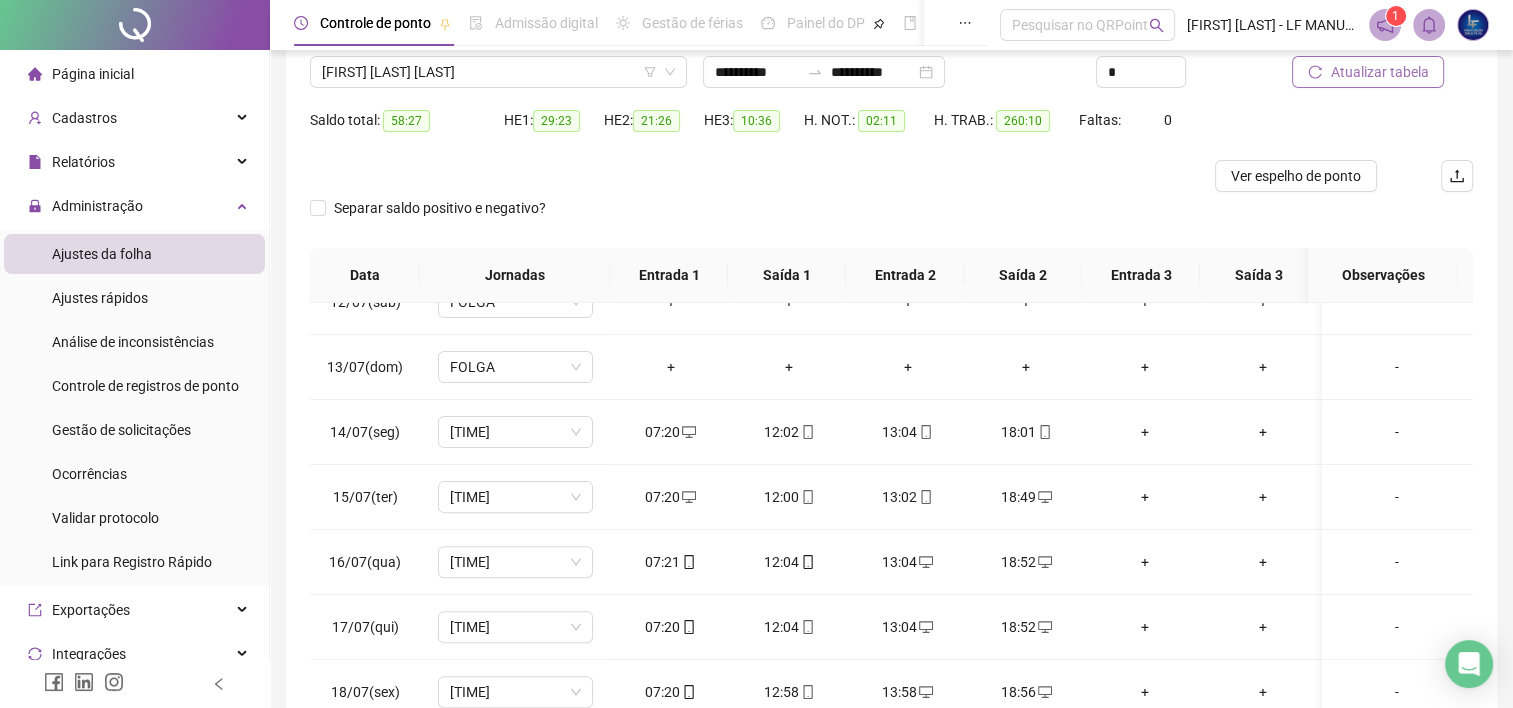 scroll, scrollTop: 1121, scrollLeft: 0, axis: vertical 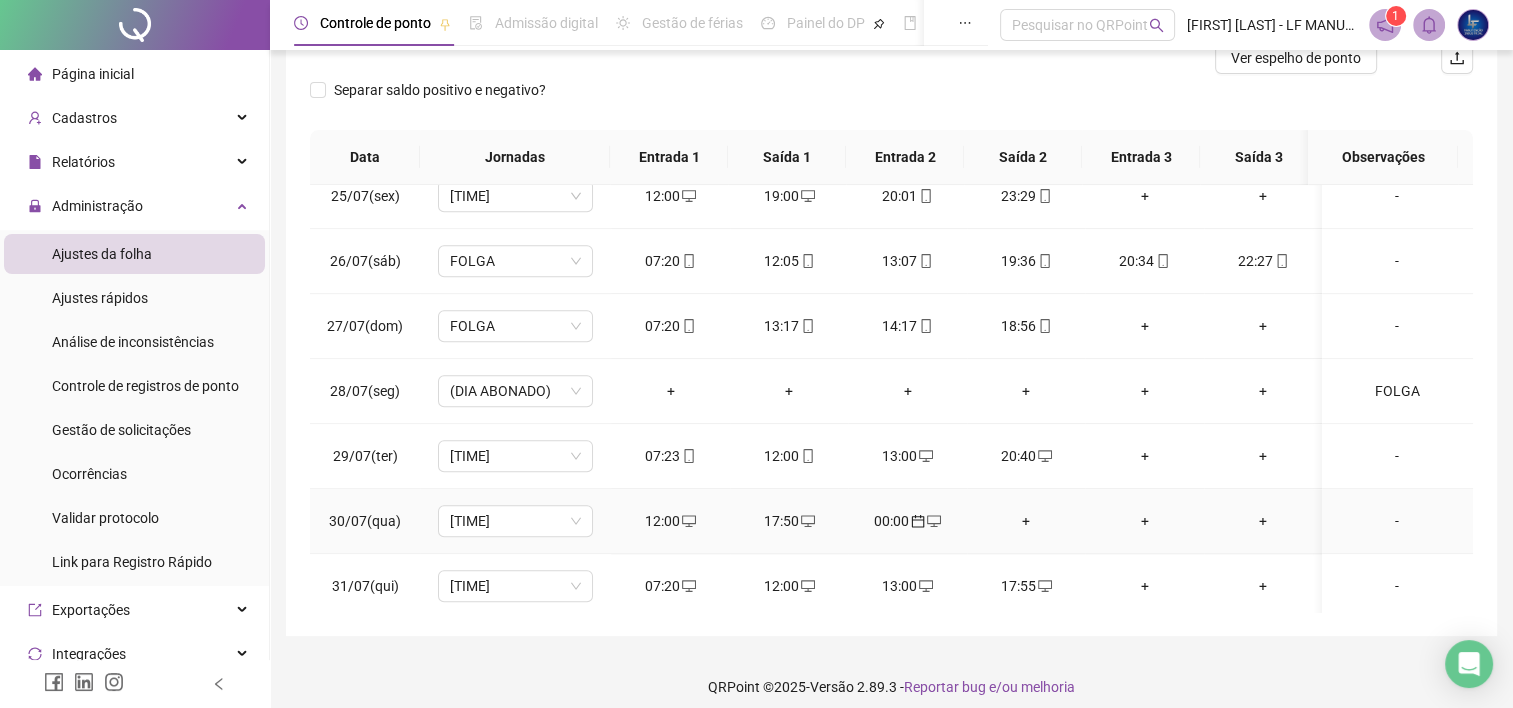click on "+" at bounding box center [1026, 521] 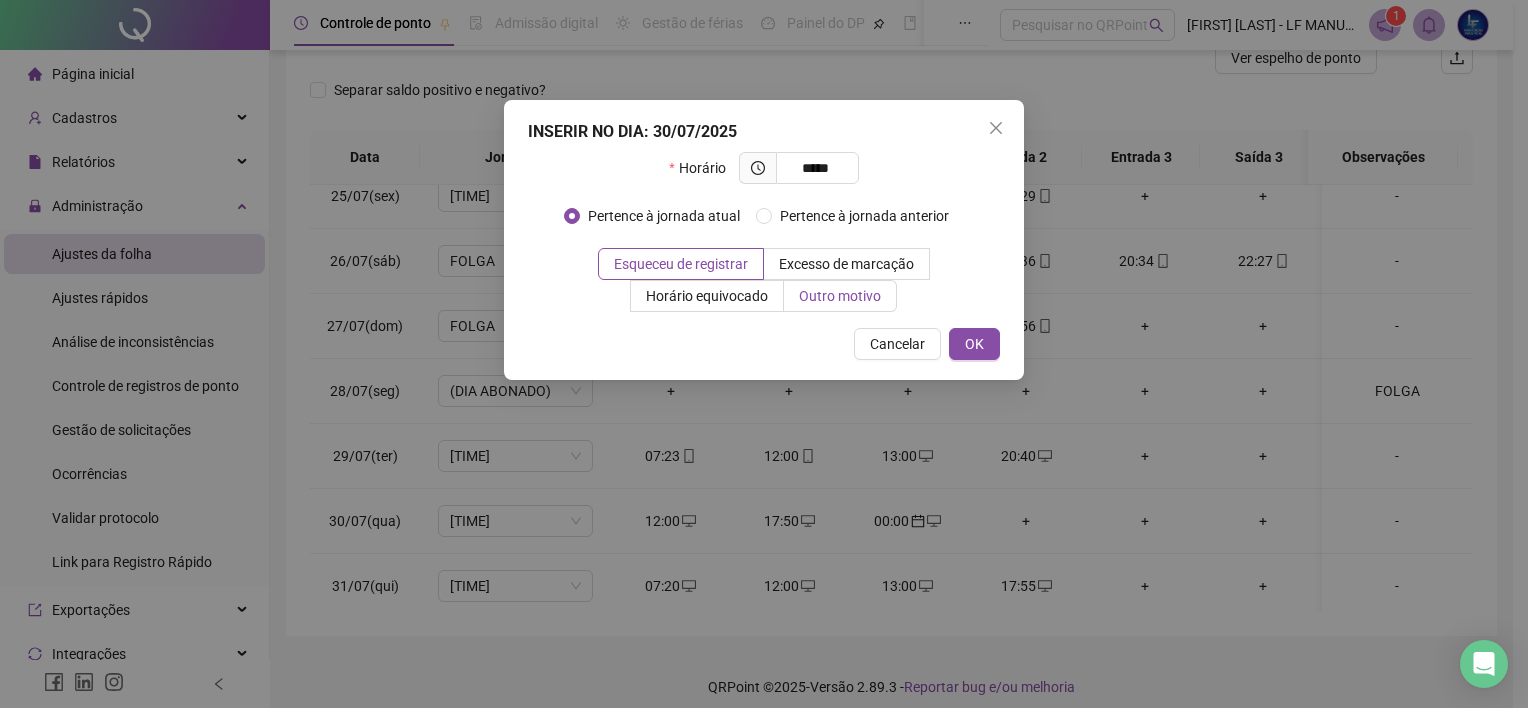 type on "*****" 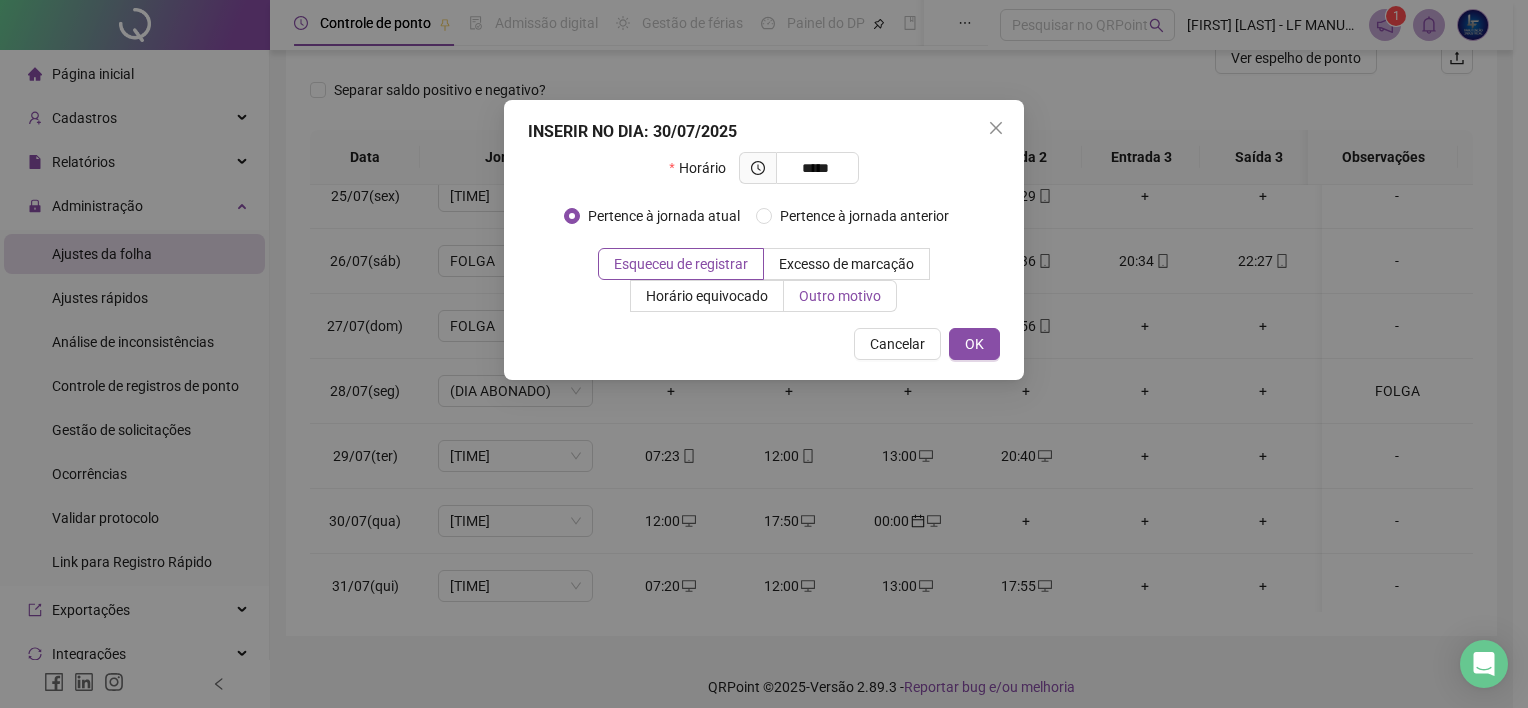 click on "Outro motivo" at bounding box center [840, 296] 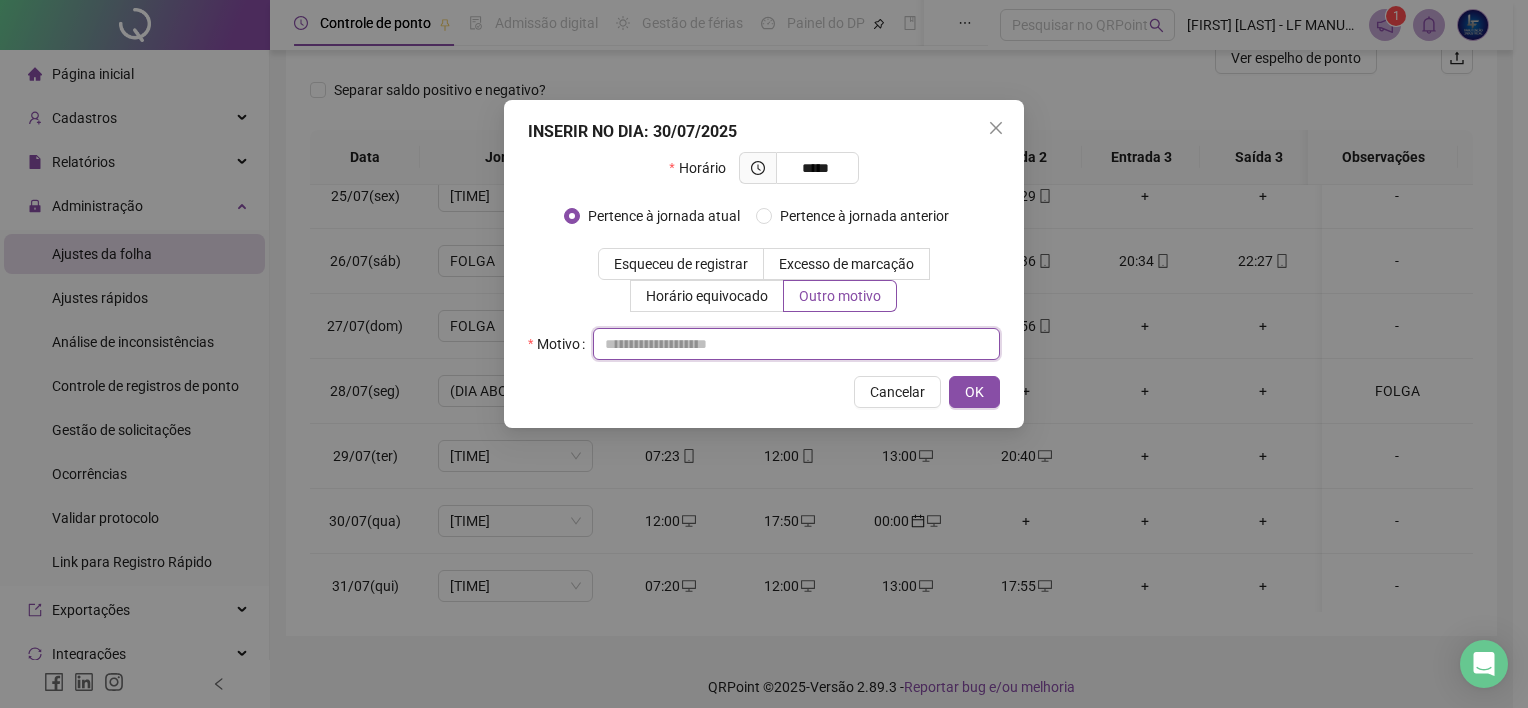 click at bounding box center (796, 344) 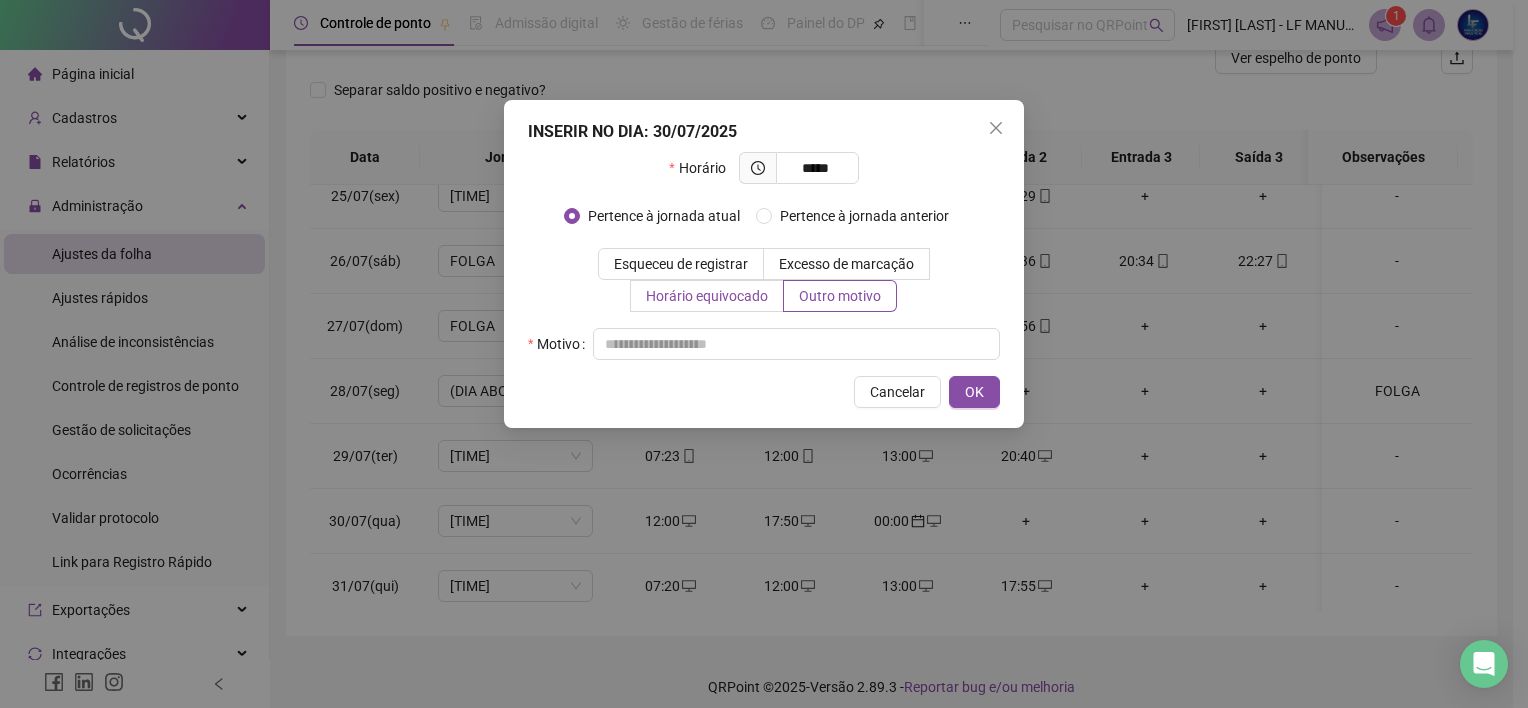 click on "Horário equivocado" at bounding box center (707, 296) 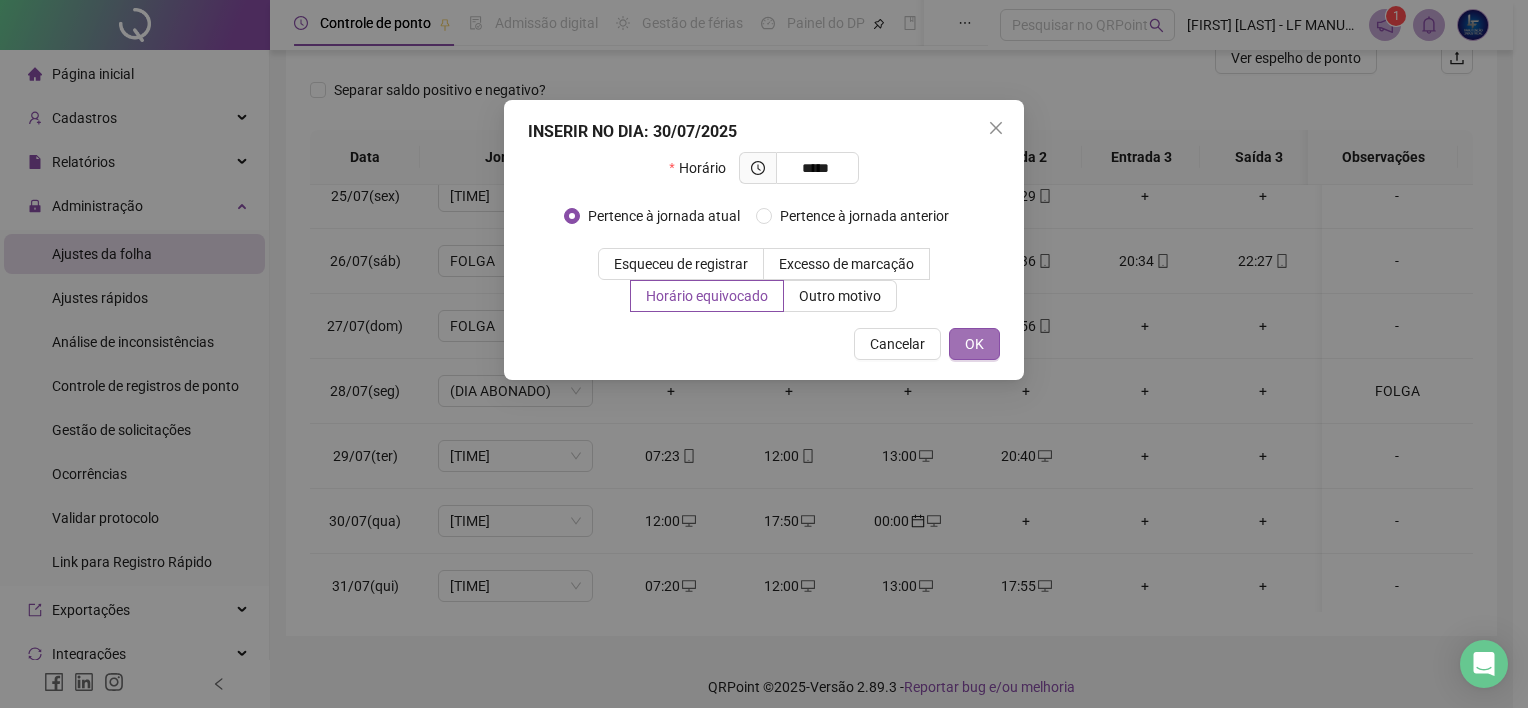 click on "OK" at bounding box center (974, 344) 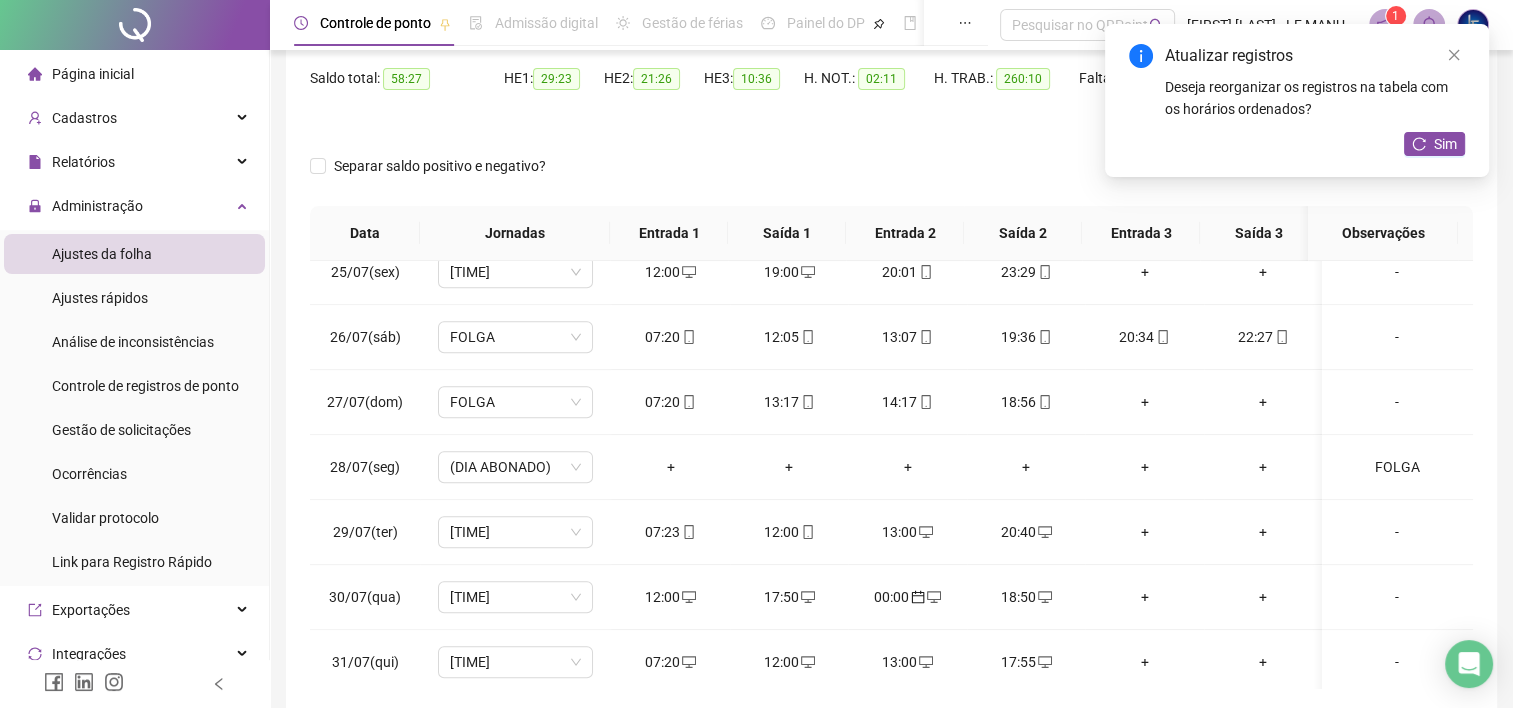 scroll, scrollTop: 198, scrollLeft: 0, axis: vertical 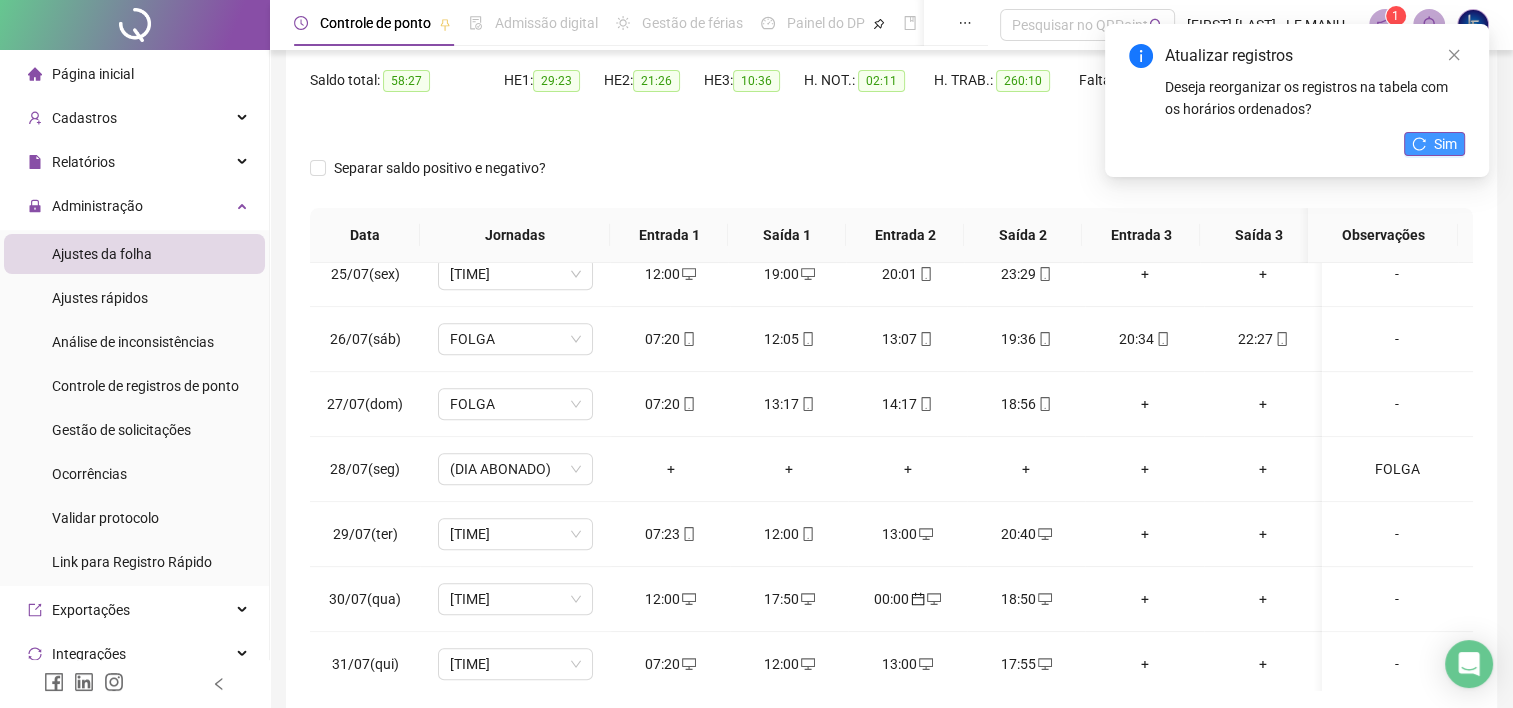 click 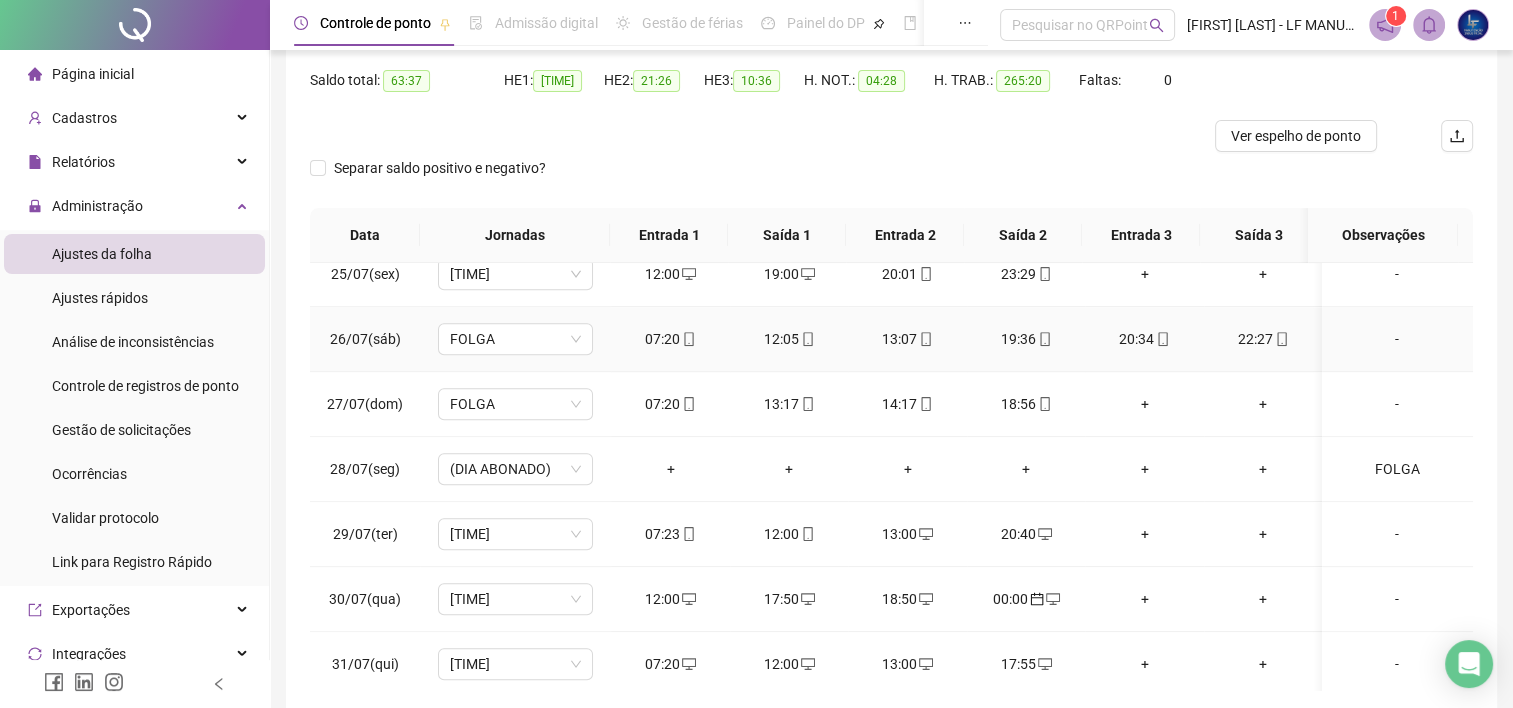 click on "+" at bounding box center [1263, 404] 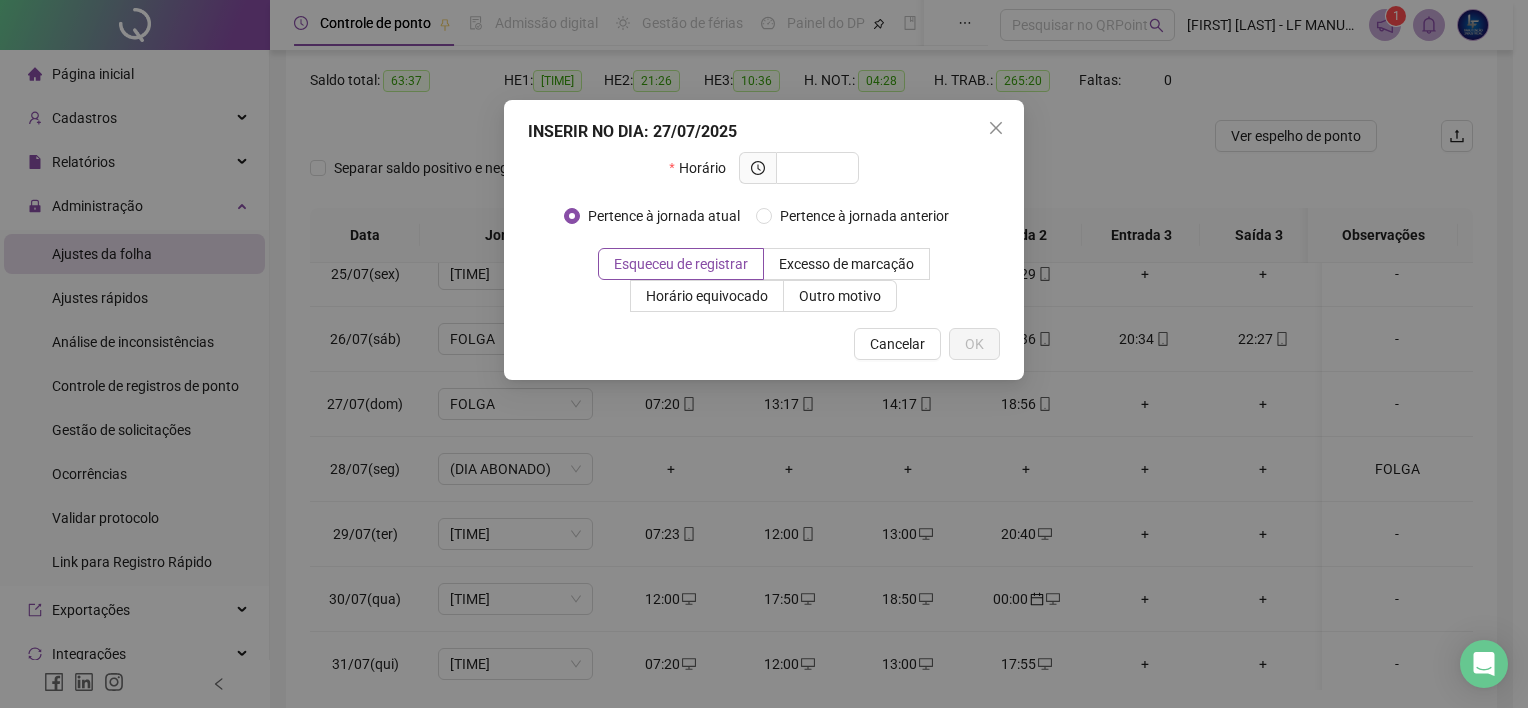 click on "**********" at bounding box center [764, 156] 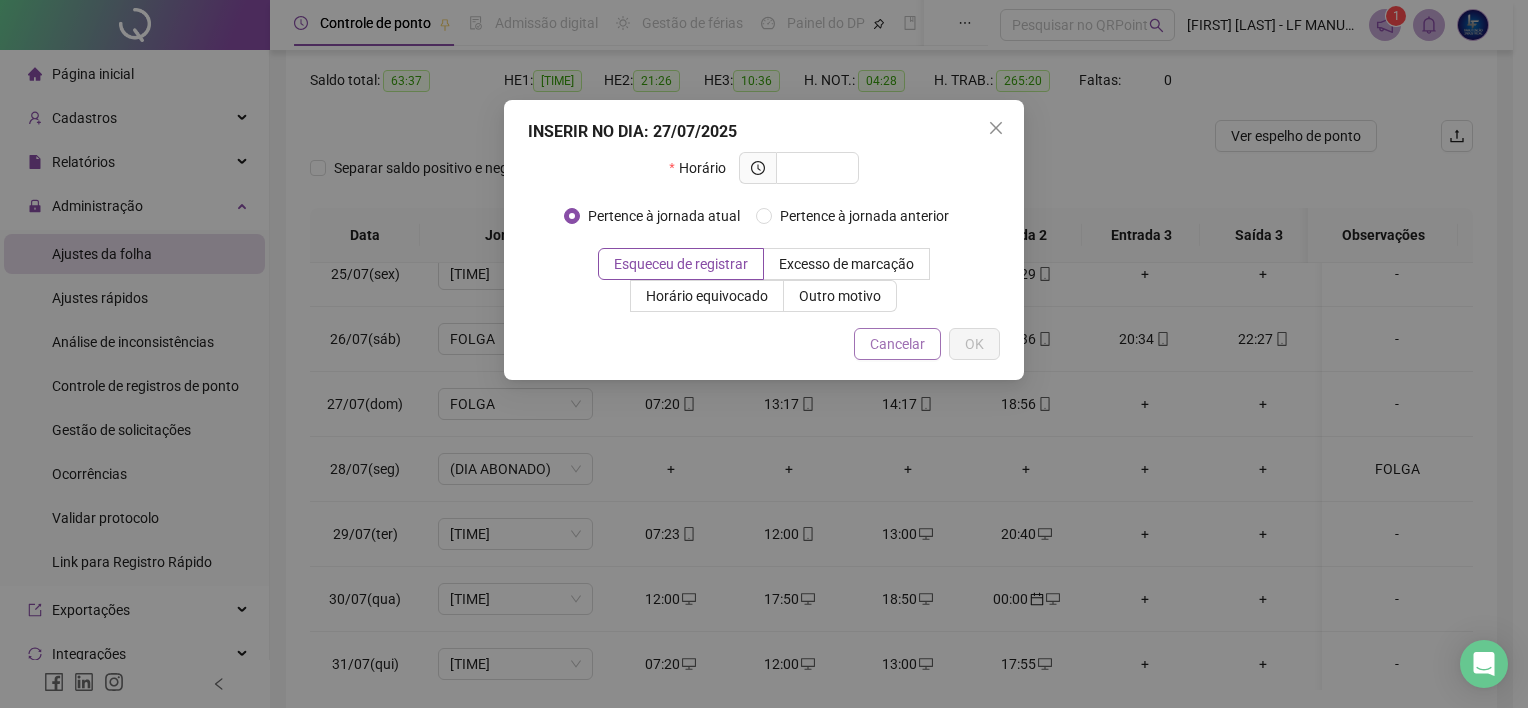 click on "Cancelar" at bounding box center (897, 344) 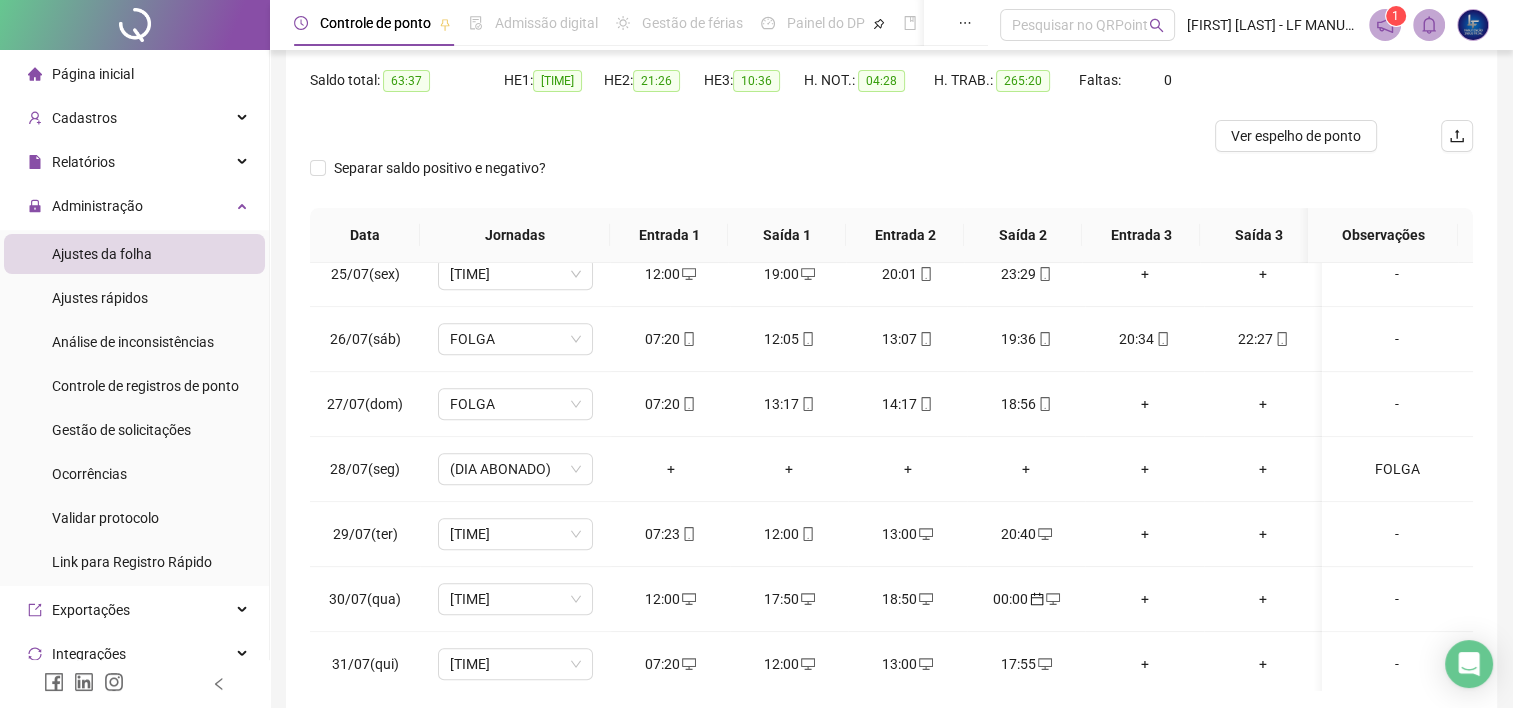 scroll, scrollTop: 289, scrollLeft: 0, axis: vertical 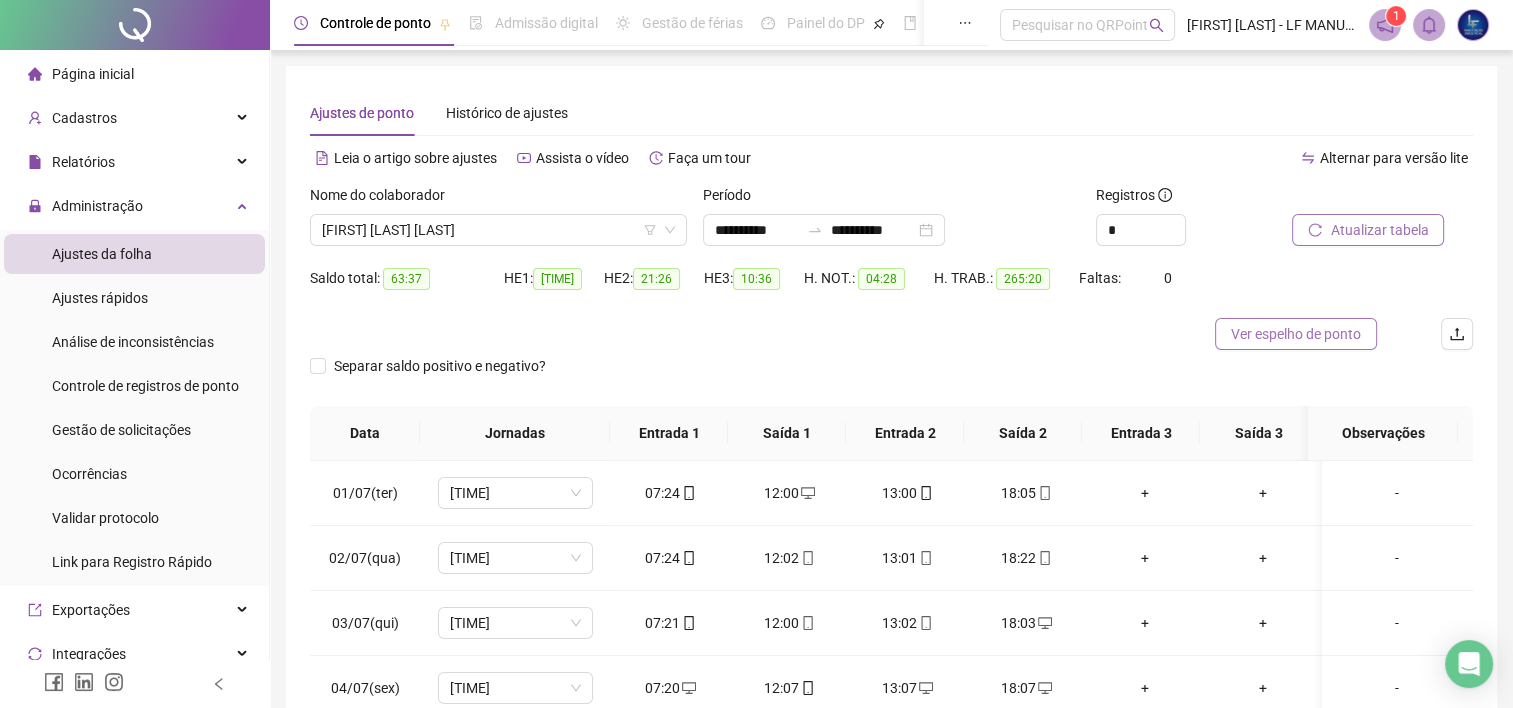 click on "Ver espelho de ponto" at bounding box center (1296, 334) 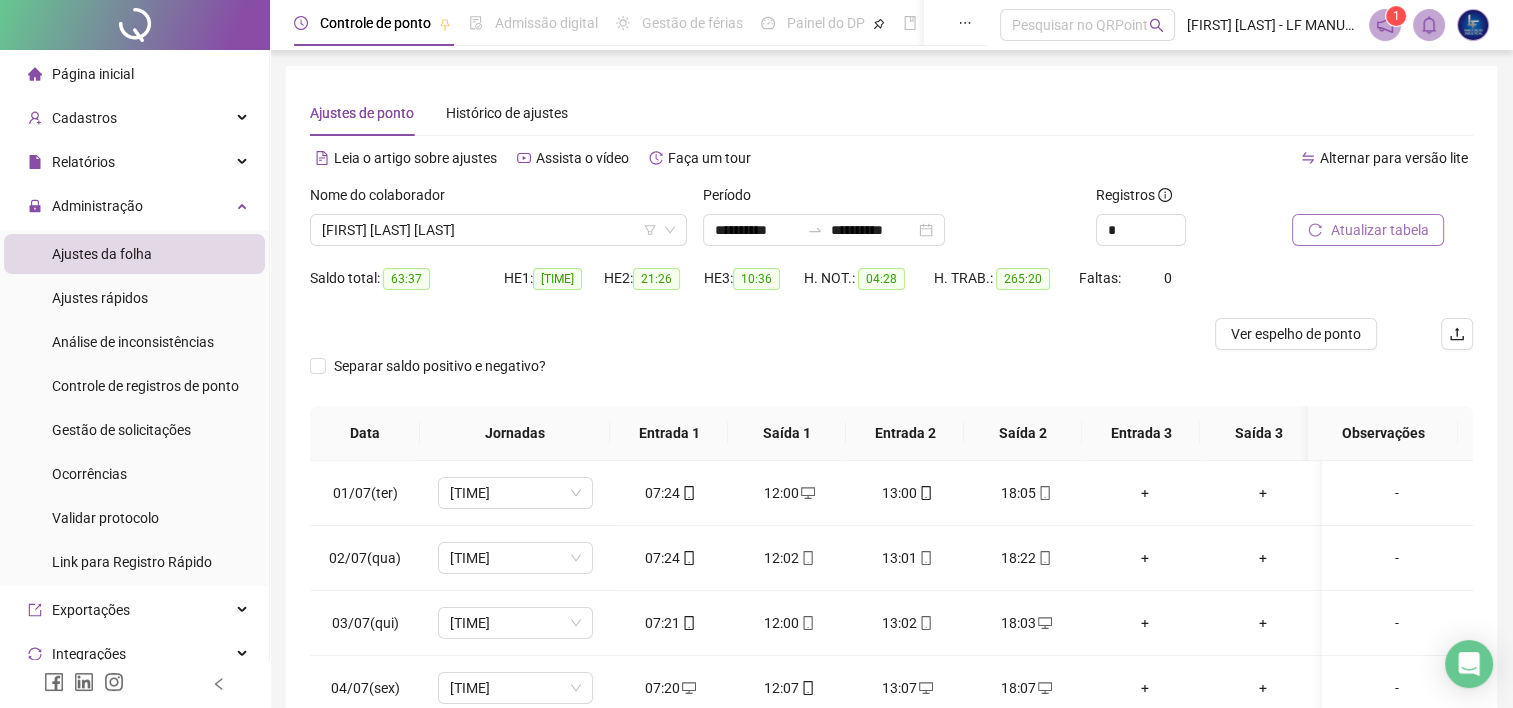 type 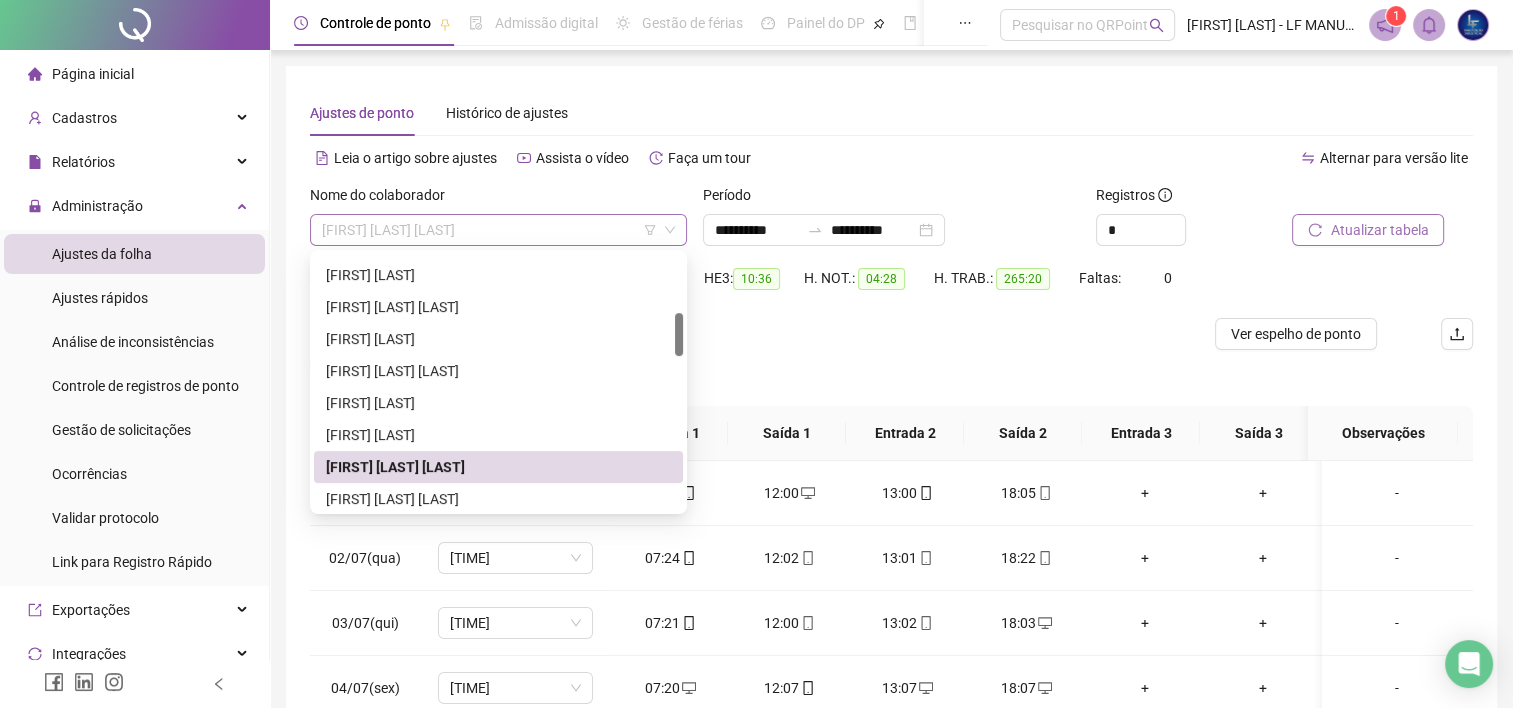 click on "[FIRST] [LAST] [LAST]" at bounding box center [498, 230] 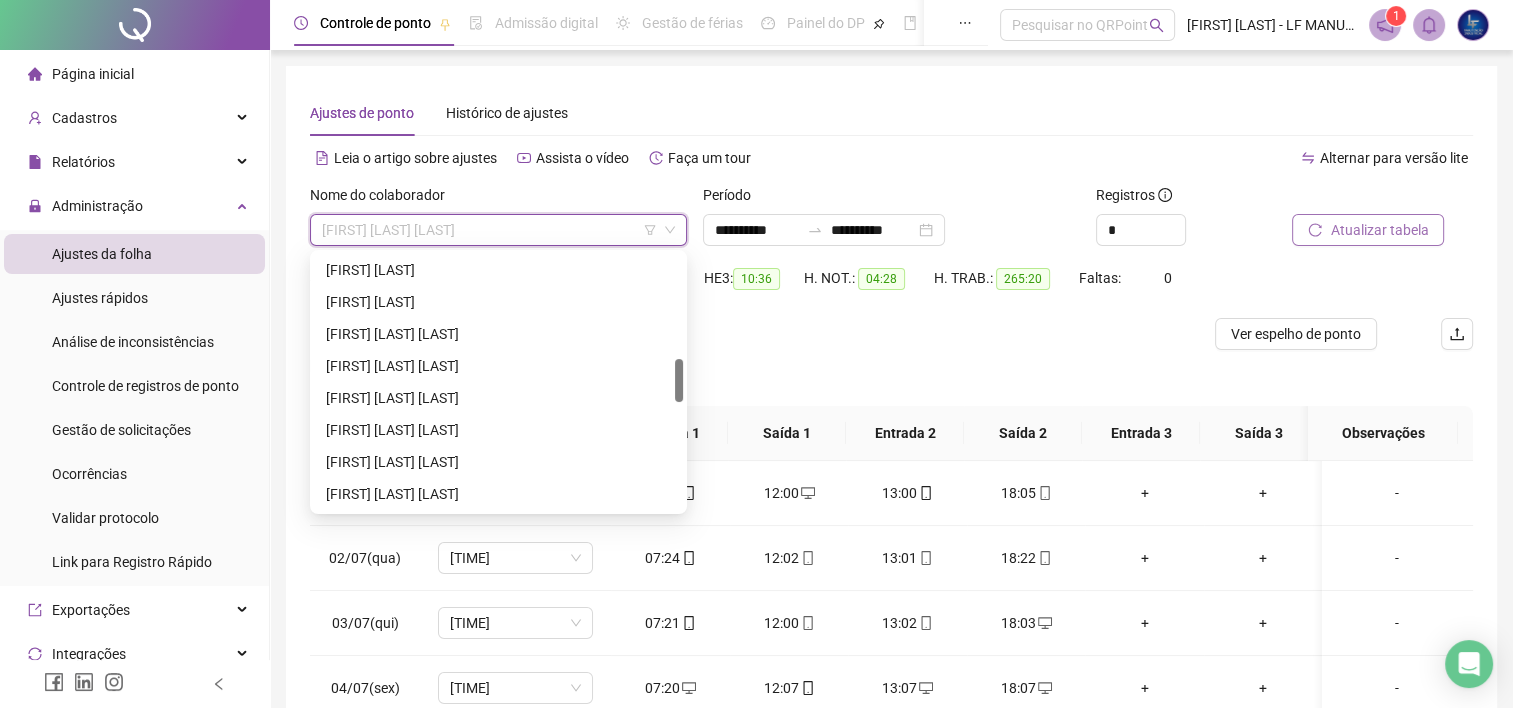 scroll, scrollTop: 676, scrollLeft: 0, axis: vertical 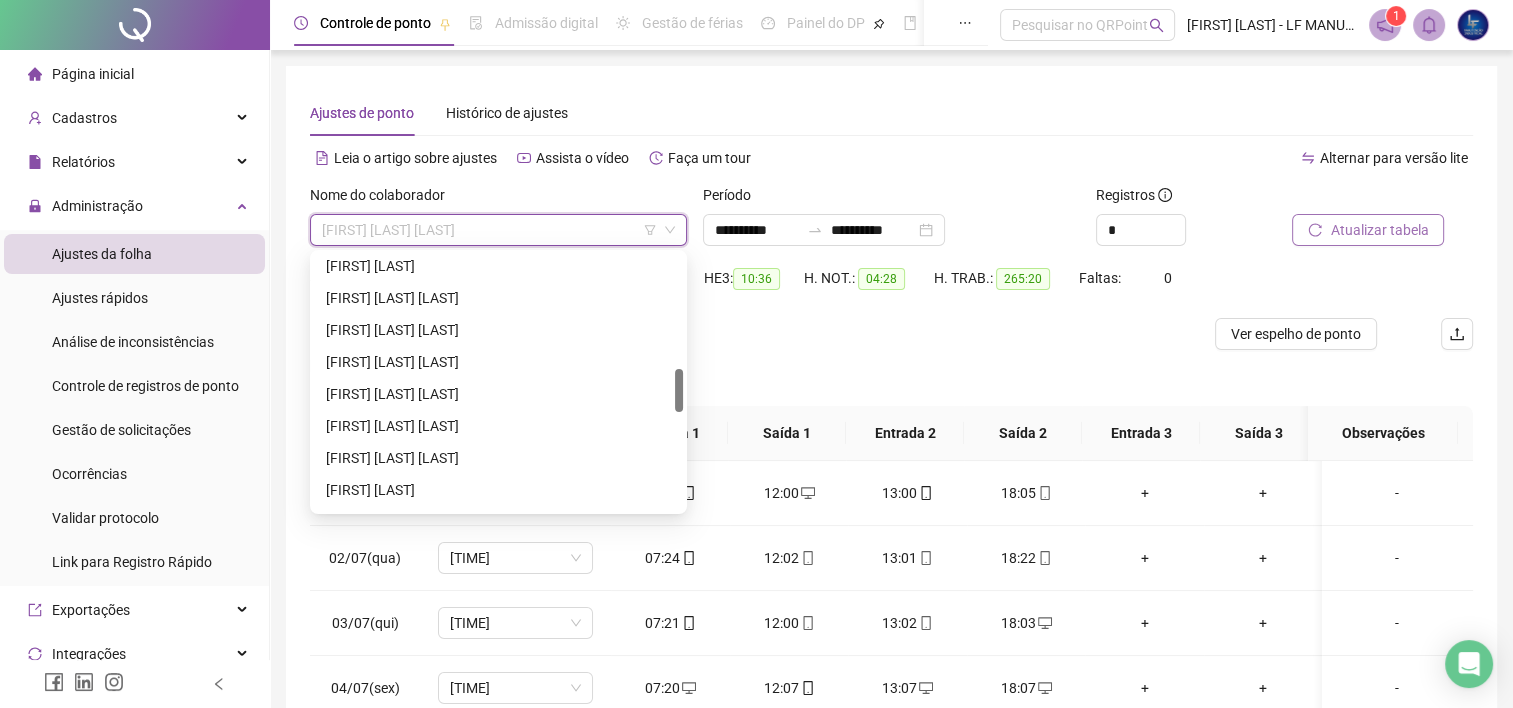 drag, startPoint x: 678, startPoint y: 348, endPoint x: 681, endPoint y: 404, distance: 56.0803 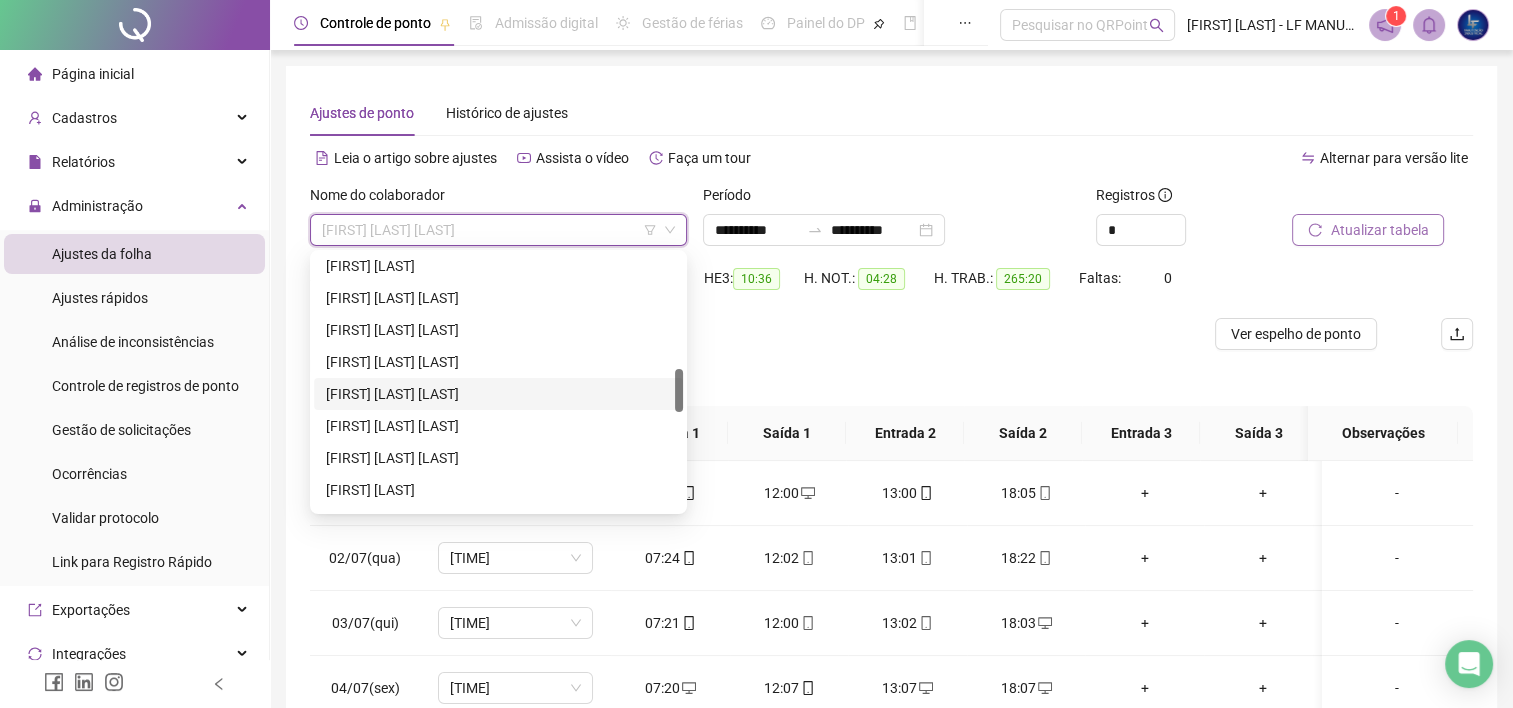 click on "[FIRST] [LAST] [LAST]" at bounding box center (498, 394) 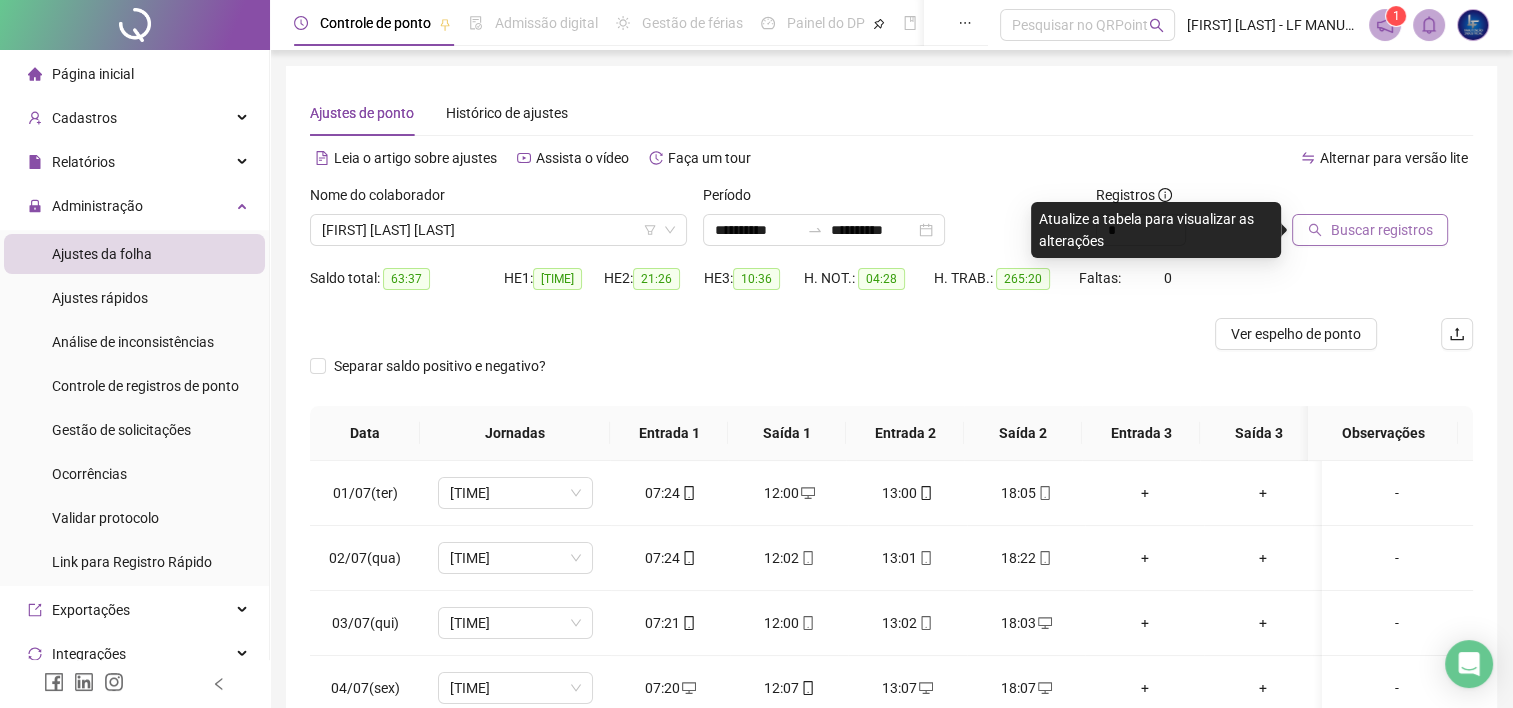 click on "Buscar registros" at bounding box center (1381, 230) 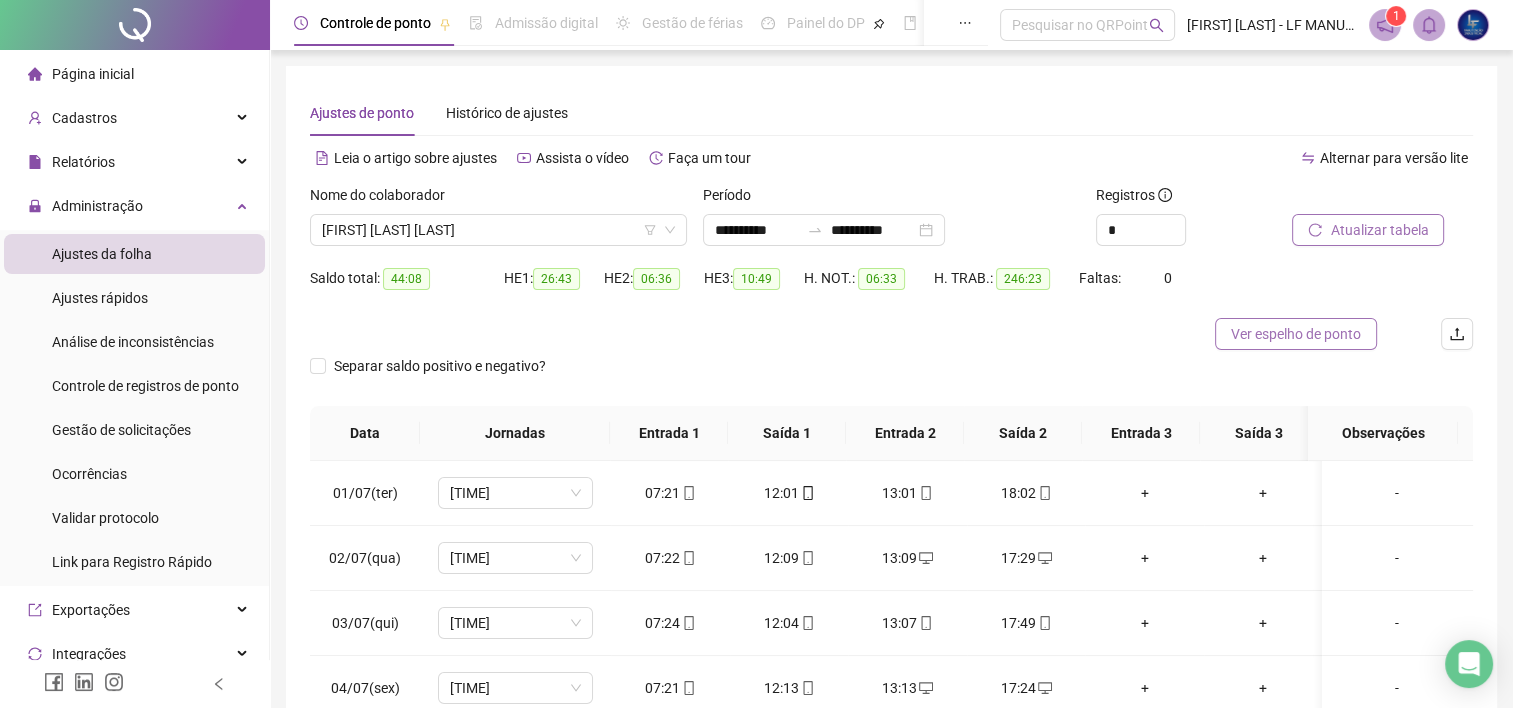 click on "Ver espelho de ponto" at bounding box center [1296, 334] 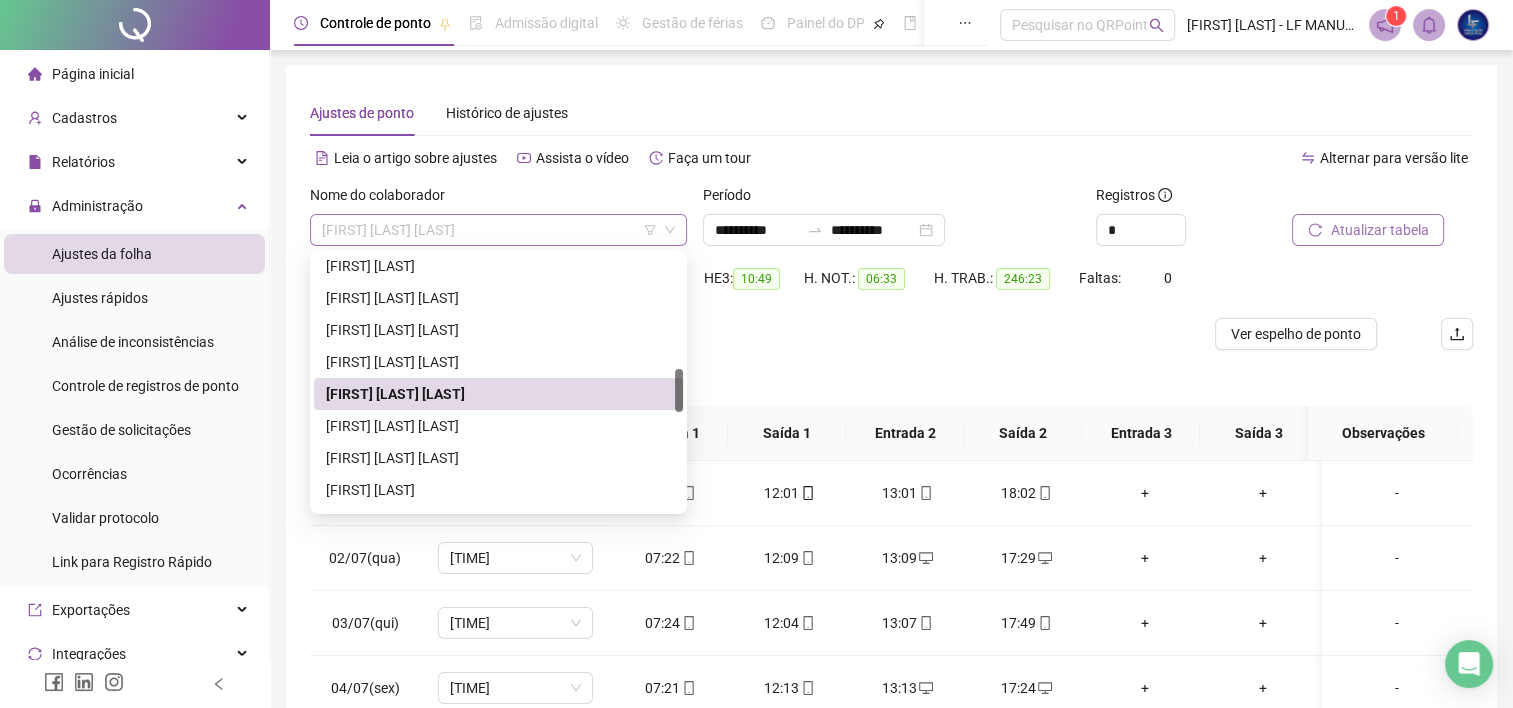 click on "[FIRST] [LAST] [LAST]" at bounding box center [498, 230] 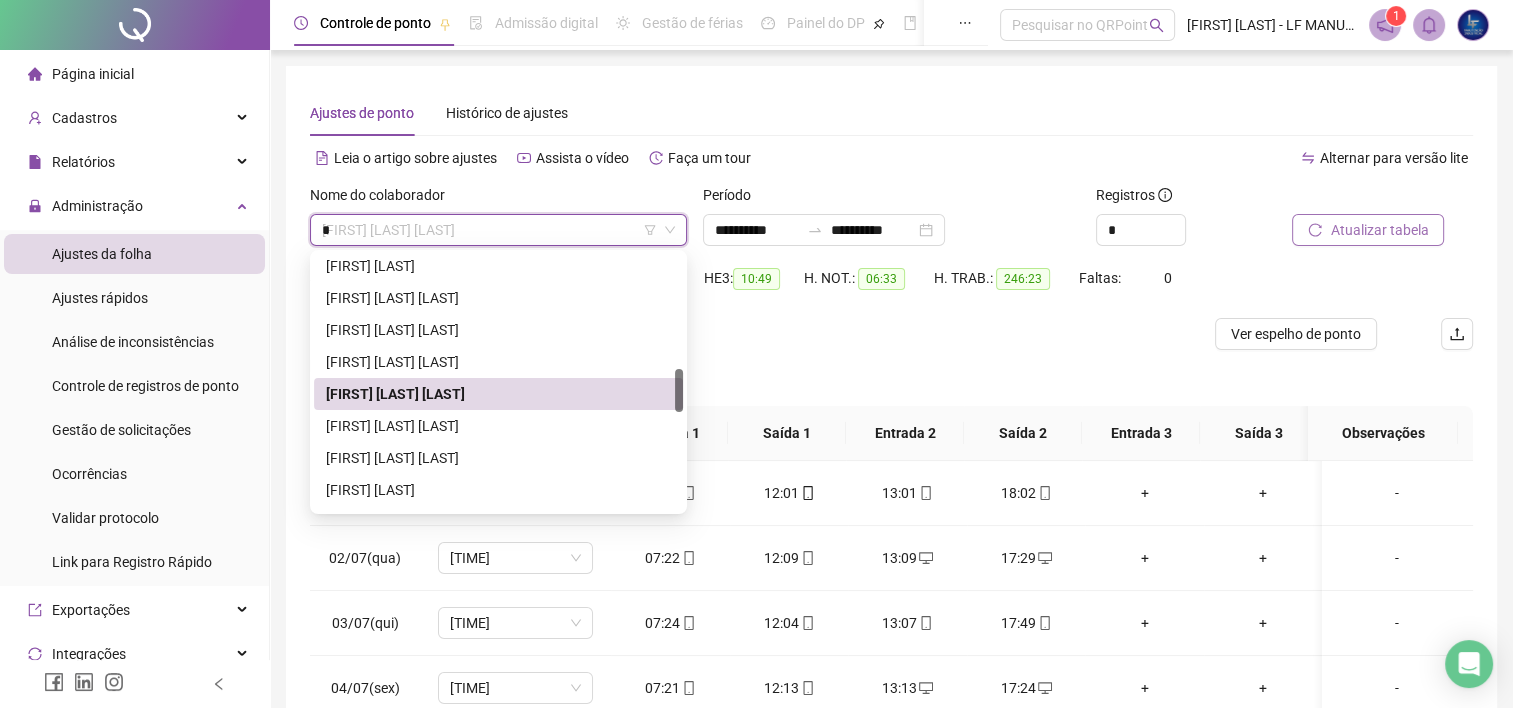 scroll, scrollTop: 0, scrollLeft: 0, axis: both 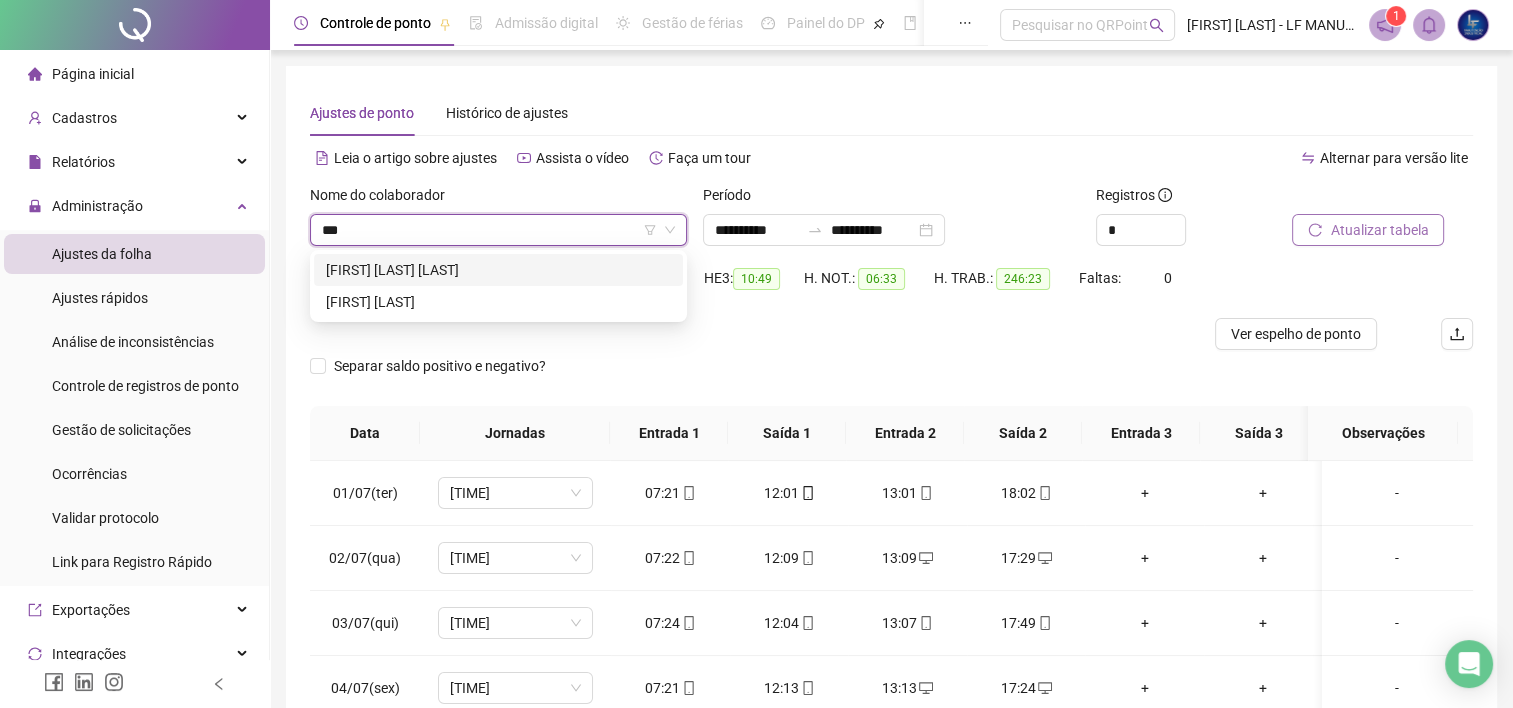 type on "****" 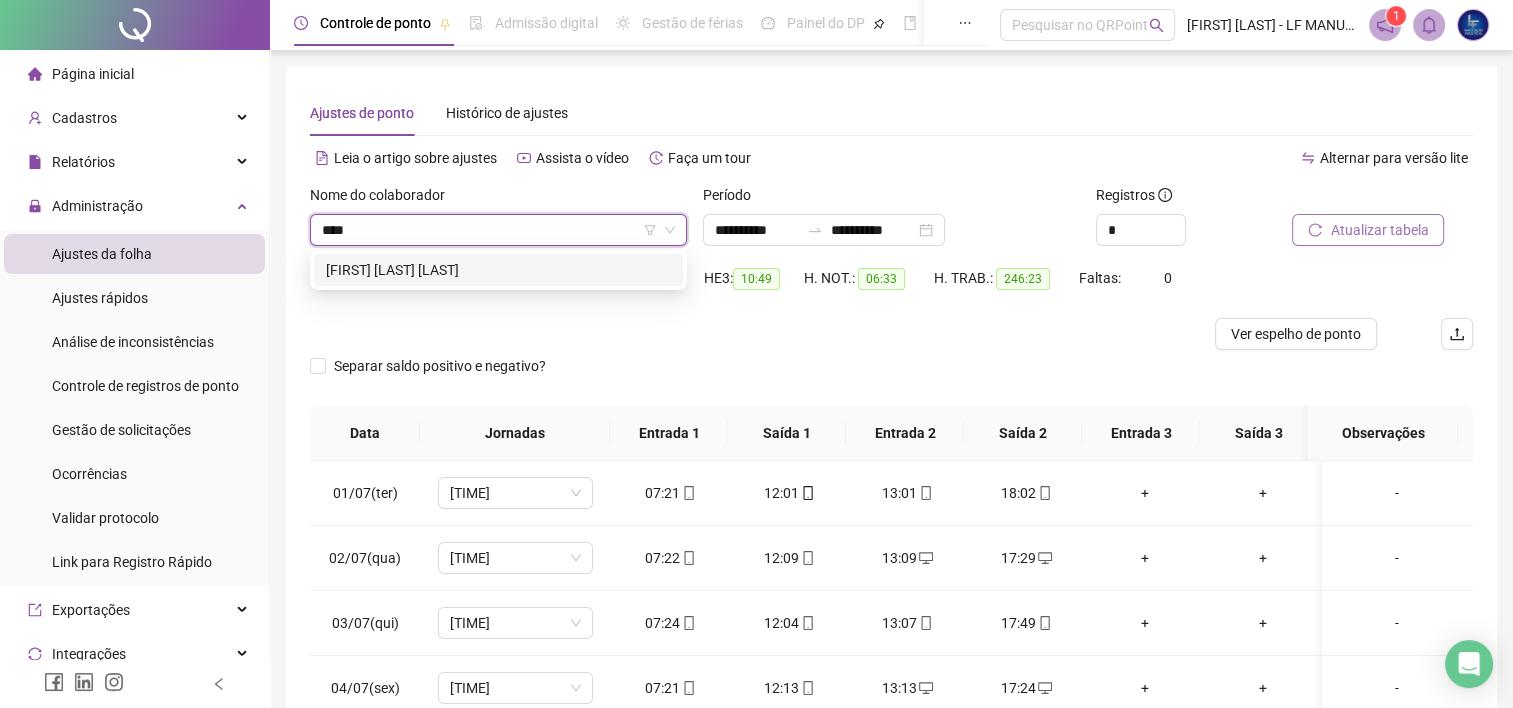 click on "[FIRST] [LAST] [LAST]" at bounding box center [498, 270] 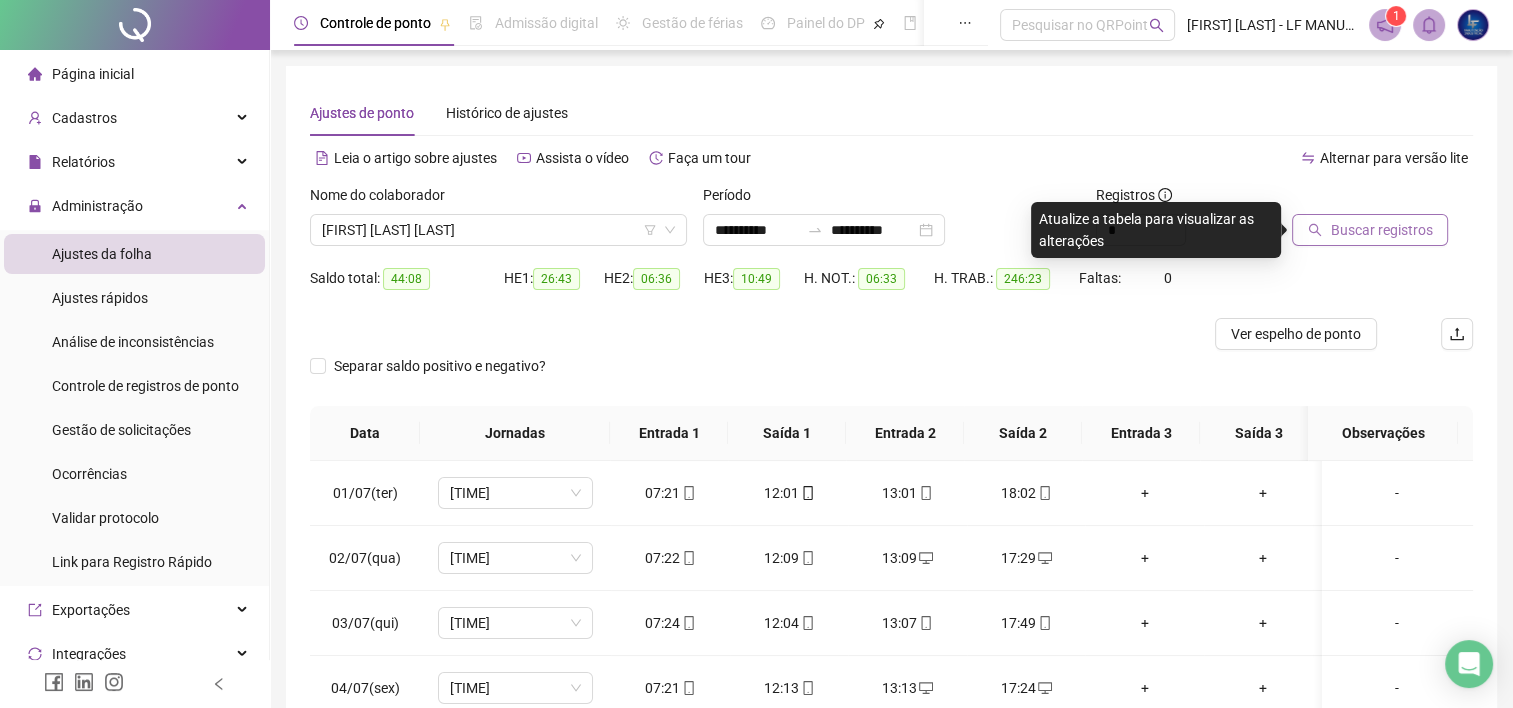 click on "Buscar registros" at bounding box center (1370, 230) 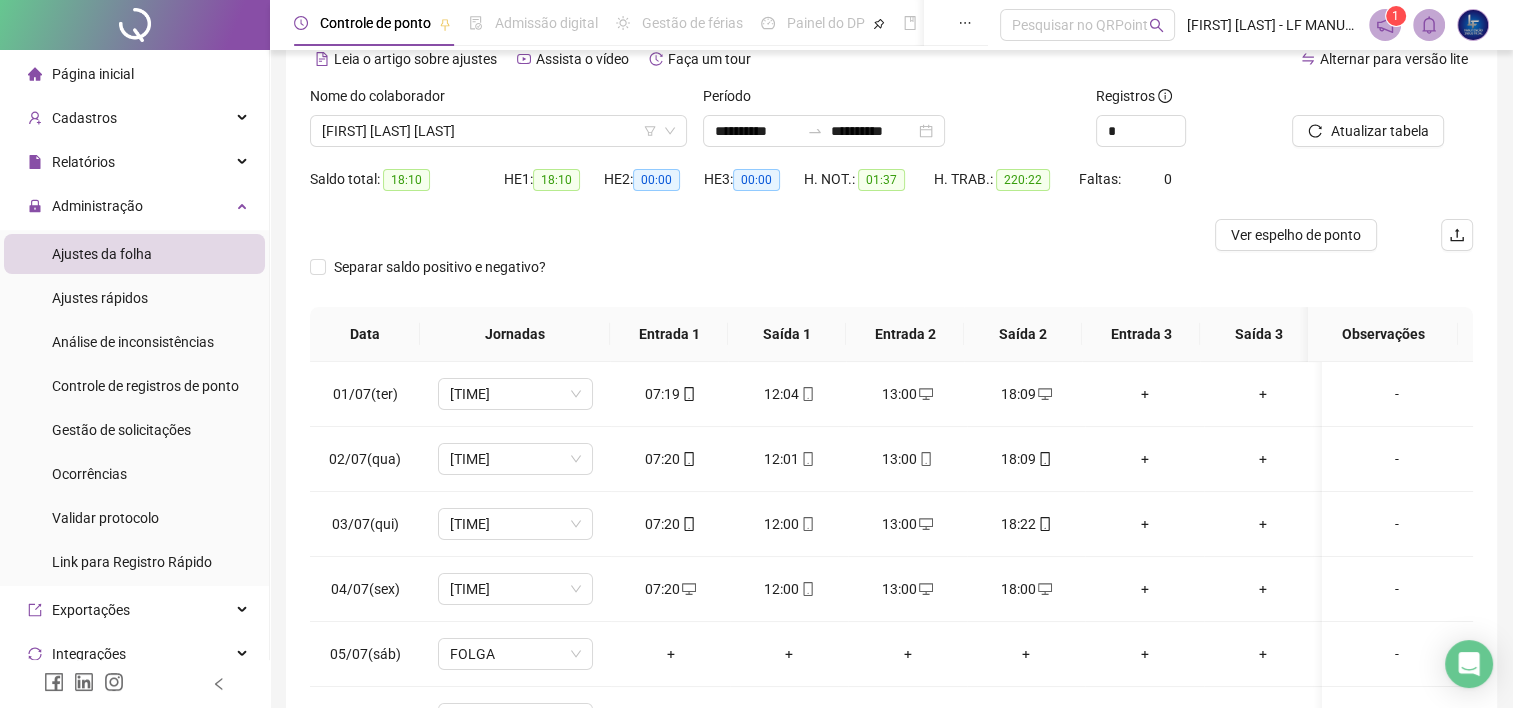 scroll, scrollTop: 101, scrollLeft: 0, axis: vertical 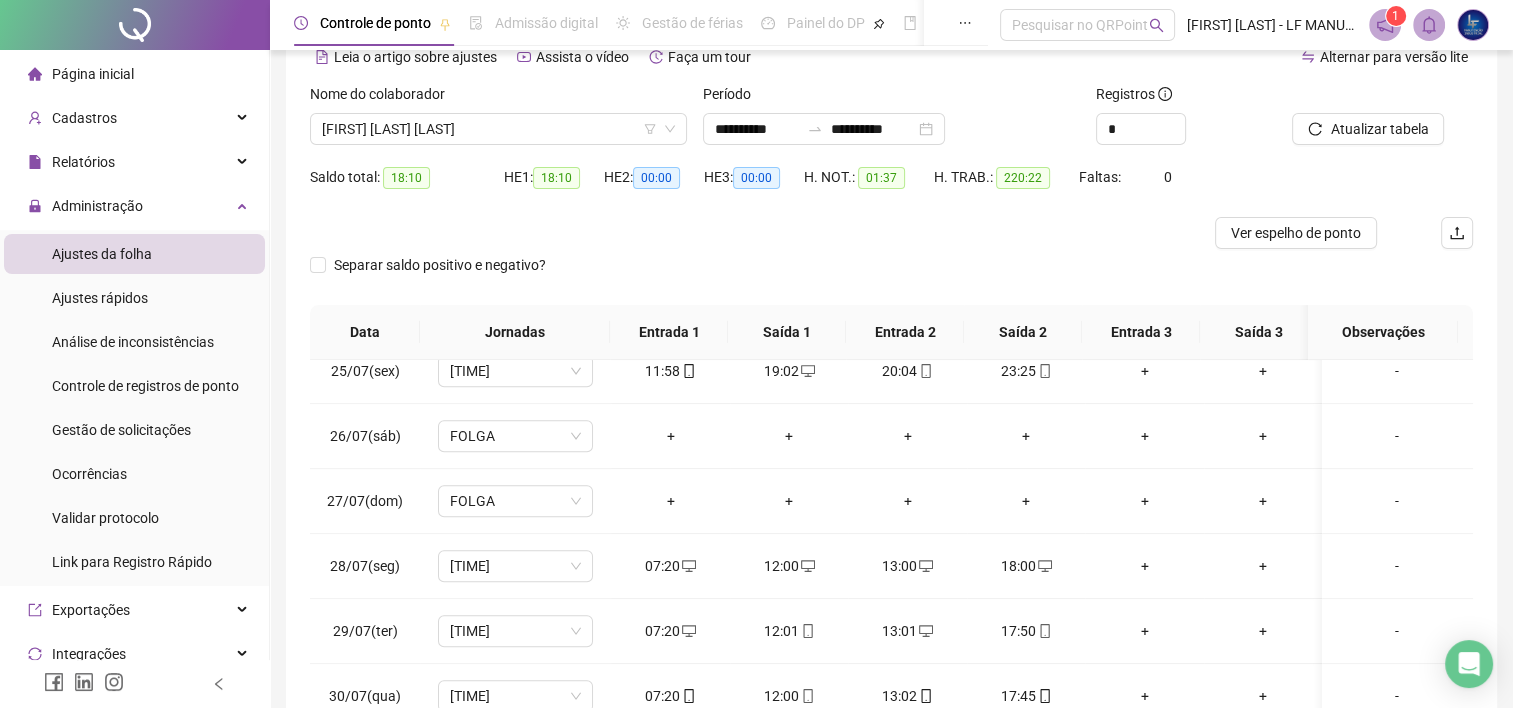 click on "Separar saldo positivo e negativo?" at bounding box center [891, 277] 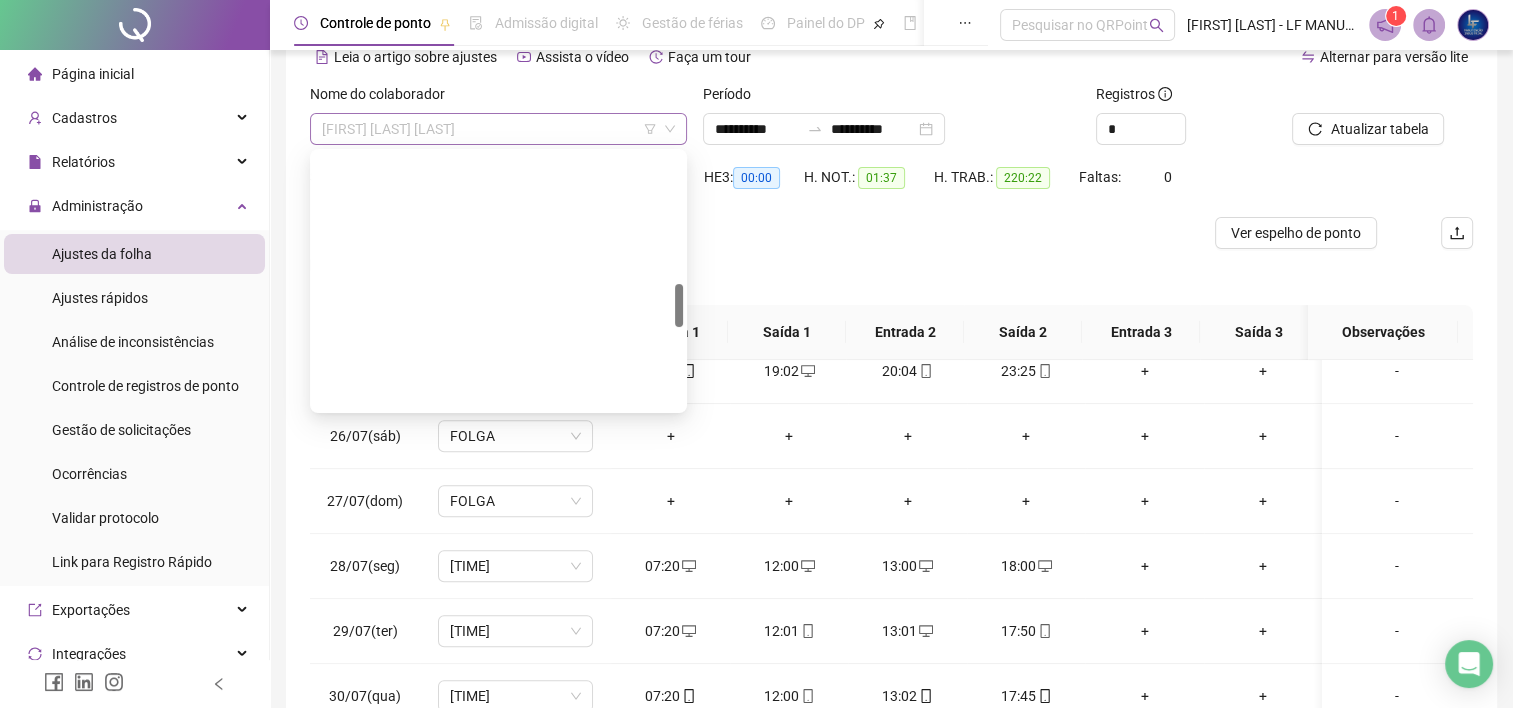 scroll, scrollTop: 768, scrollLeft: 0, axis: vertical 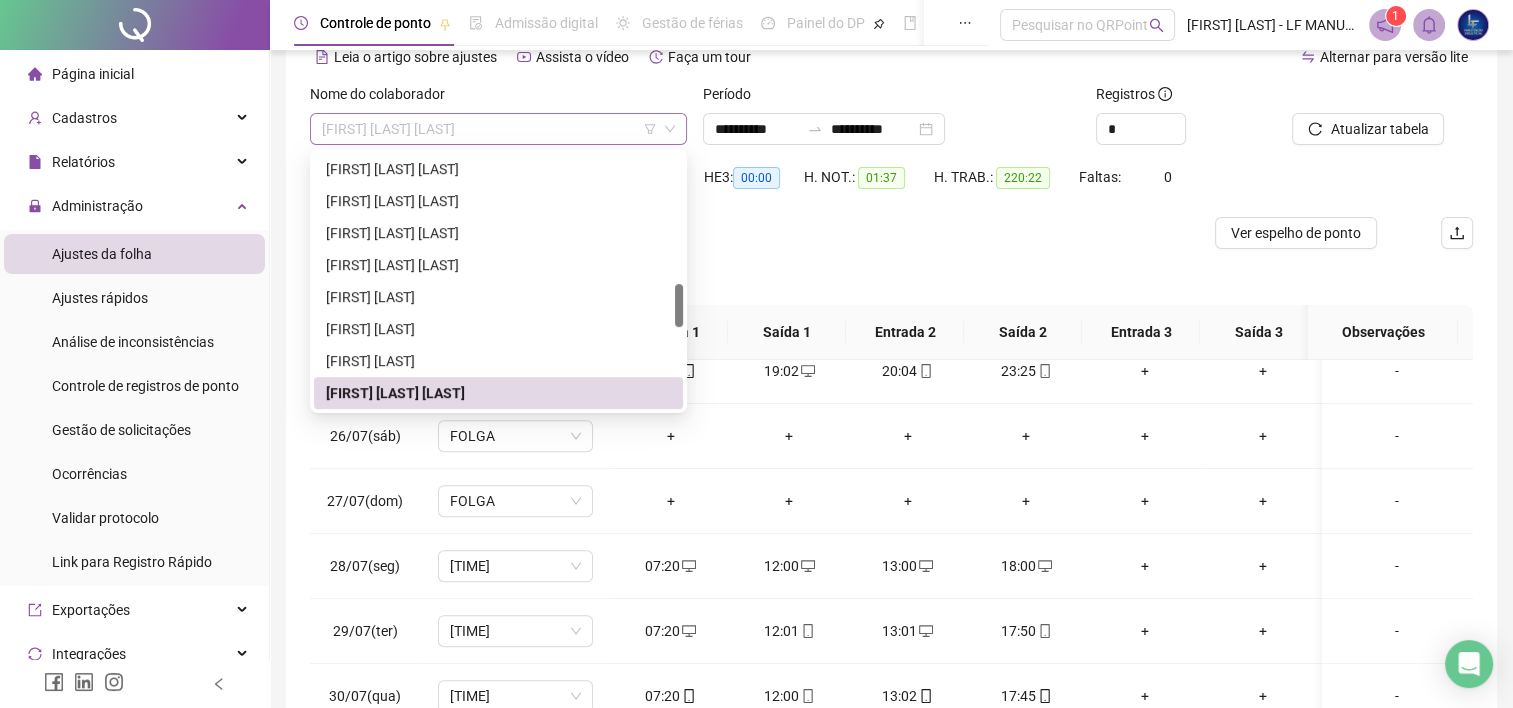 click on "[FIRST] [LAST] [LAST]" at bounding box center [498, 129] 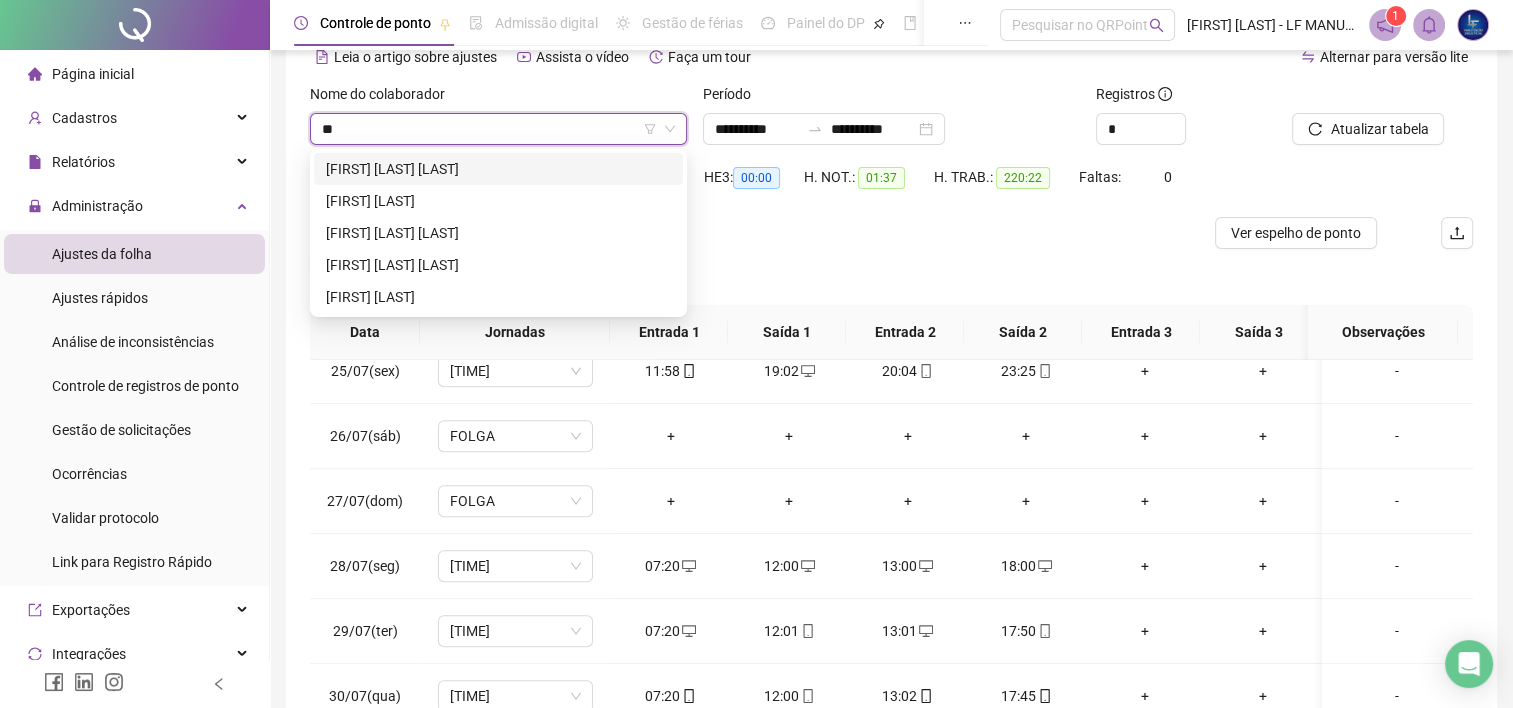 scroll, scrollTop: 0, scrollLeft: 0, axis: both 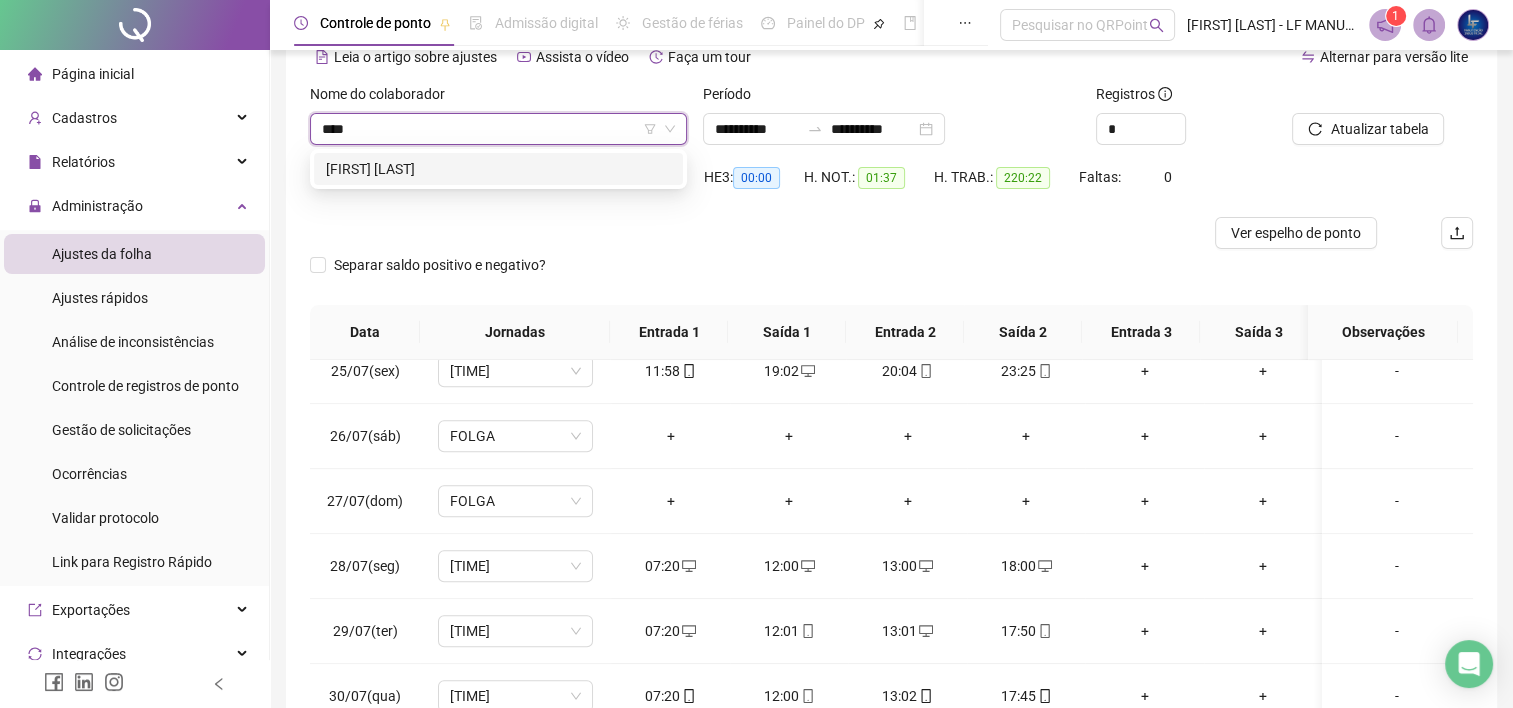 type on "*****" 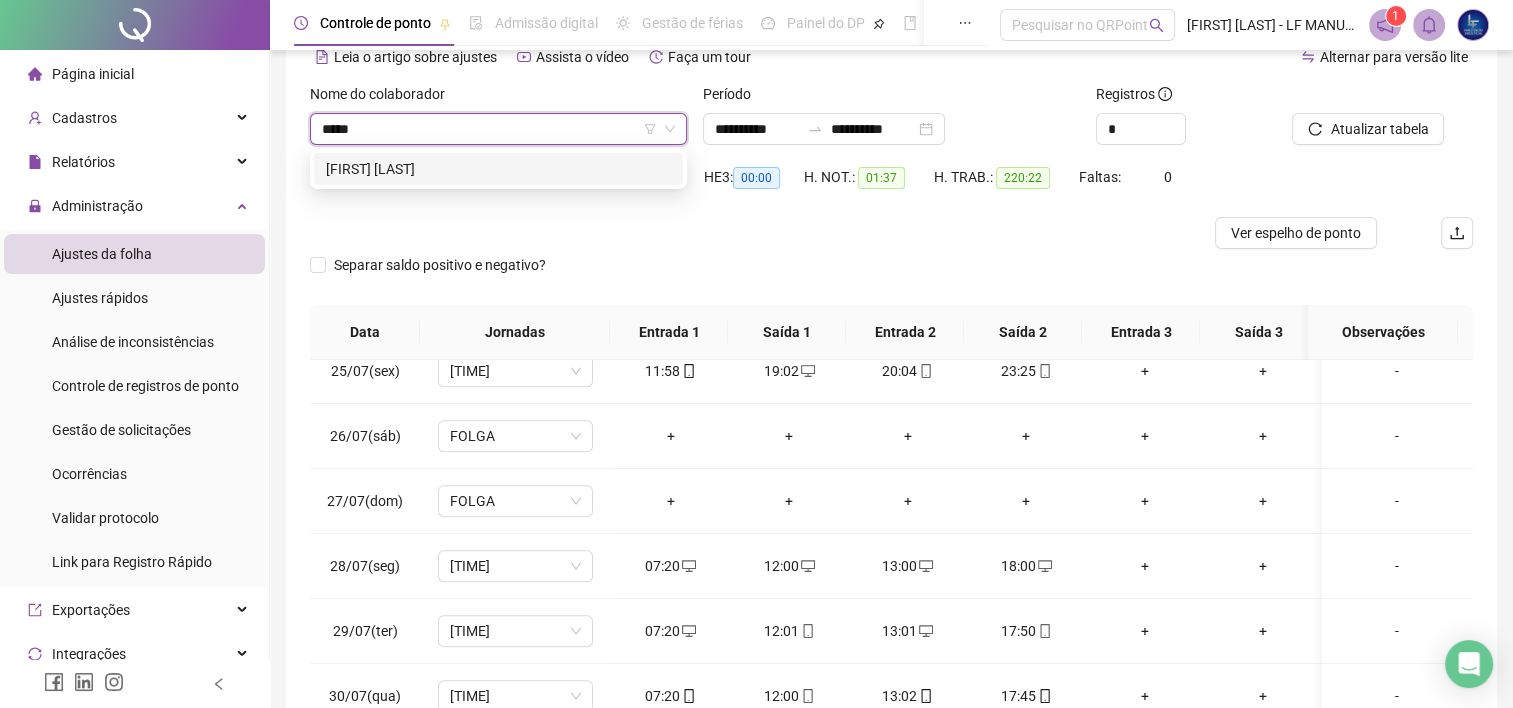 click on "[FIRST] [LAST]" at bounding box center [498, 169] 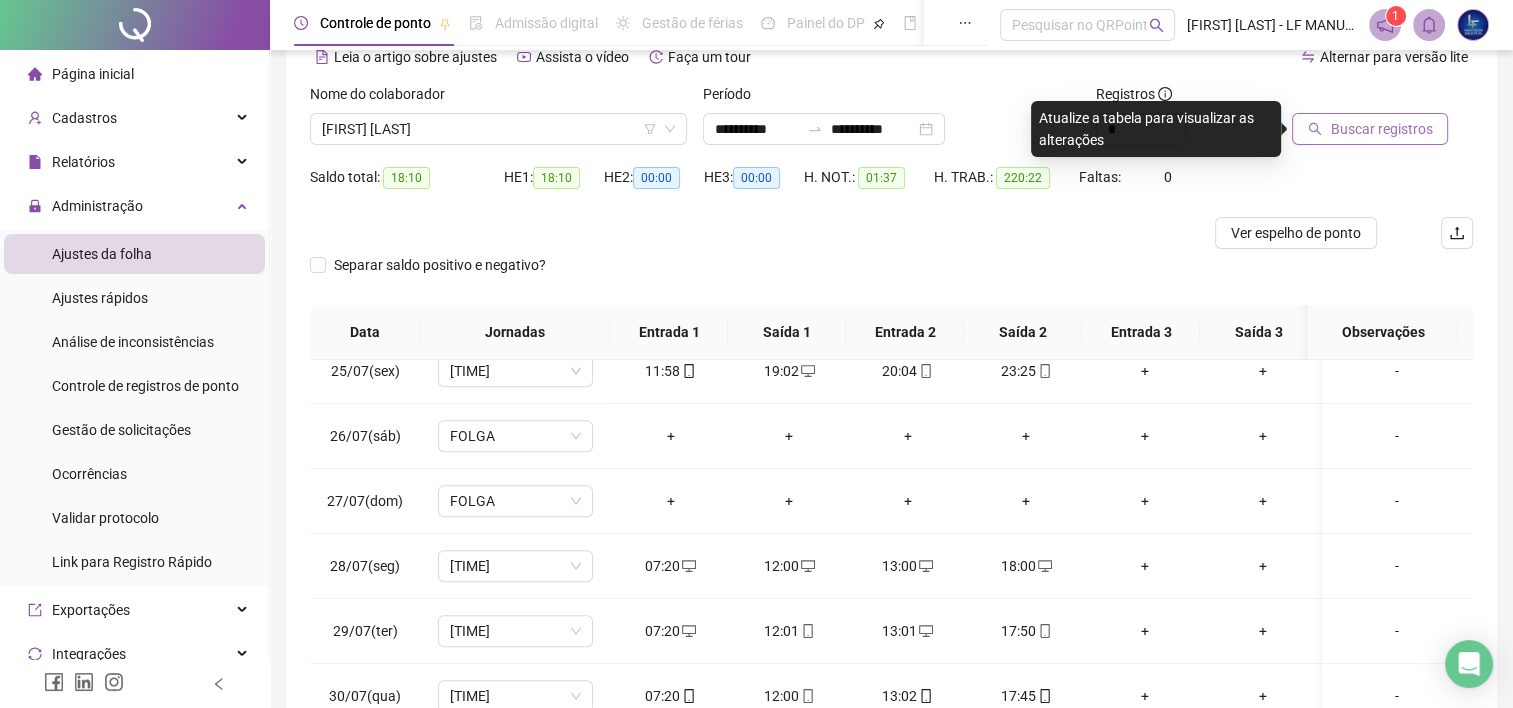 click on "Buscar registros" at bounding box center [1381, 129] 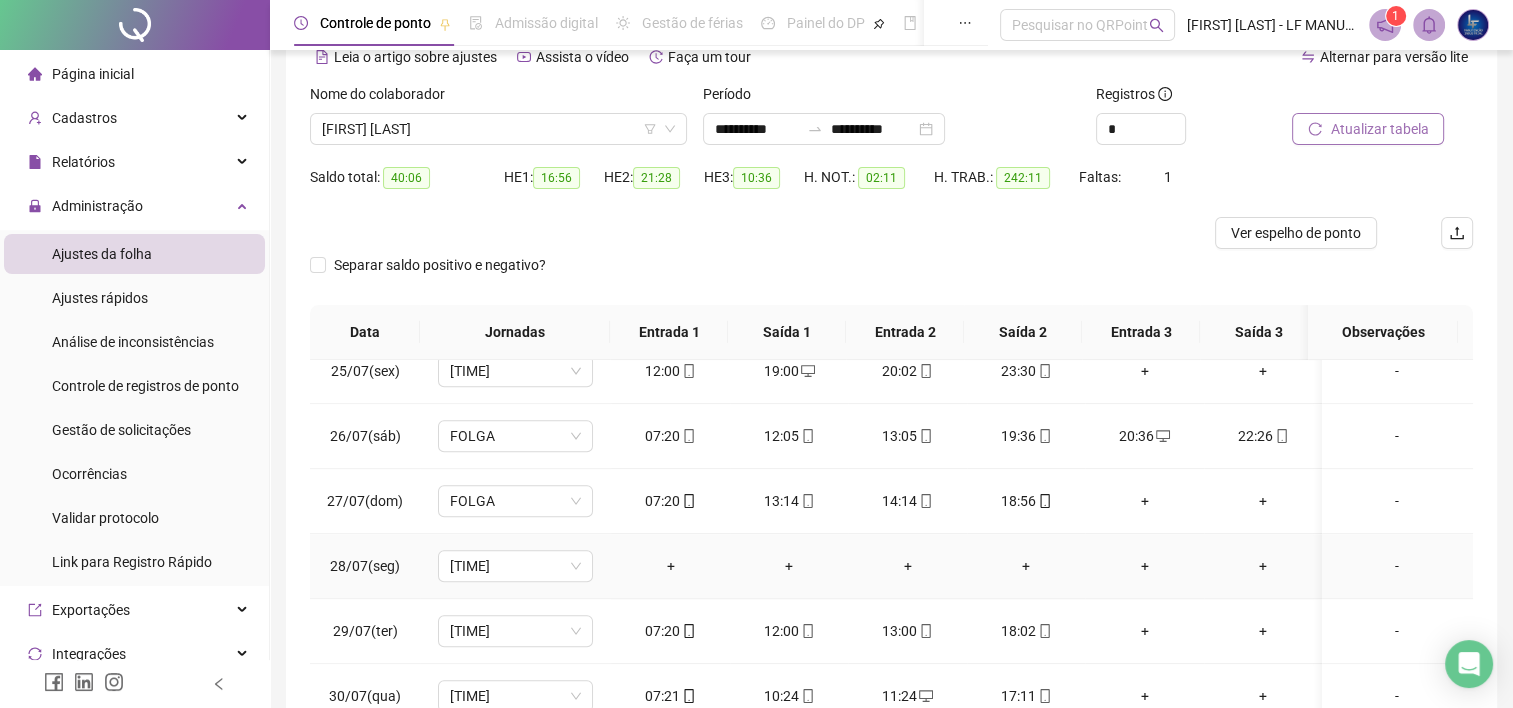 click on "-" at bounding box center (1397, 566) 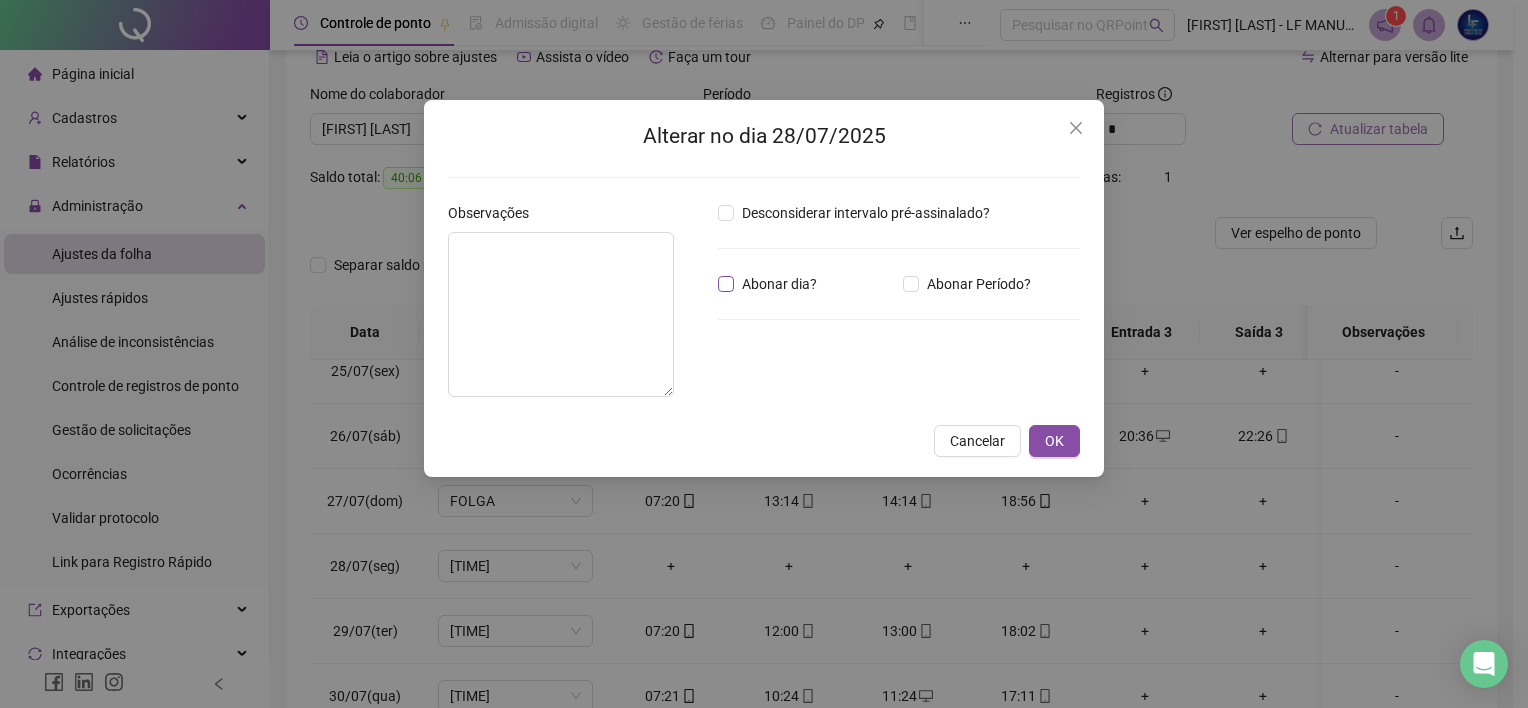click on "Desconsiderar intervalo pré-assinalado? Abonar dia? Abonar Período? Horas a abonar ***** Aplicar regime de compensação" at bounding box center (899, 307) 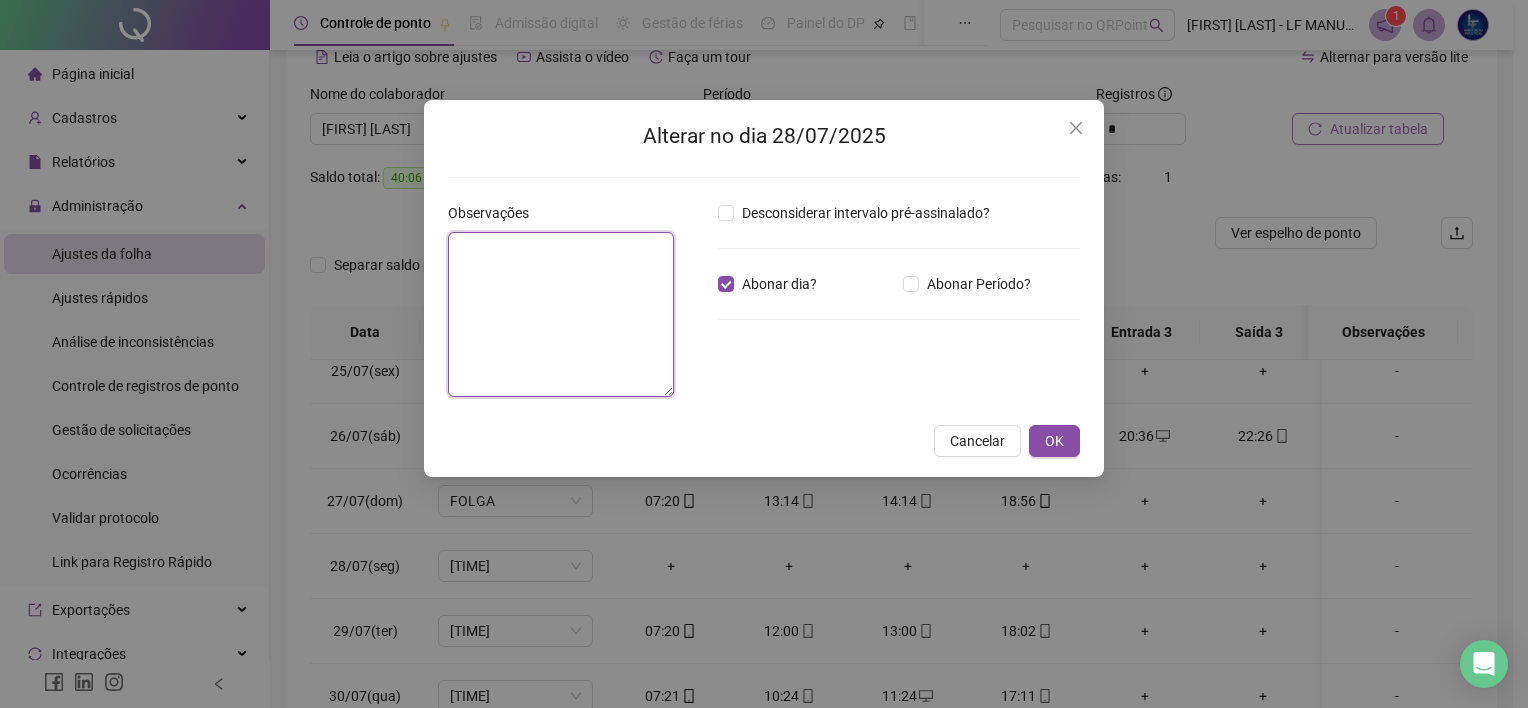 click at bounding box center [561, 314] 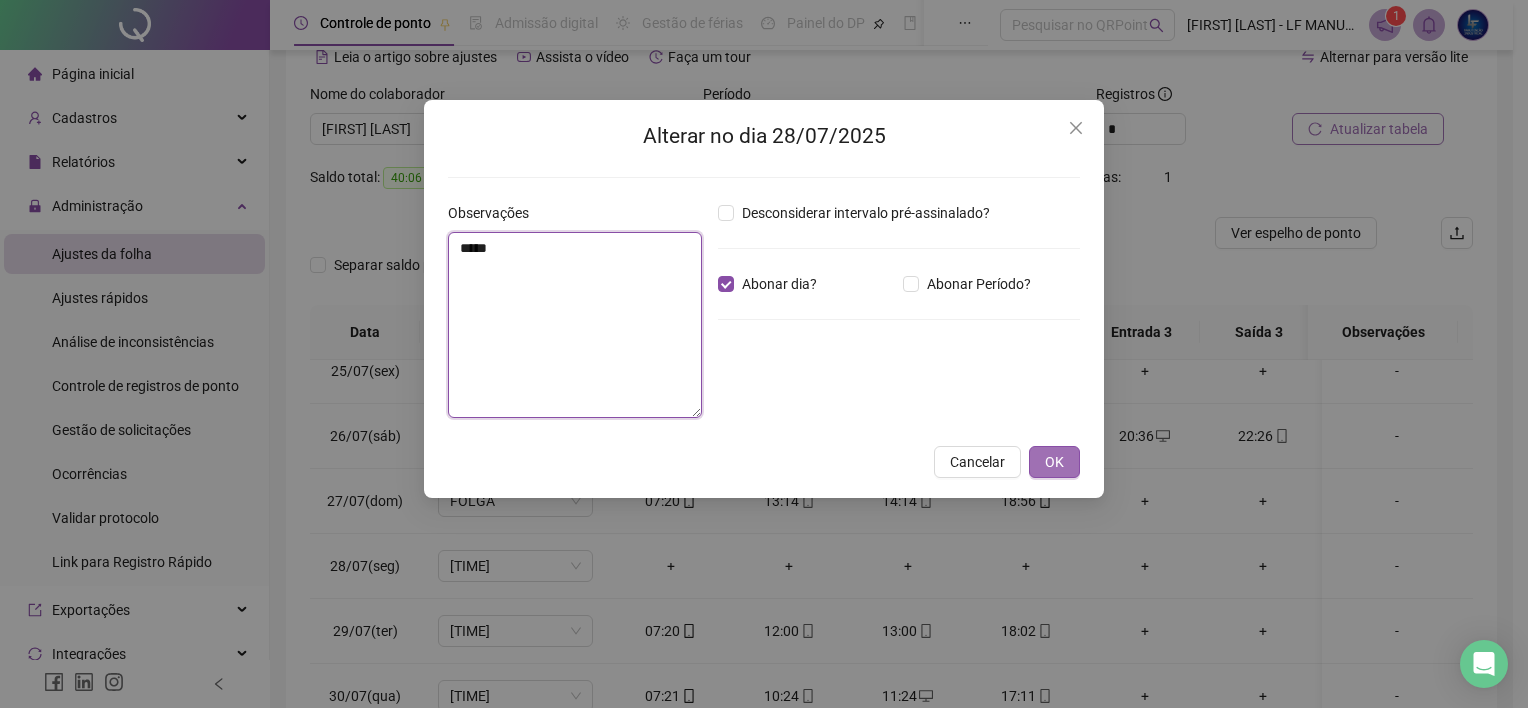 type on "*****" 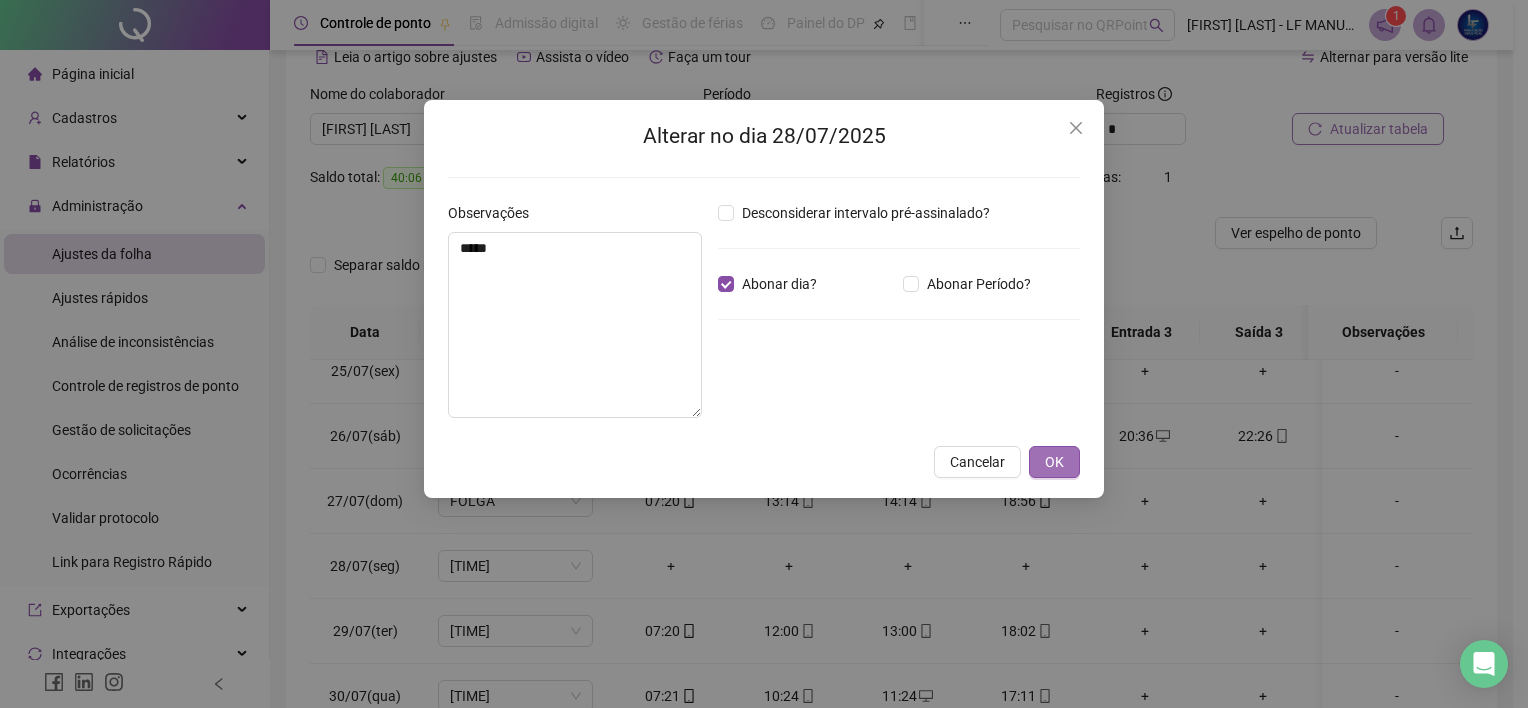 click on "OK" at bounding box center [1054, 462] 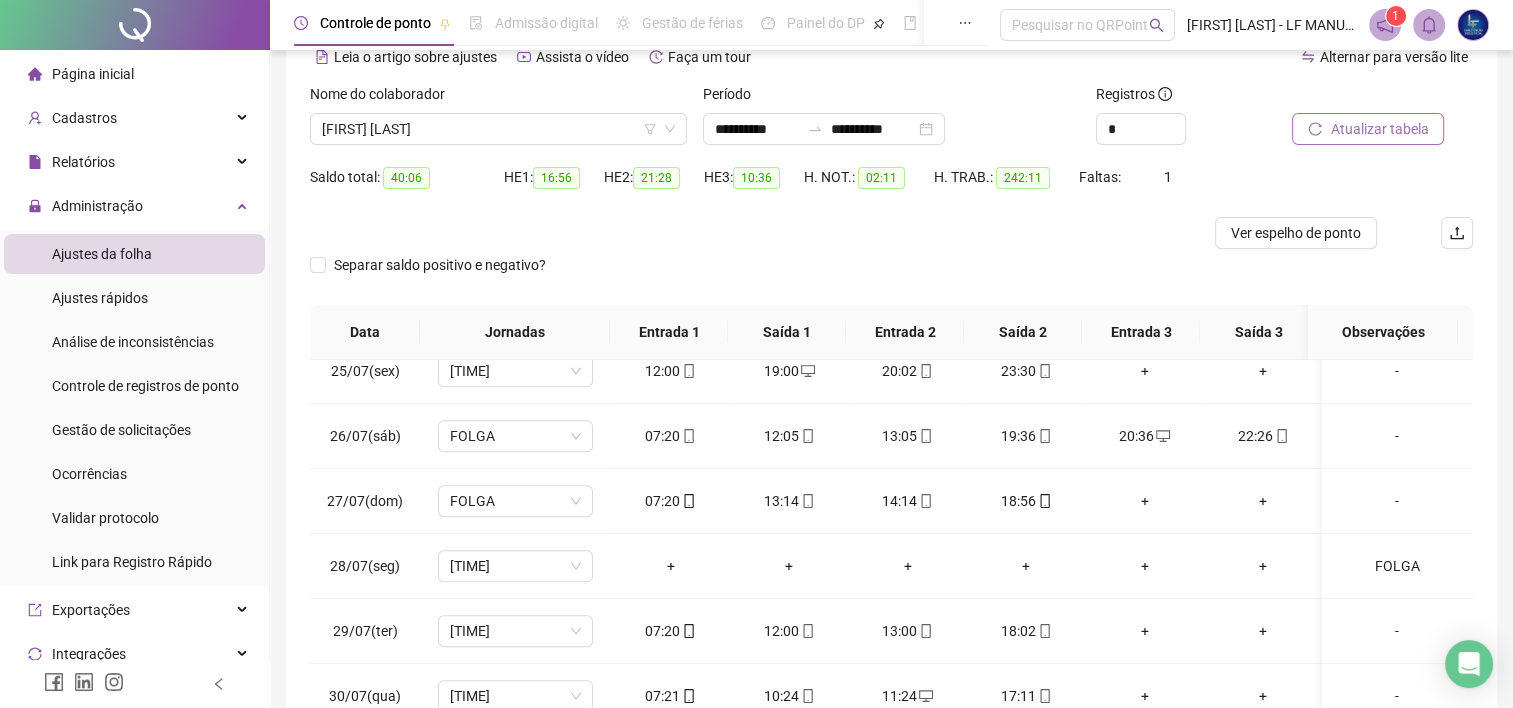 click on "Separar saldo positivo e negativo?" at bounding box center (891, 277) 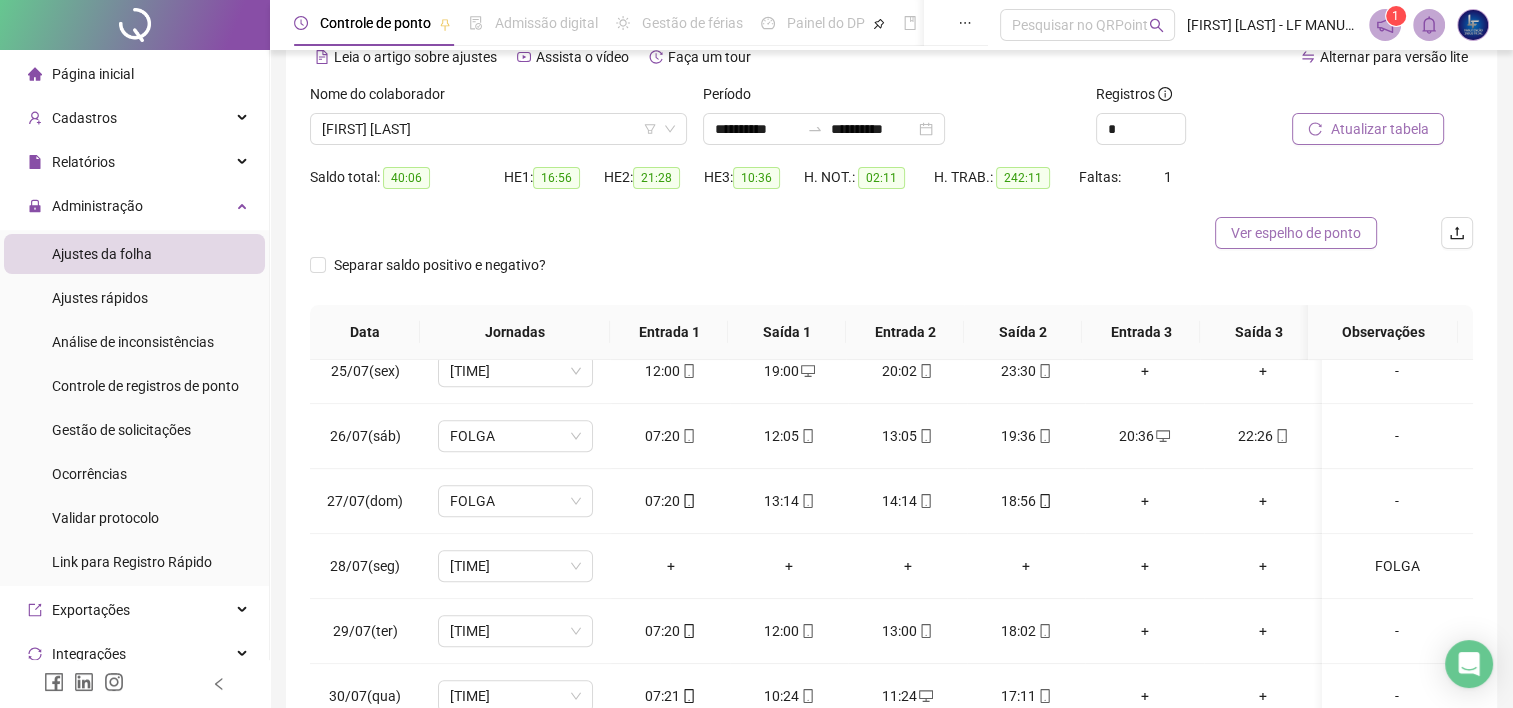 click on "Ver espelho de ponto" at bounding box center [1296, 233] 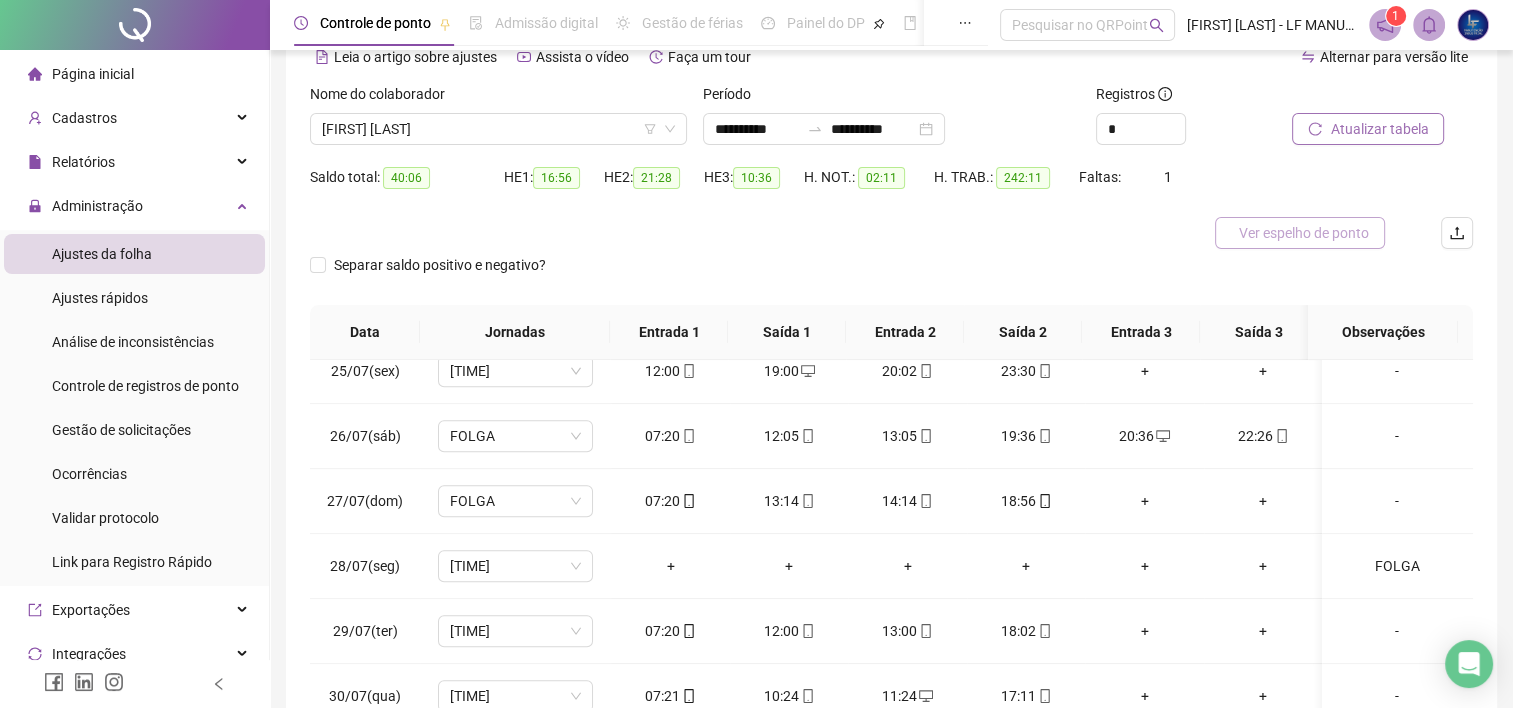 click on "Ver espelho de ponto" at bounding box center (1304, 233) 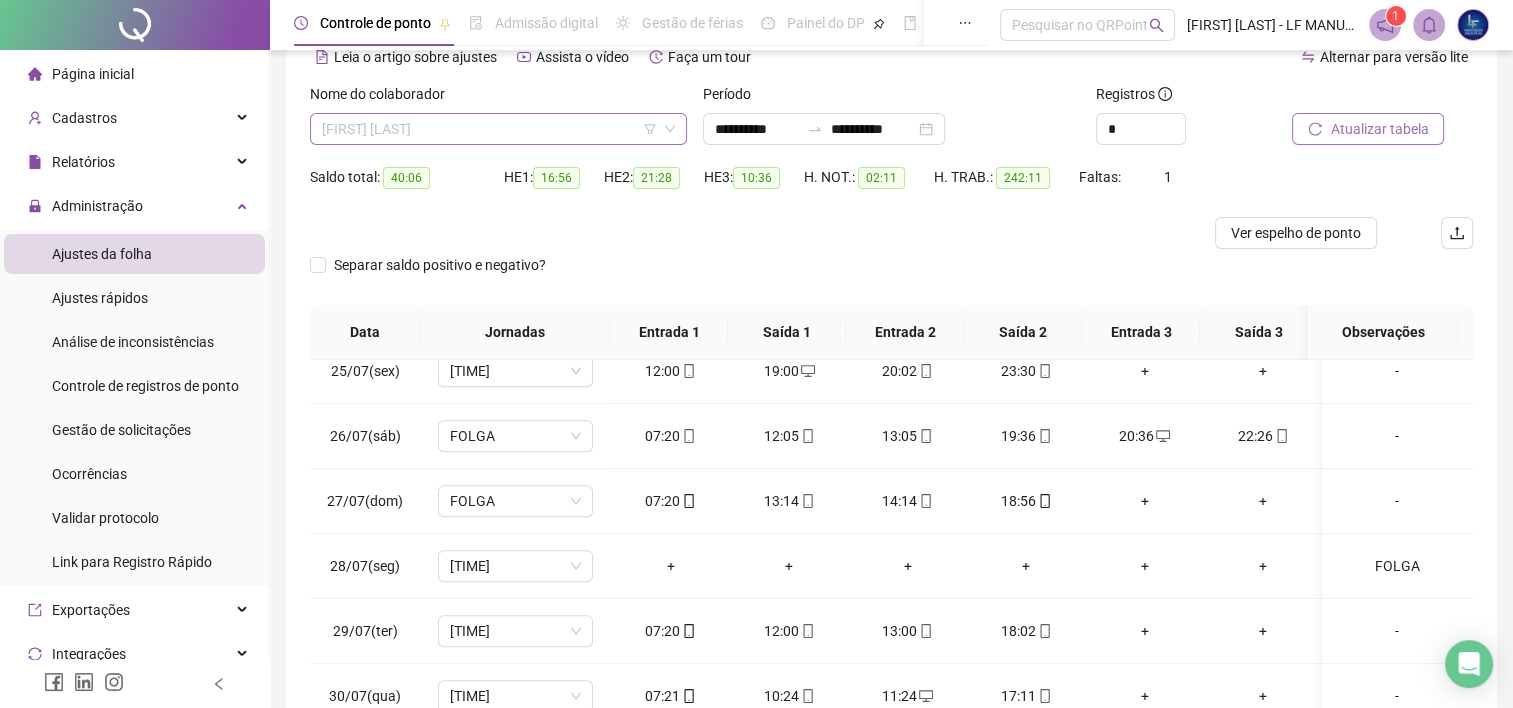click on "[FIRST] [LAST]" at bounding box center [498, 129] 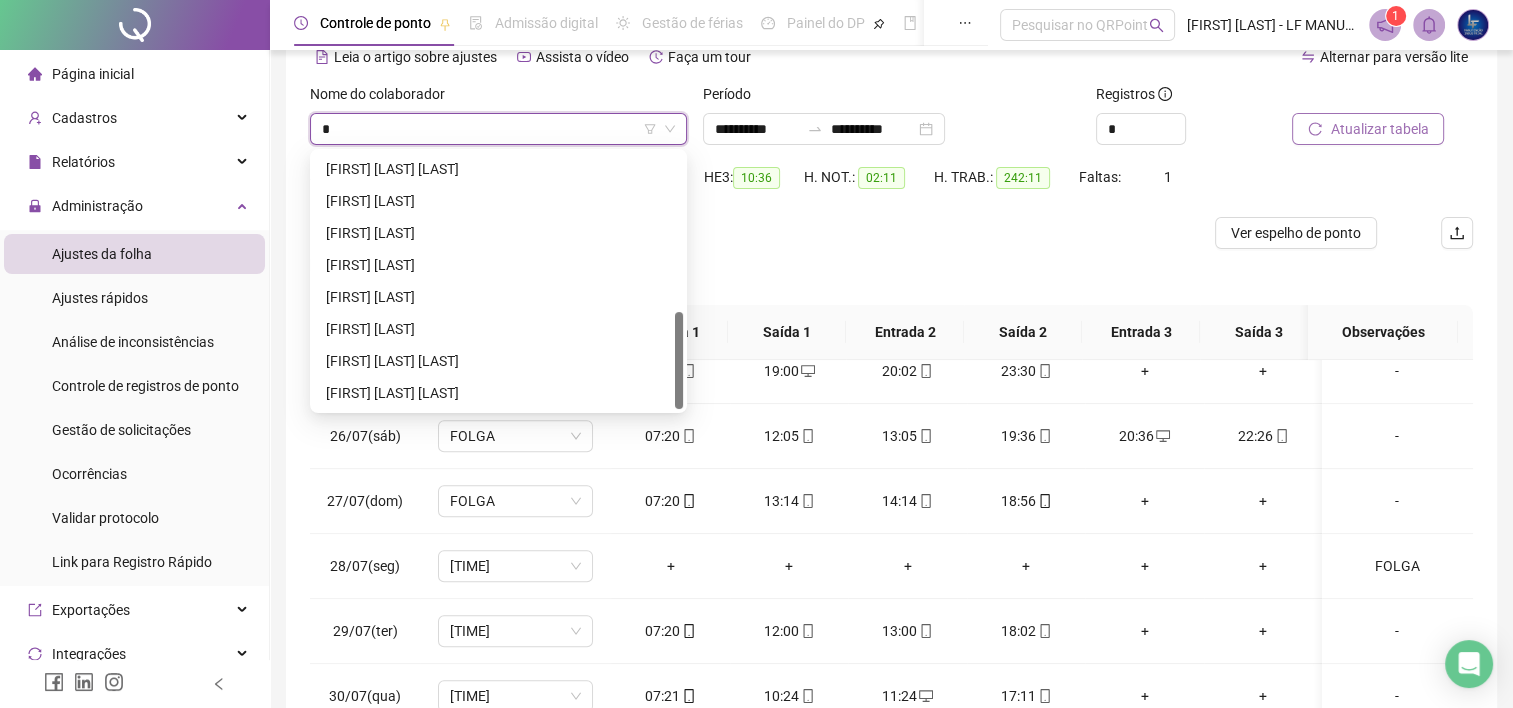 scroll, scrollTop: 416, scrollLeft: 0, axis: vertical 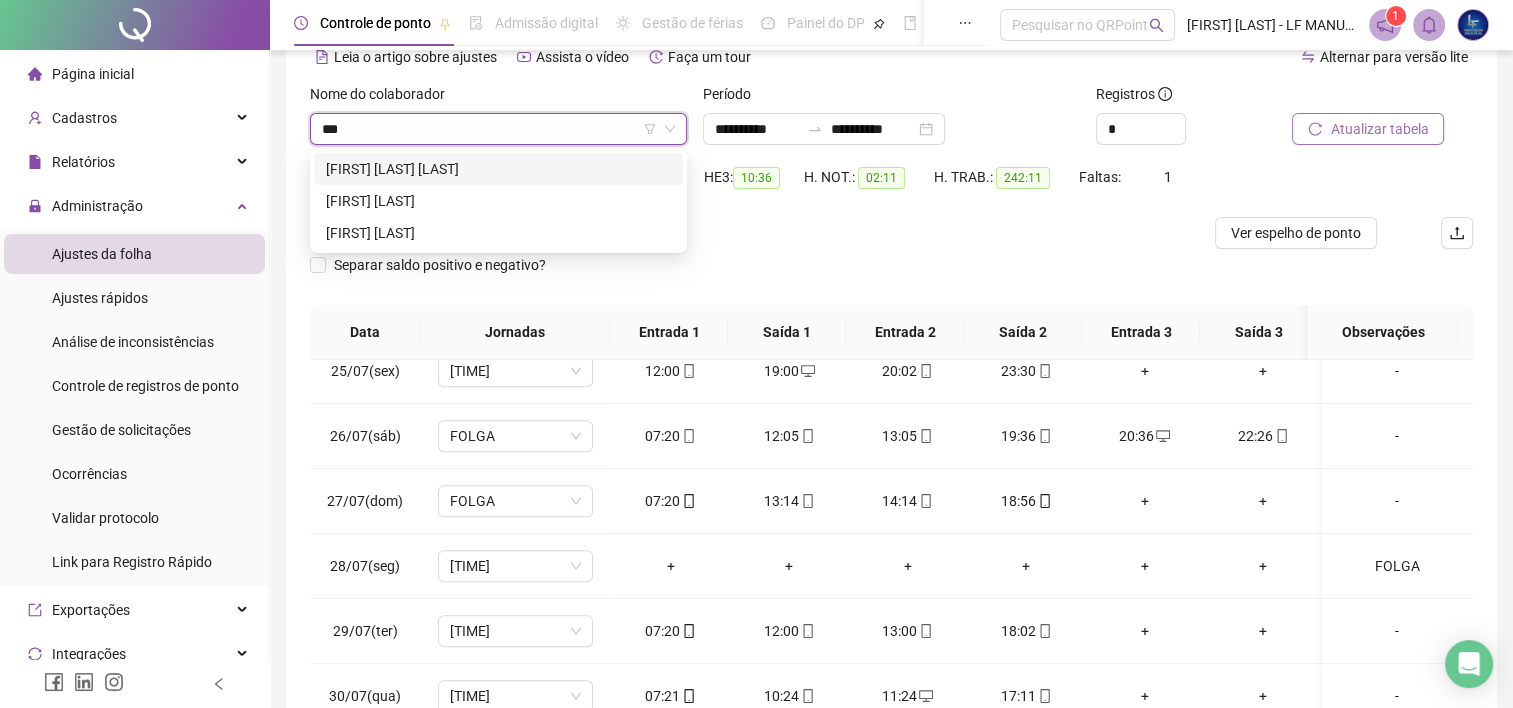 type on "****" 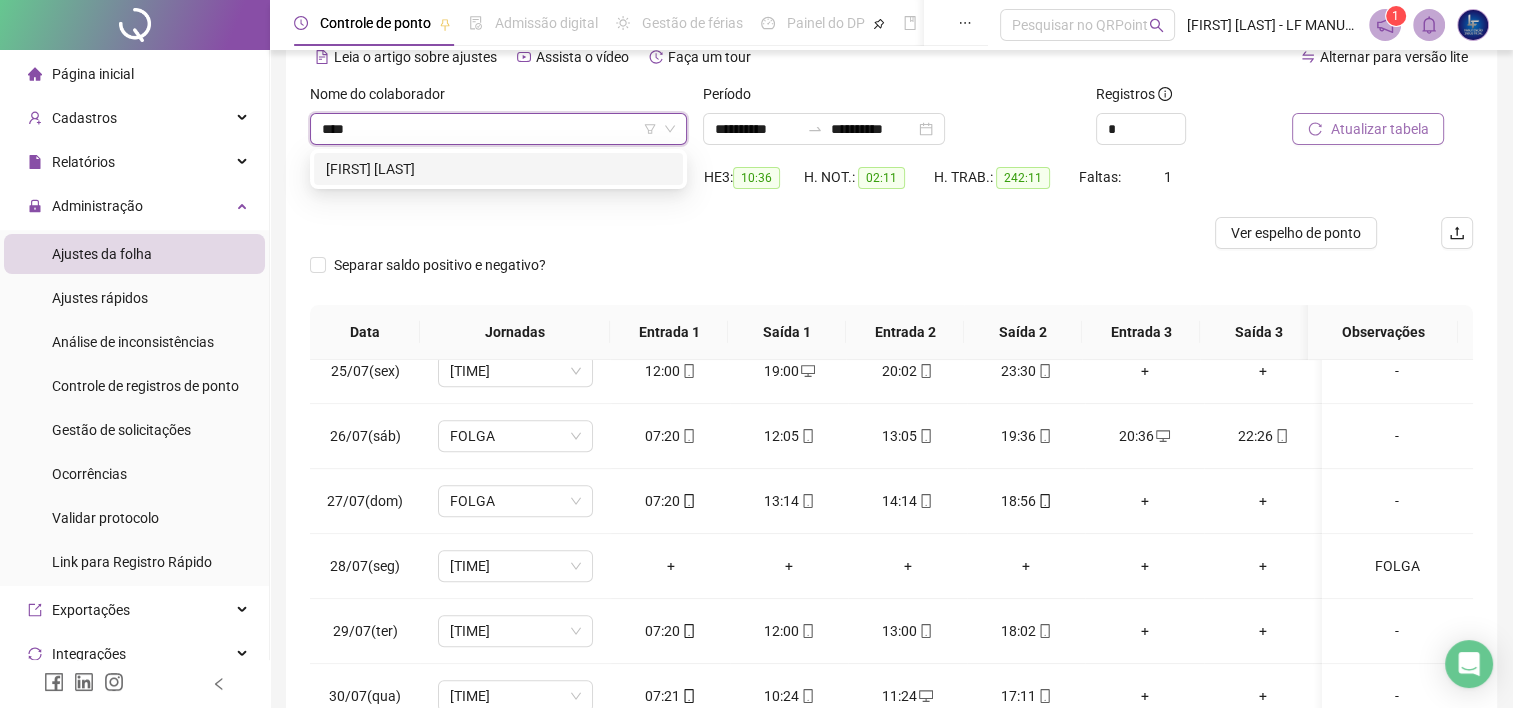 click on "[FIRST] [LAST]" at bounding box center [498, 169] 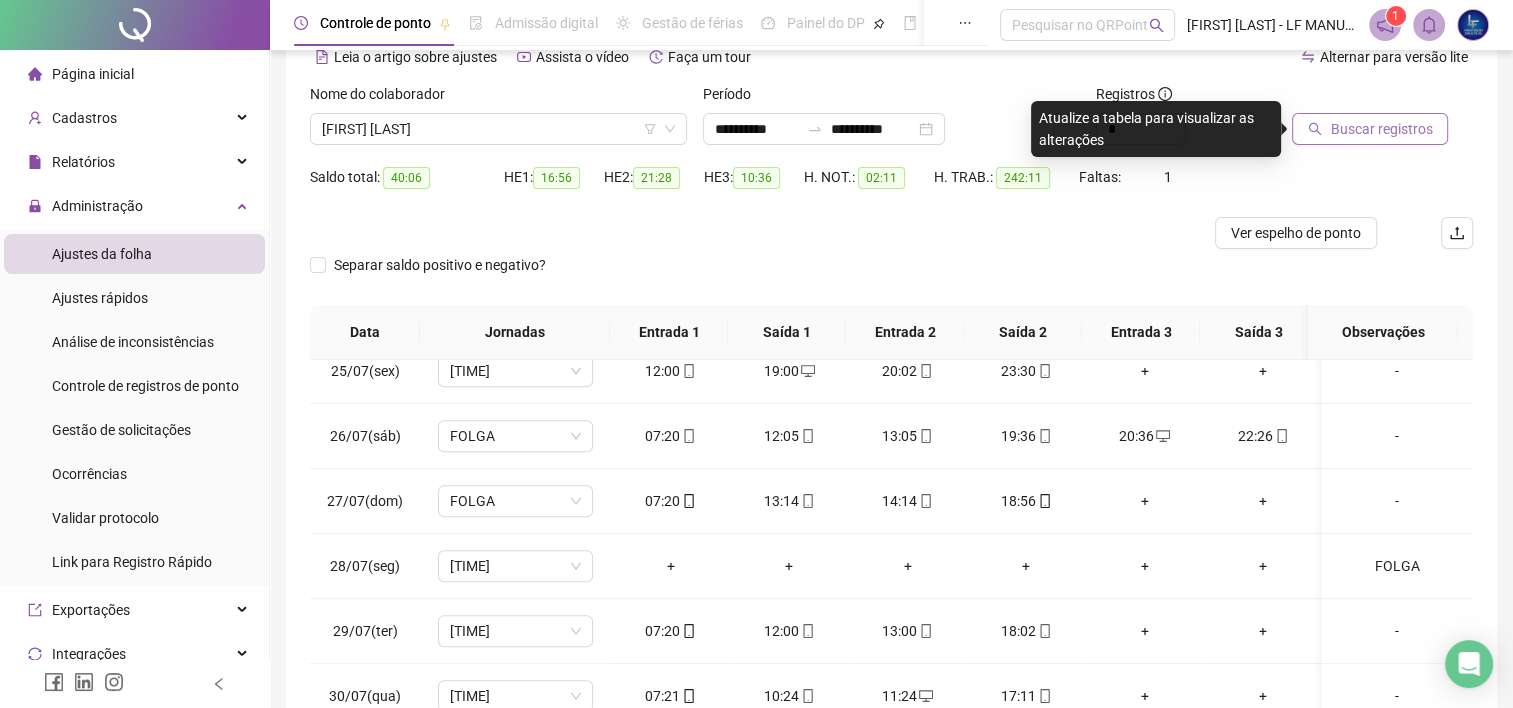 click on "Buscar registros" at bounding box center [1370, 129] 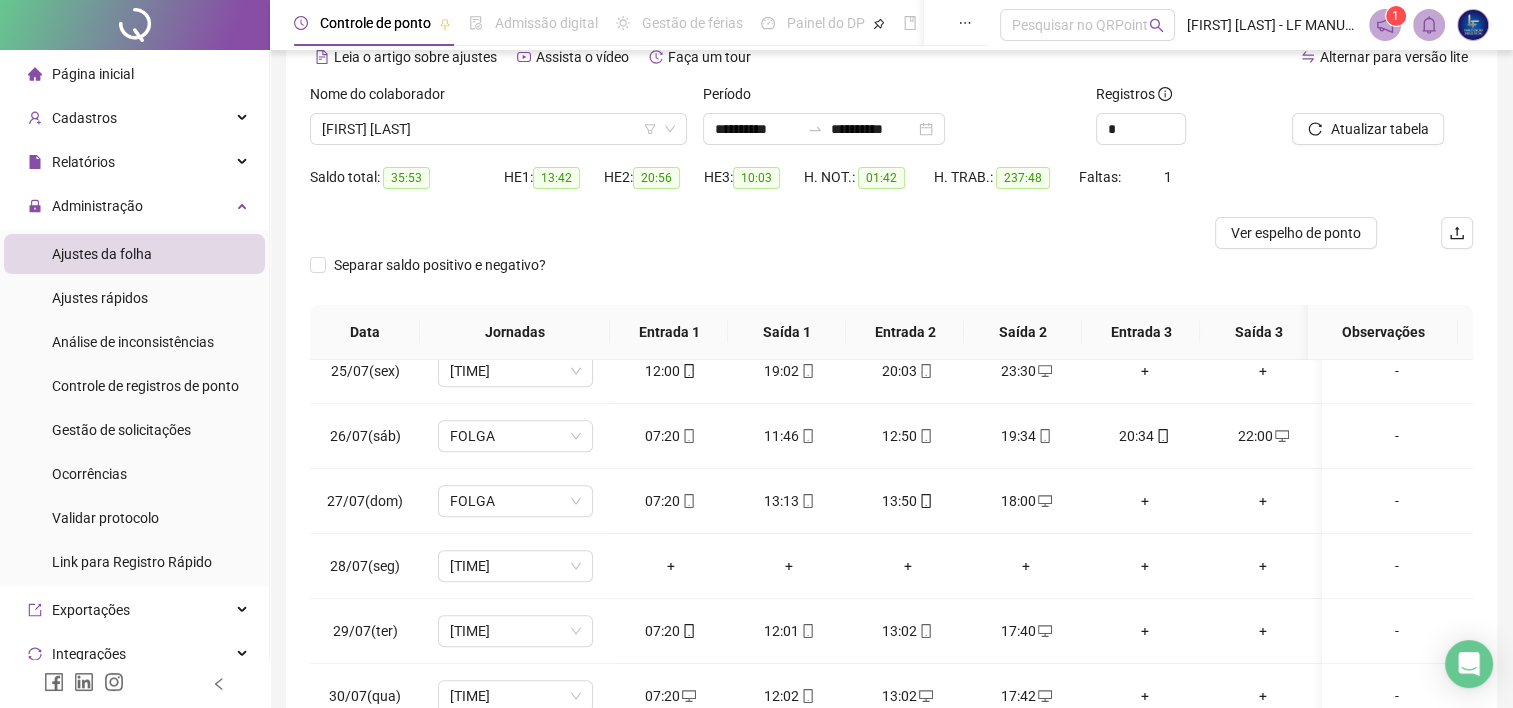 type 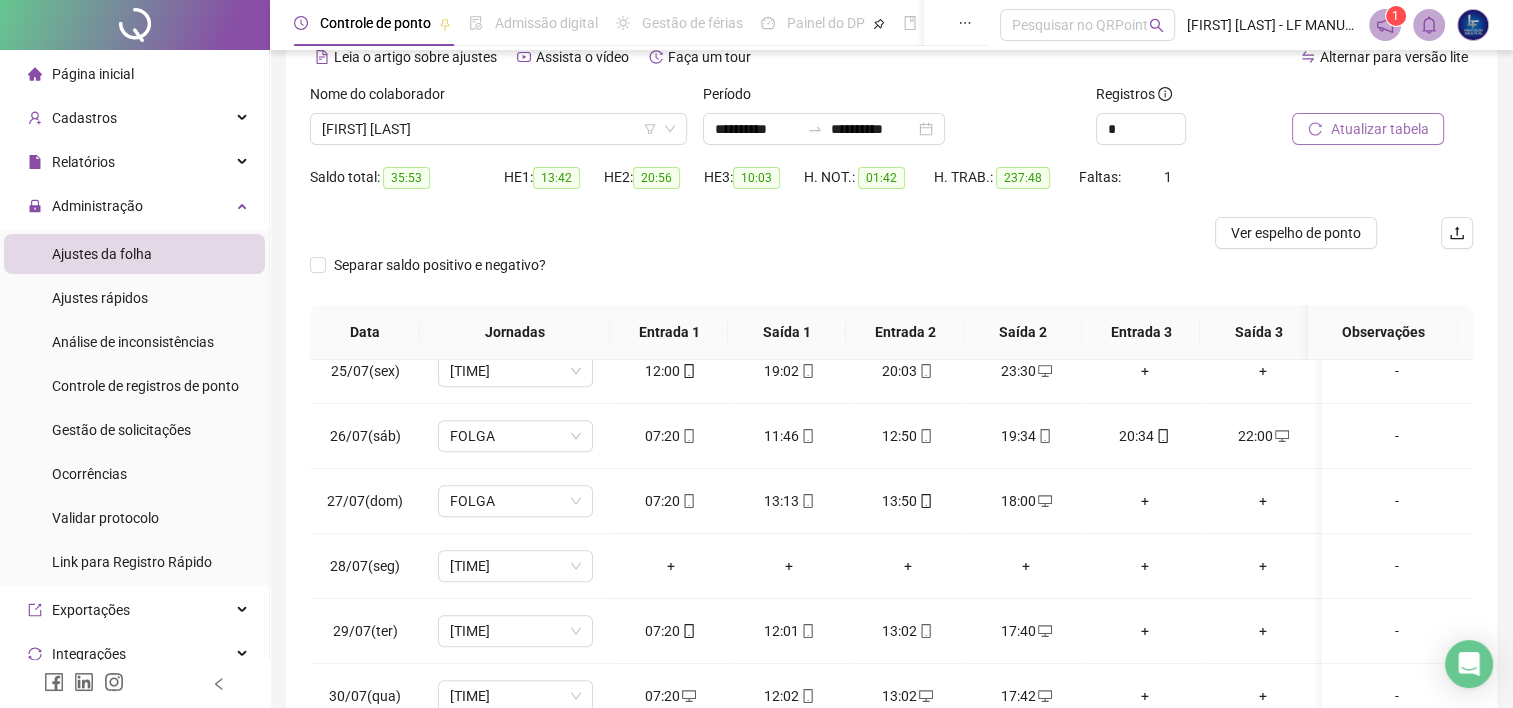 click on "Atualizar tabela" at bounding box center [1379, 129] 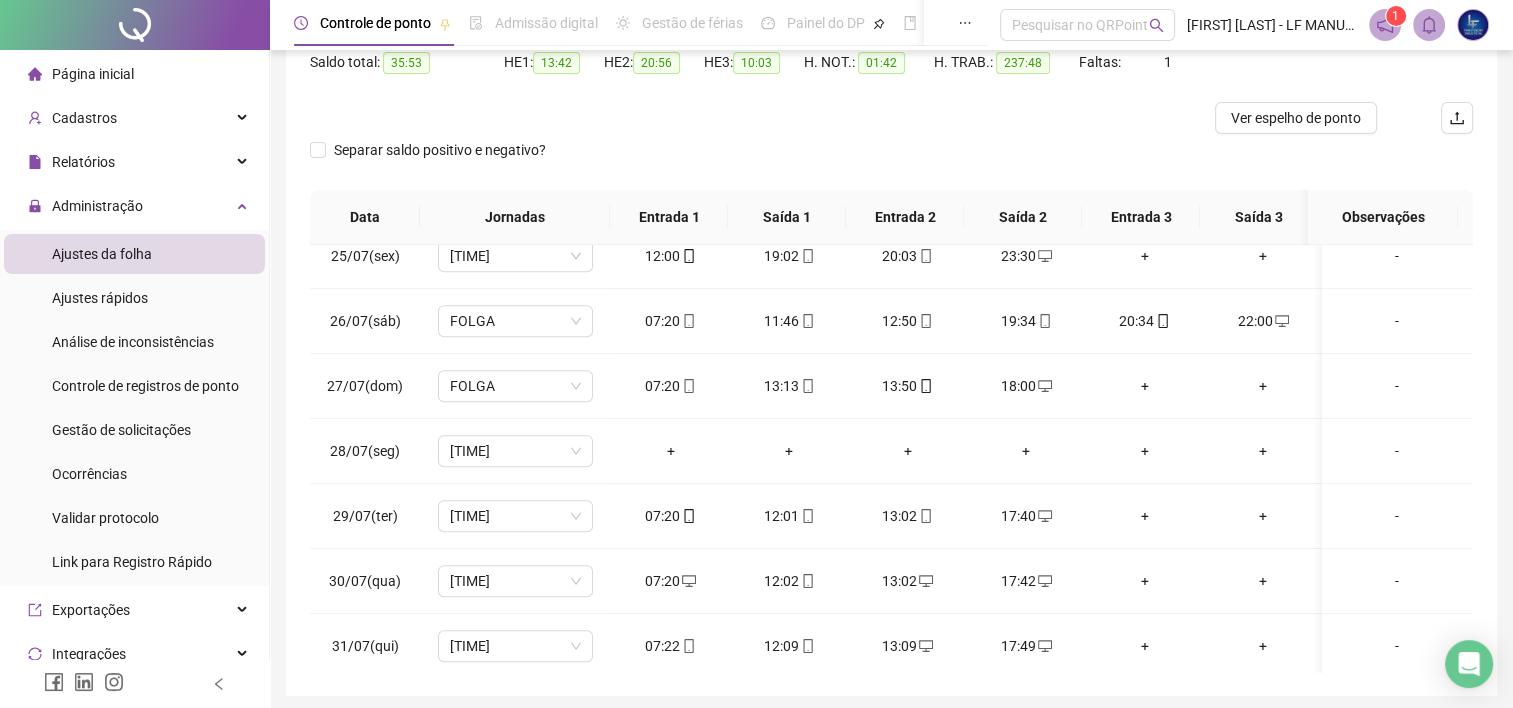 scroll, scrollTop: 289, scrollLeft: 0, axis: vertical 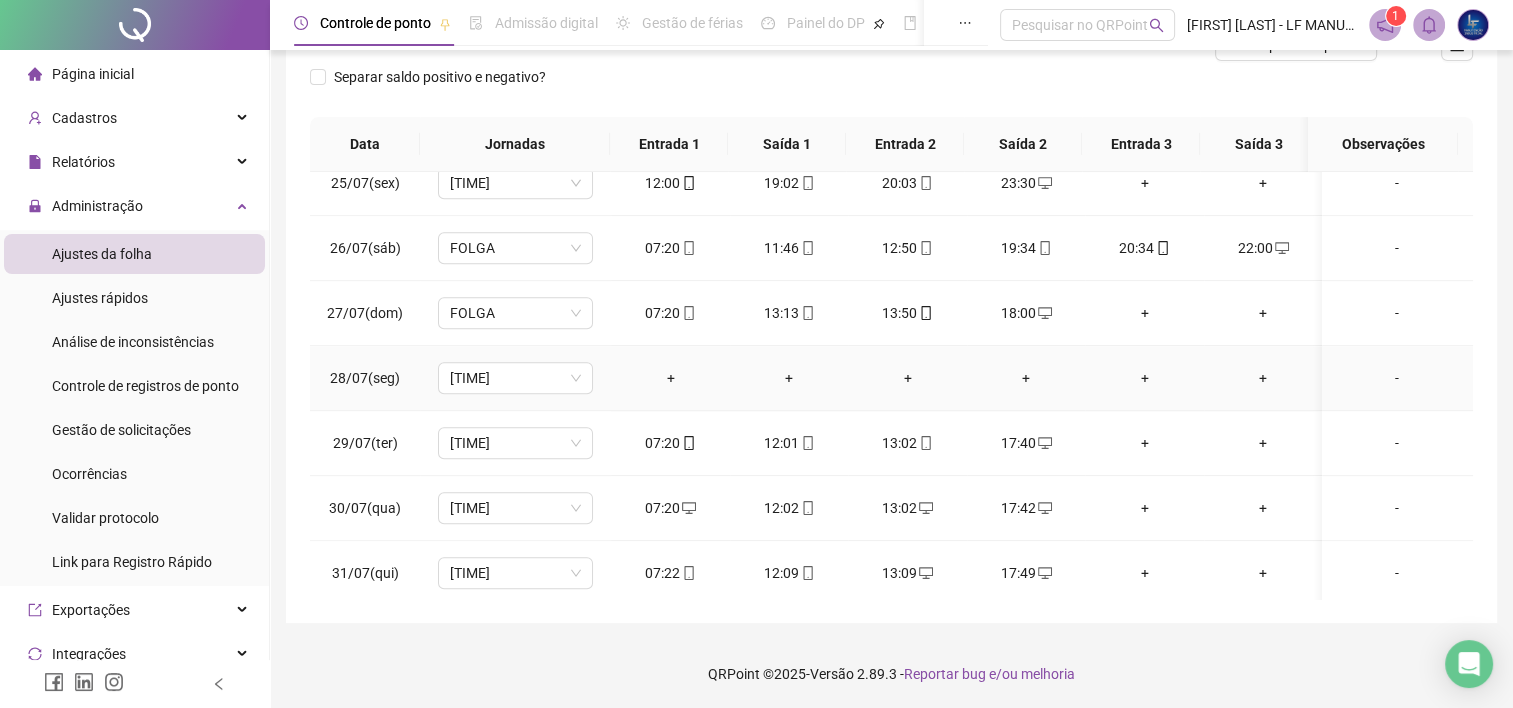 click on "+" at bounding box center [1263, 378] 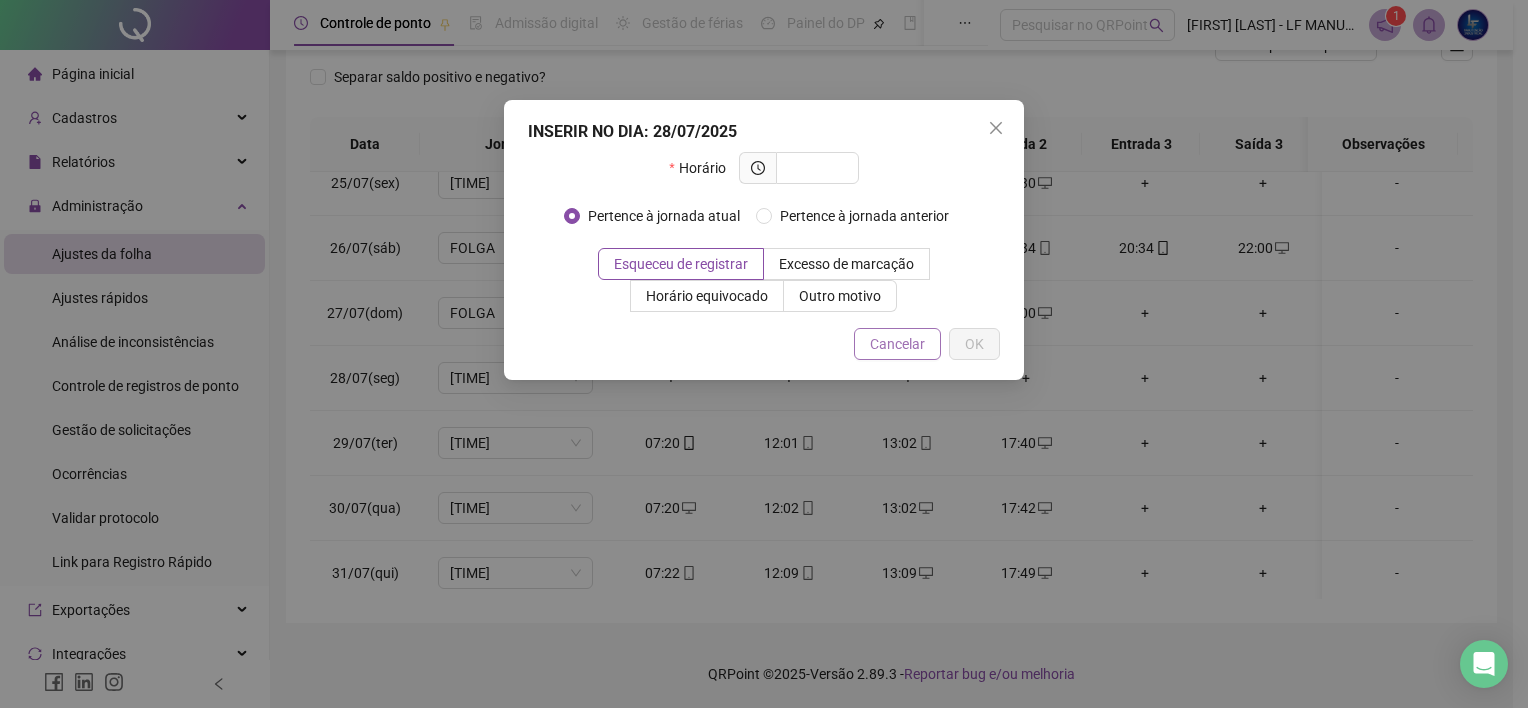 click on "Cancelar" at bounding box center [897, 344] 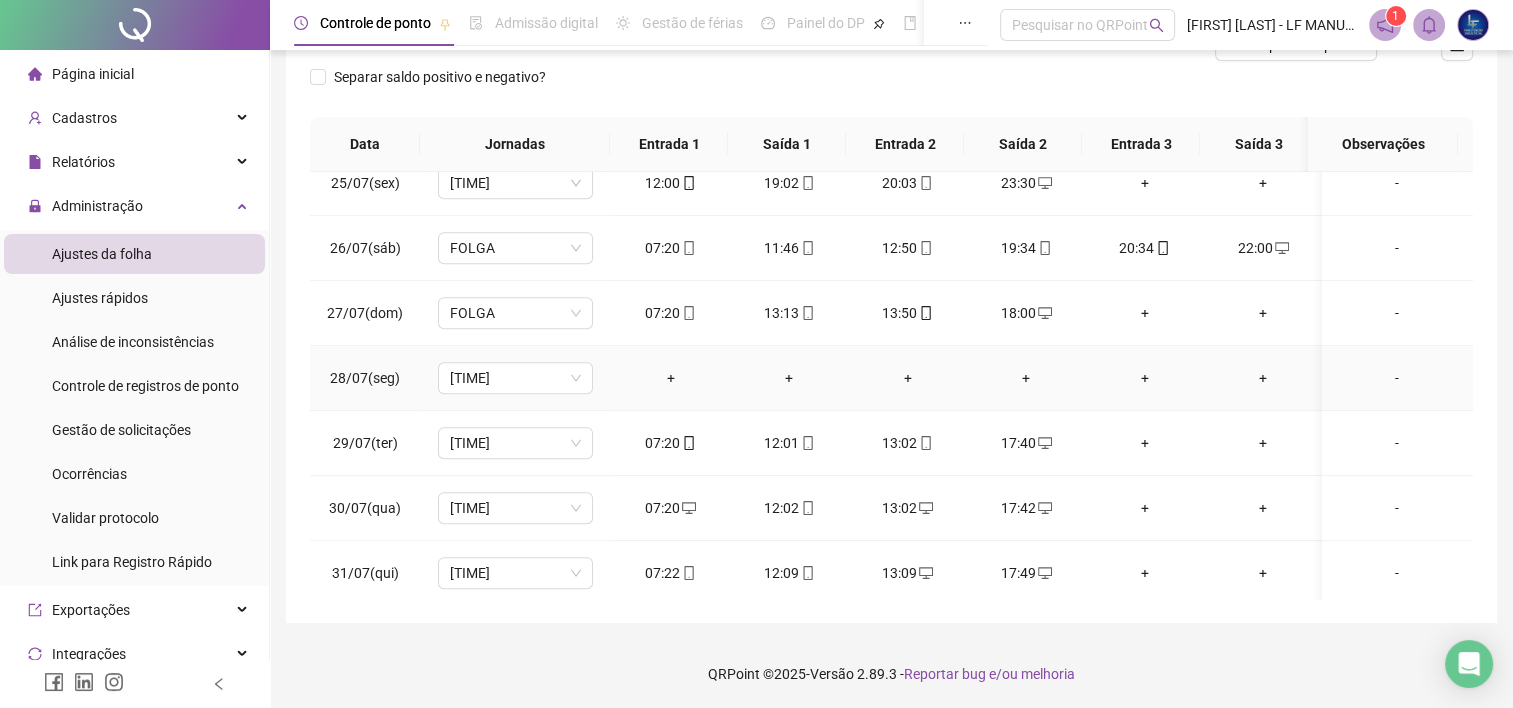 click on "-" at bounding box center (1397, 378) 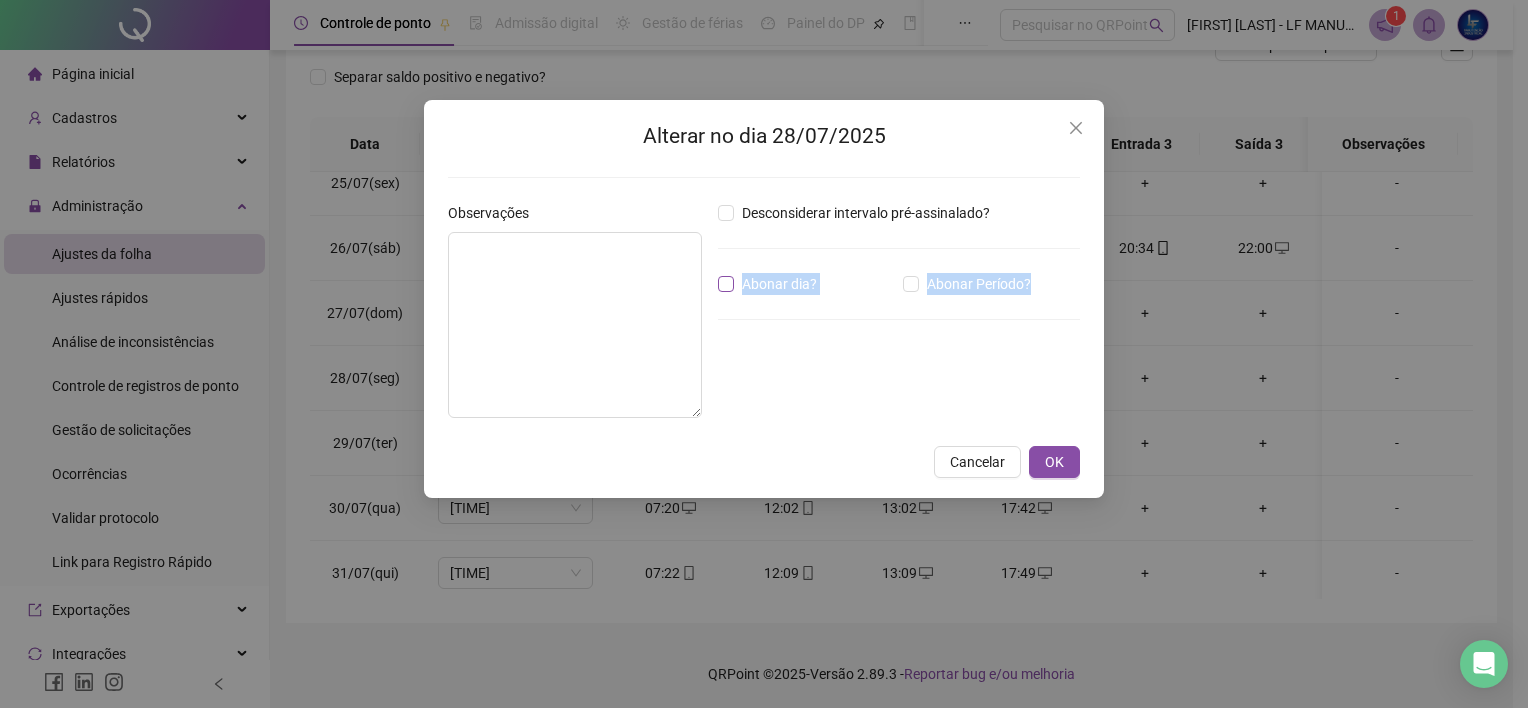 click on "Desconsiderar intervalo pré-assinalado? Abonar dia? Abonar Período? Horas a abonar ***** Aplicar regime de compensação" at bounding box center (899, 318) 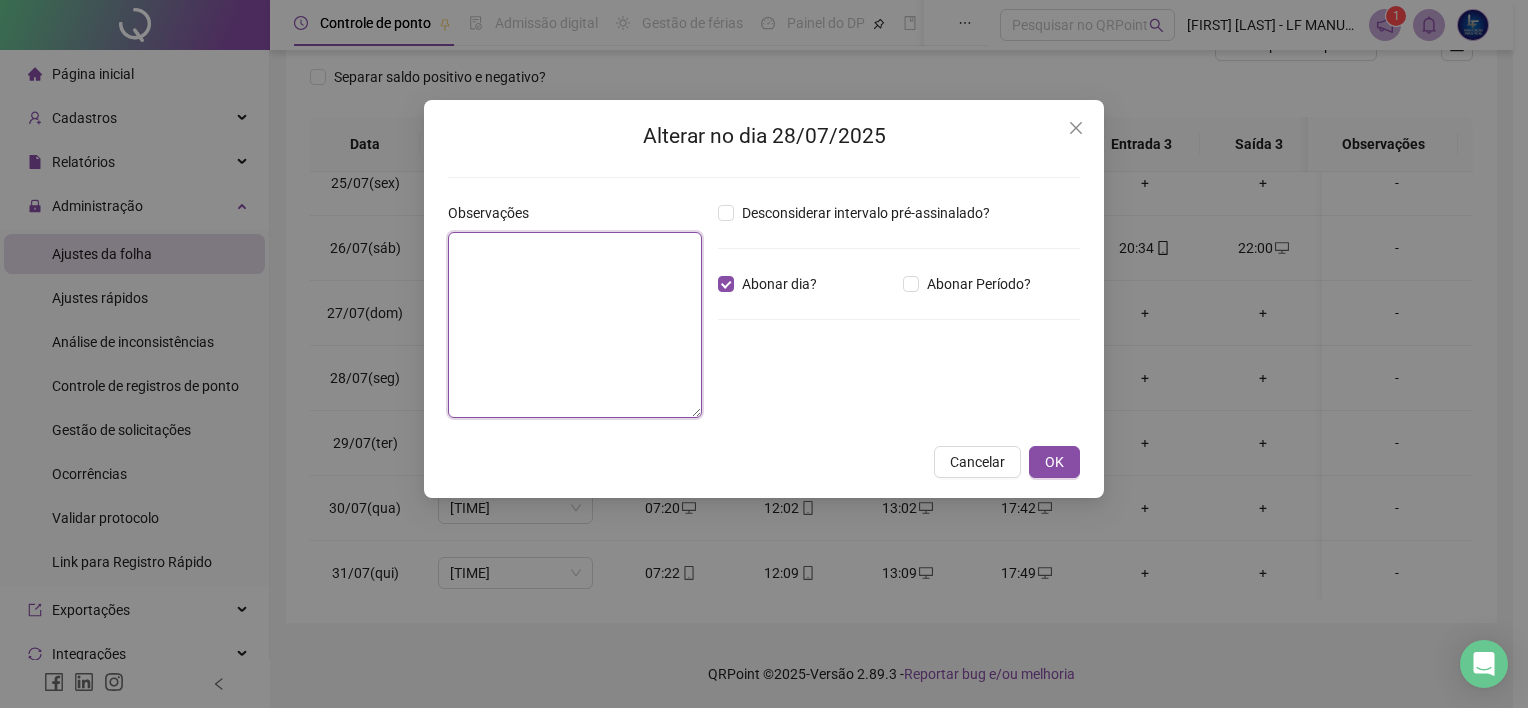 click at bounding box center (575, 325) 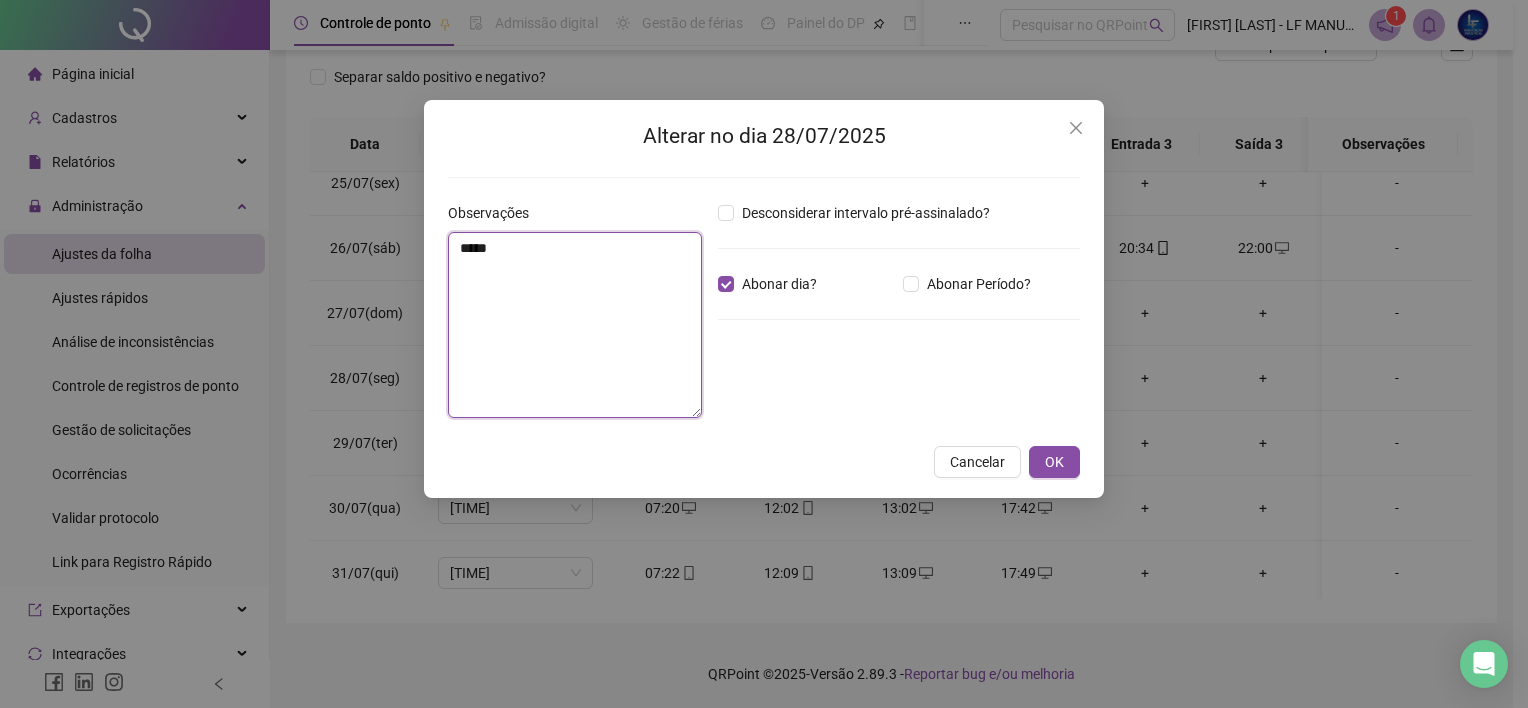 type on "*****" 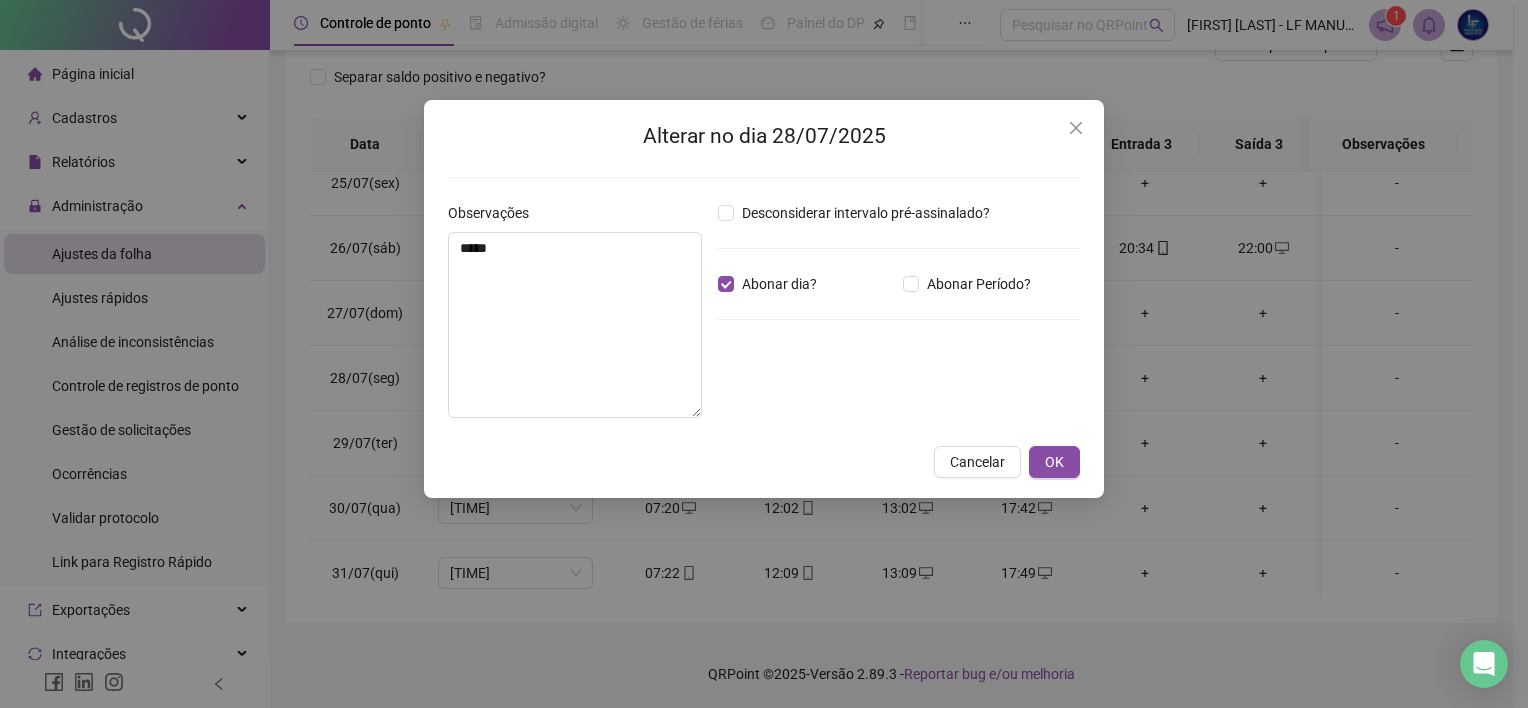 click on "OK" at bounding box center [1054, 462] 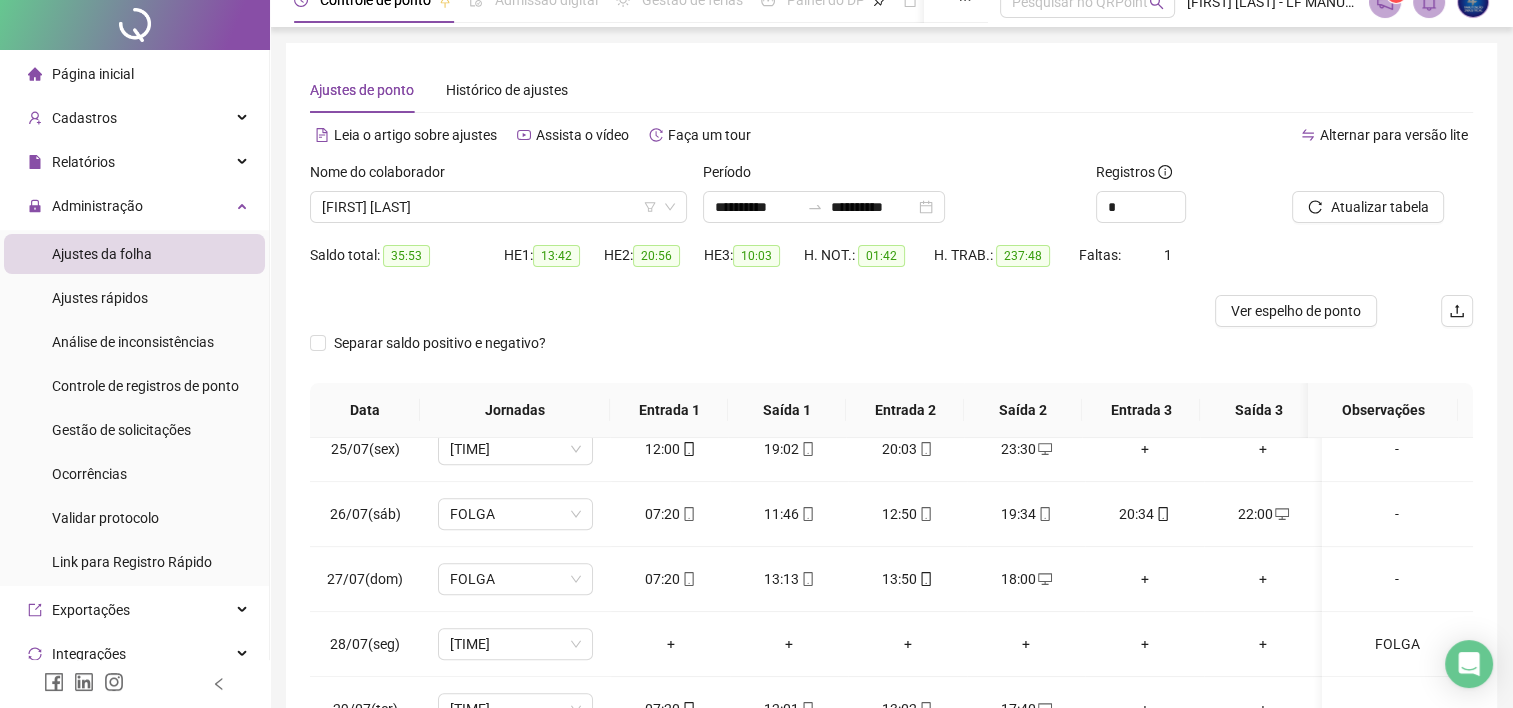 scroll, scrollTop: 0, scrollLeft: 0, axis: both 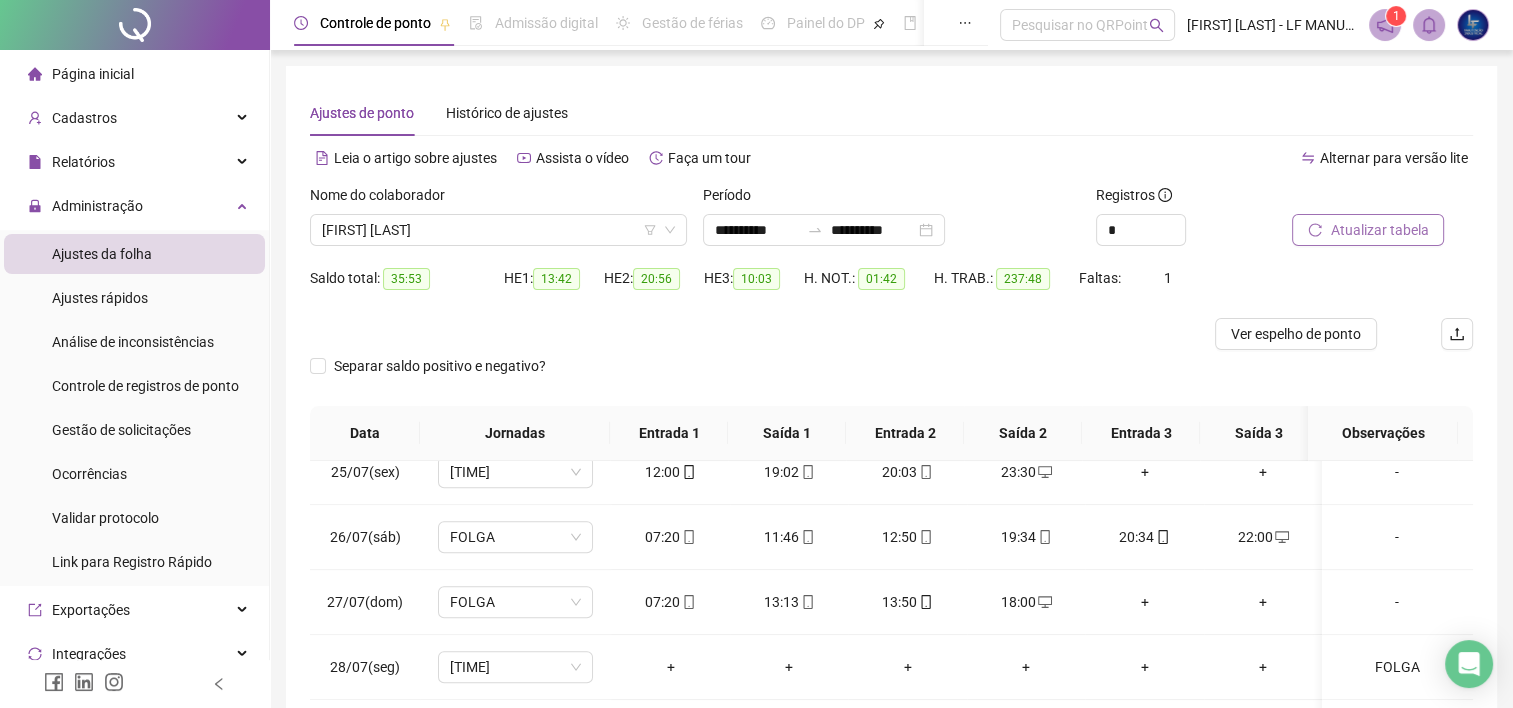 click on "Atualizar tabela" at bounding box center (1379, 230) 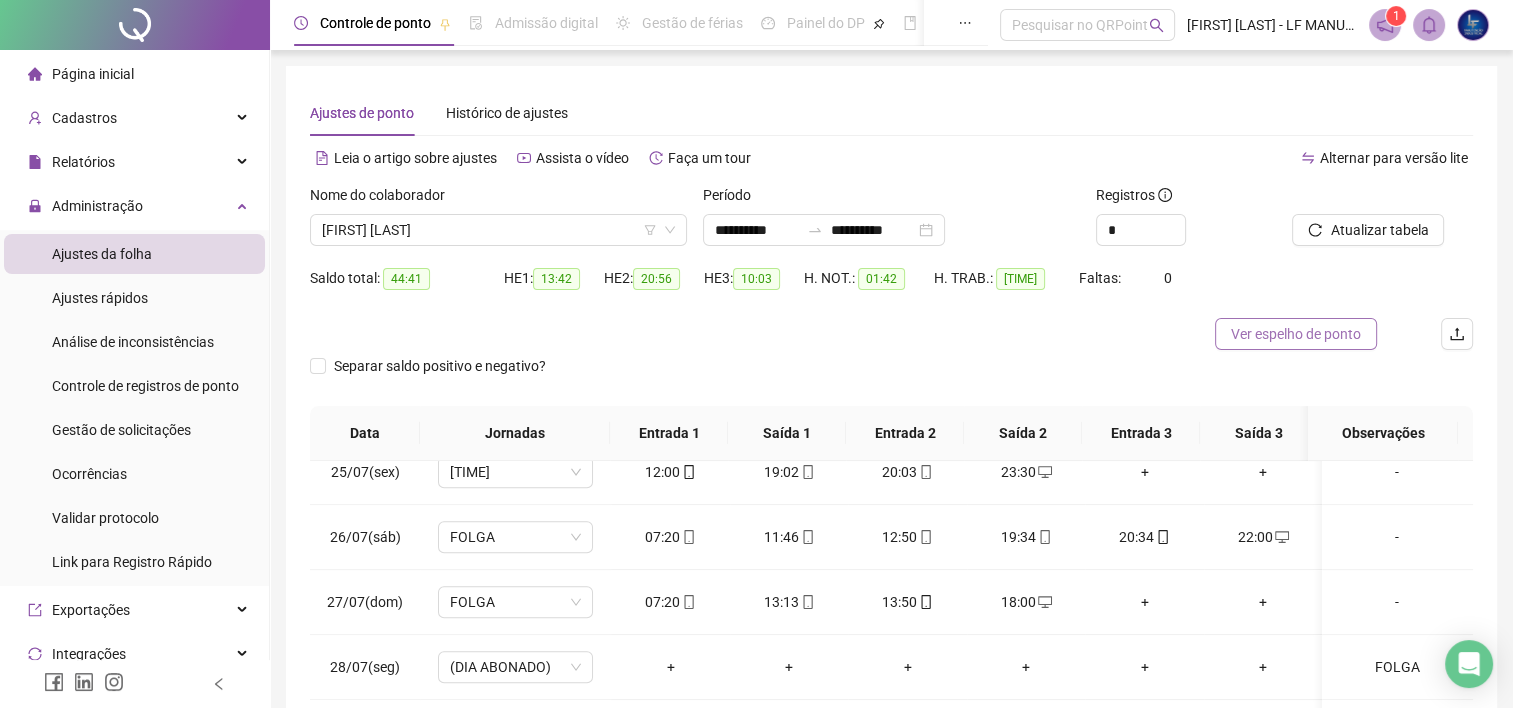 click on "Ver espelho de ponto" at bounding box center [1296, 334] 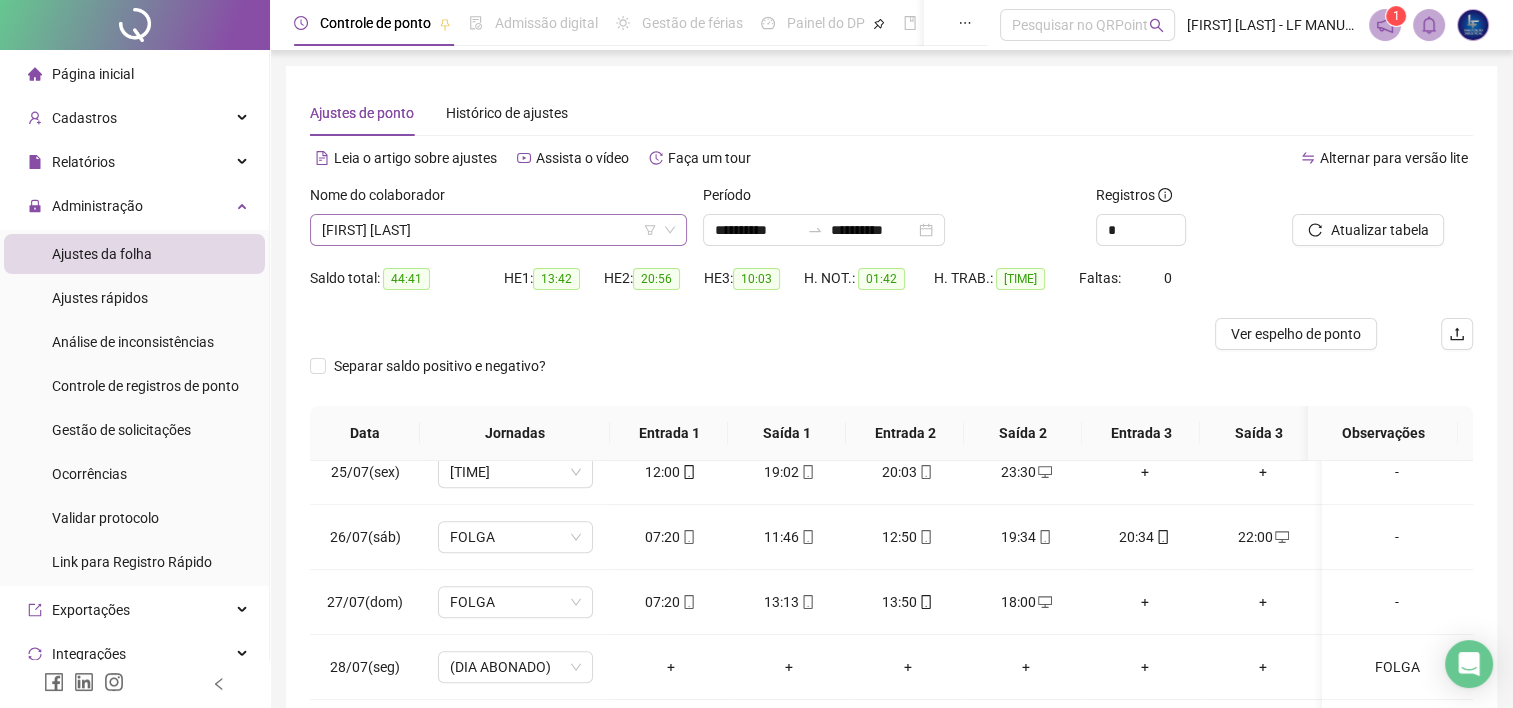click on "Nome do colaborador [FIRST] [LAST] [LAST]" at bounding box center (498, 223) 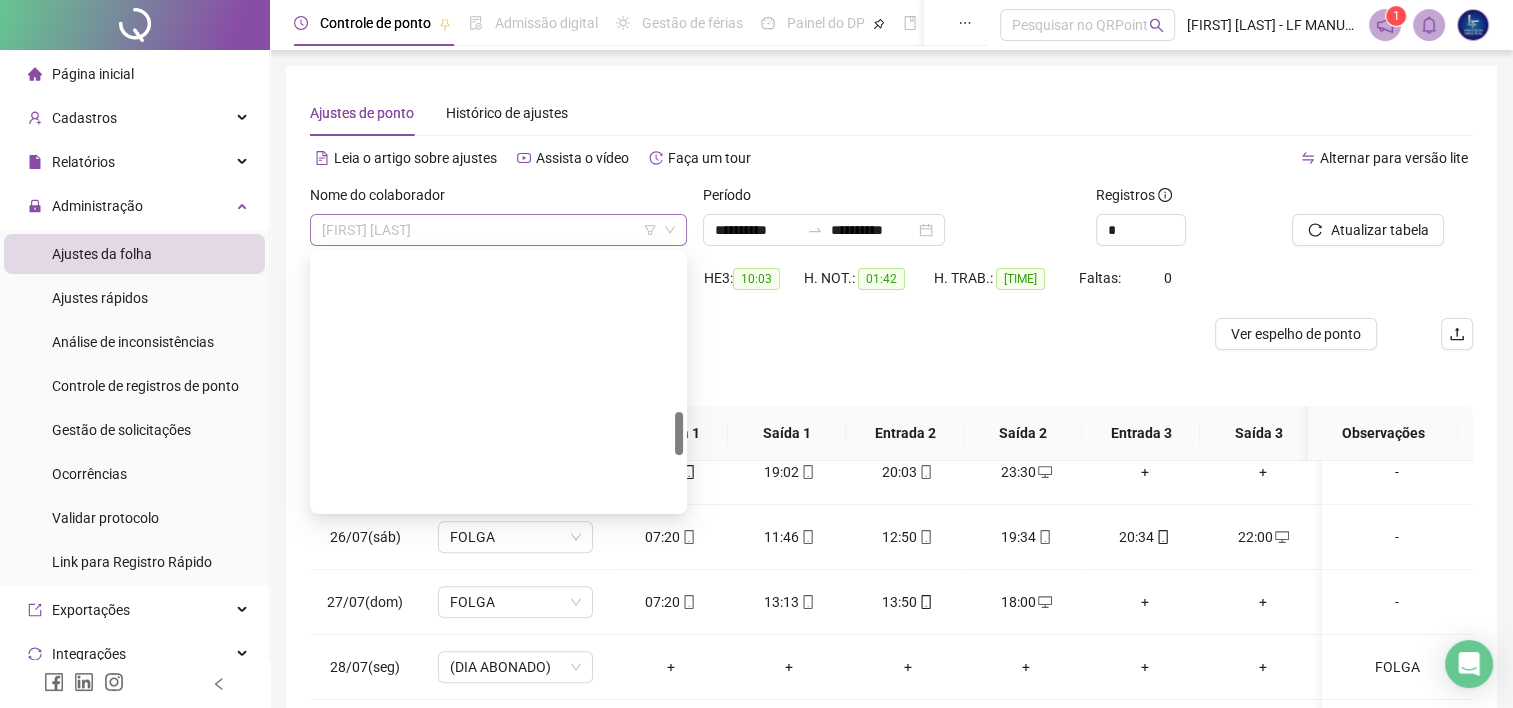 scroll, scrollTop: 928, scrollLeft: 0, axis: vertical 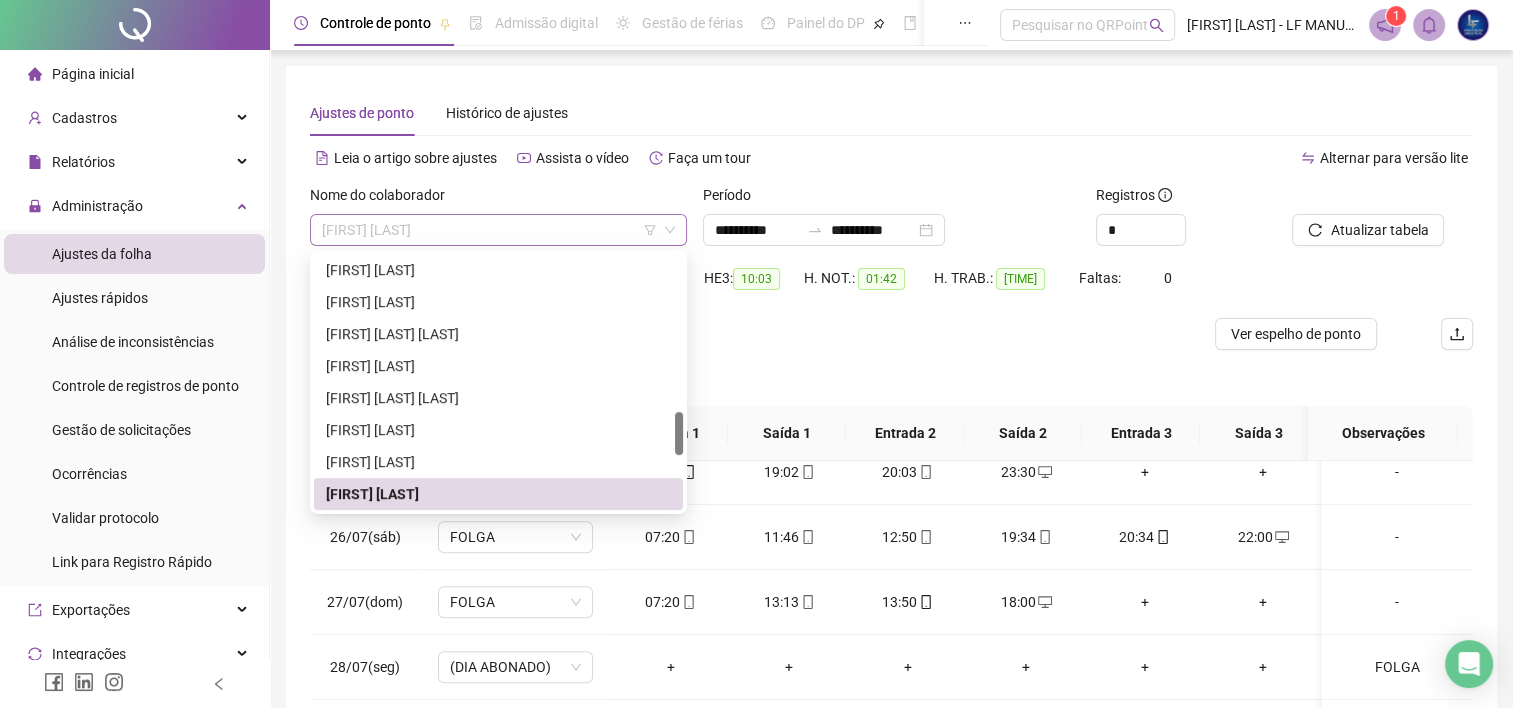 click on "[FIRST] [LAST]" at bounding box center [498, 230] 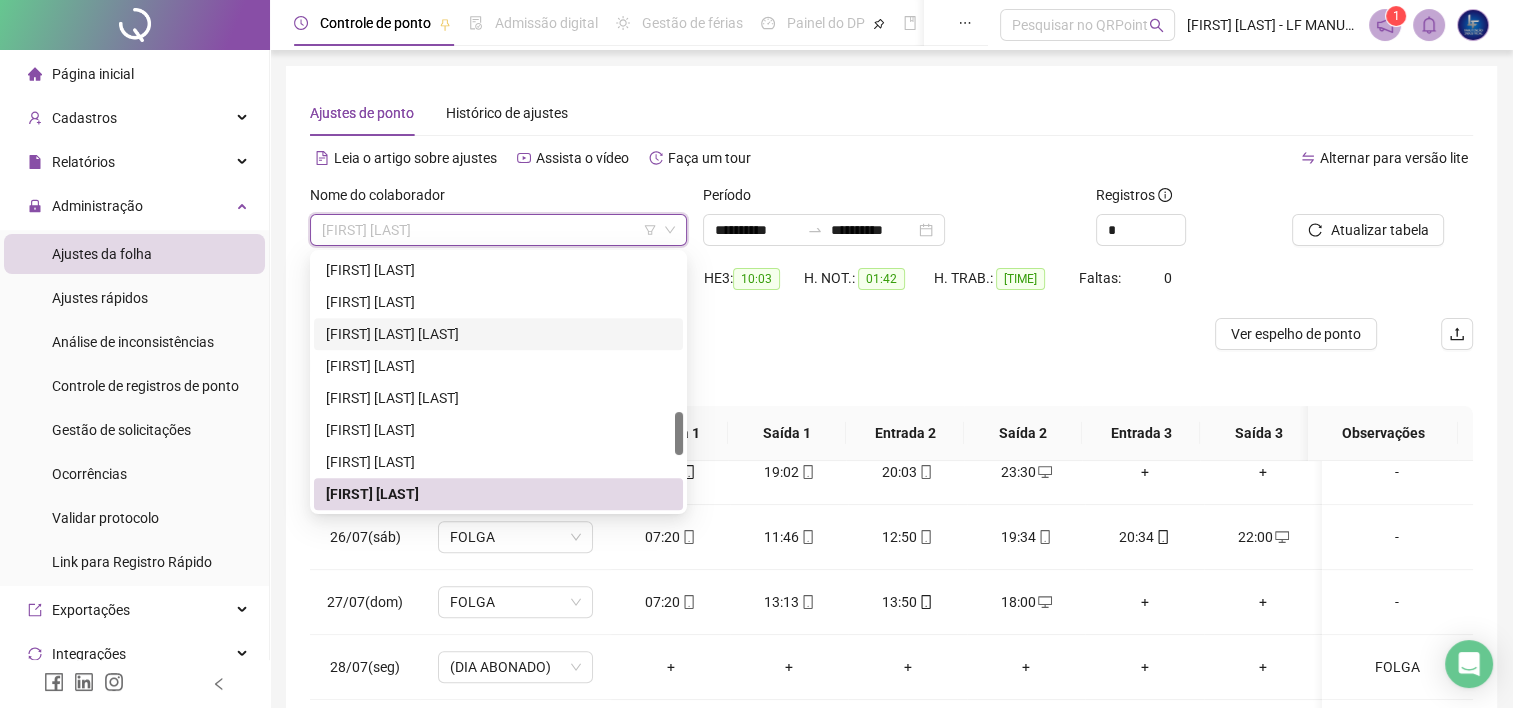 click at bounding box center [679, 382] 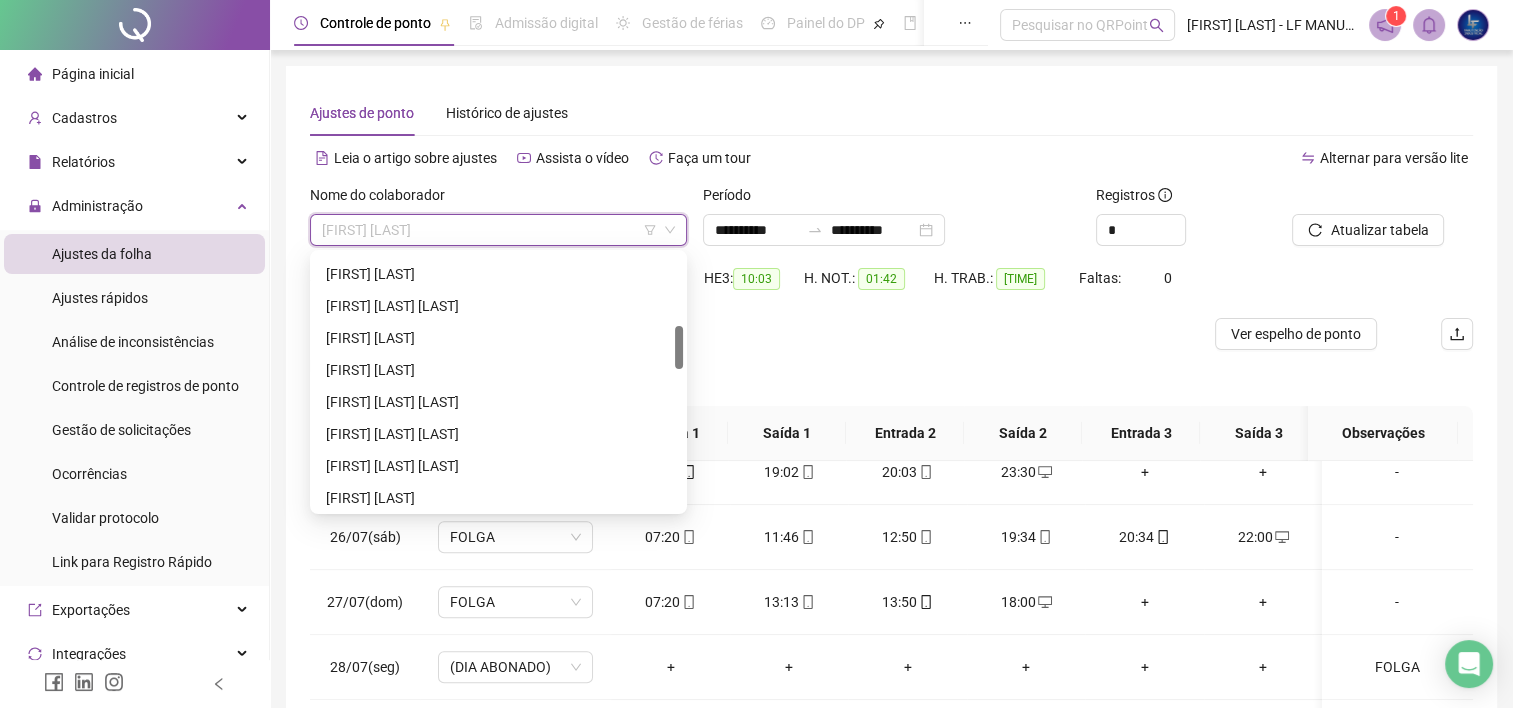 drag, startPoint x: 680, startPoint y: 420, endPoint x: 683, endPoint y: 331, distance: 89.050545 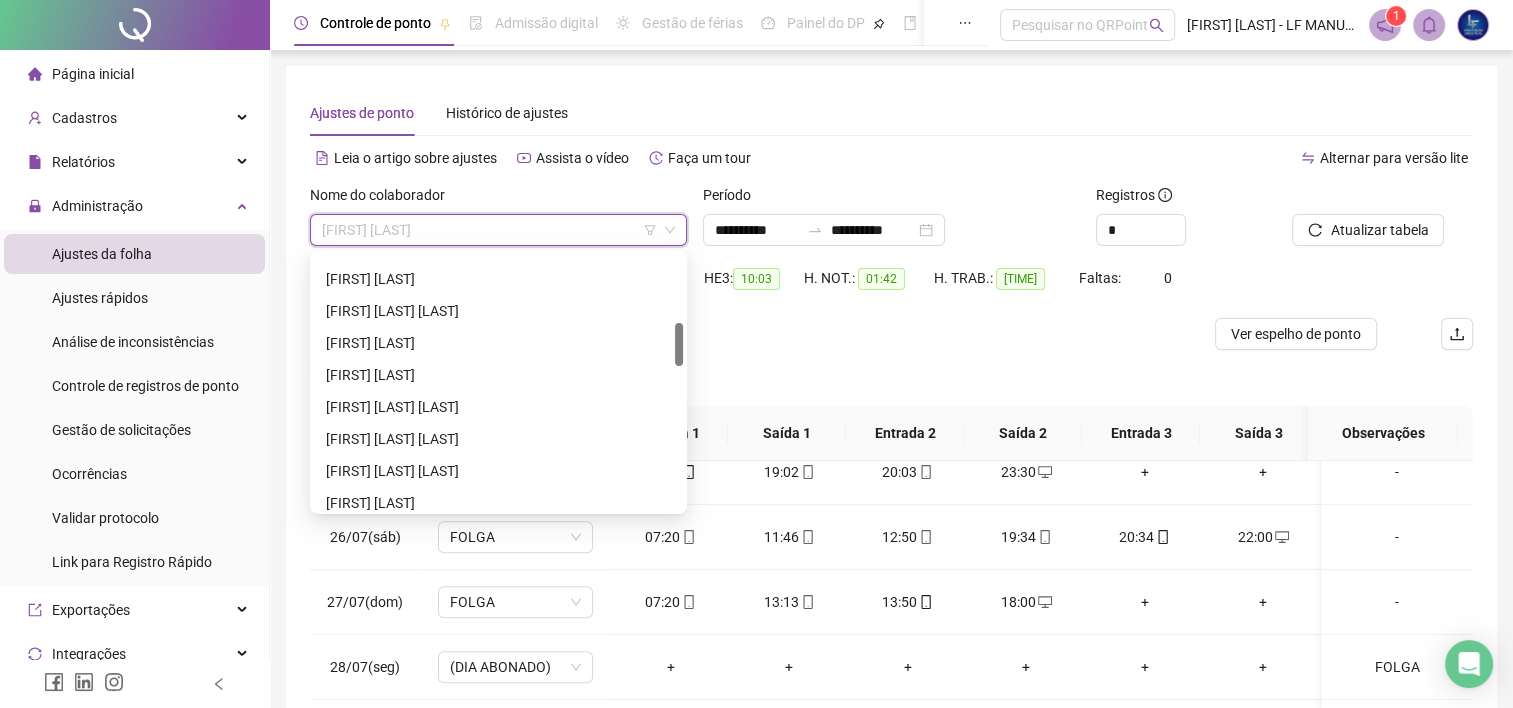 drag, startPoint x: 683, startPoint y: 331, endPoint x: 682, endPoint y: 294, distance: 37.01351 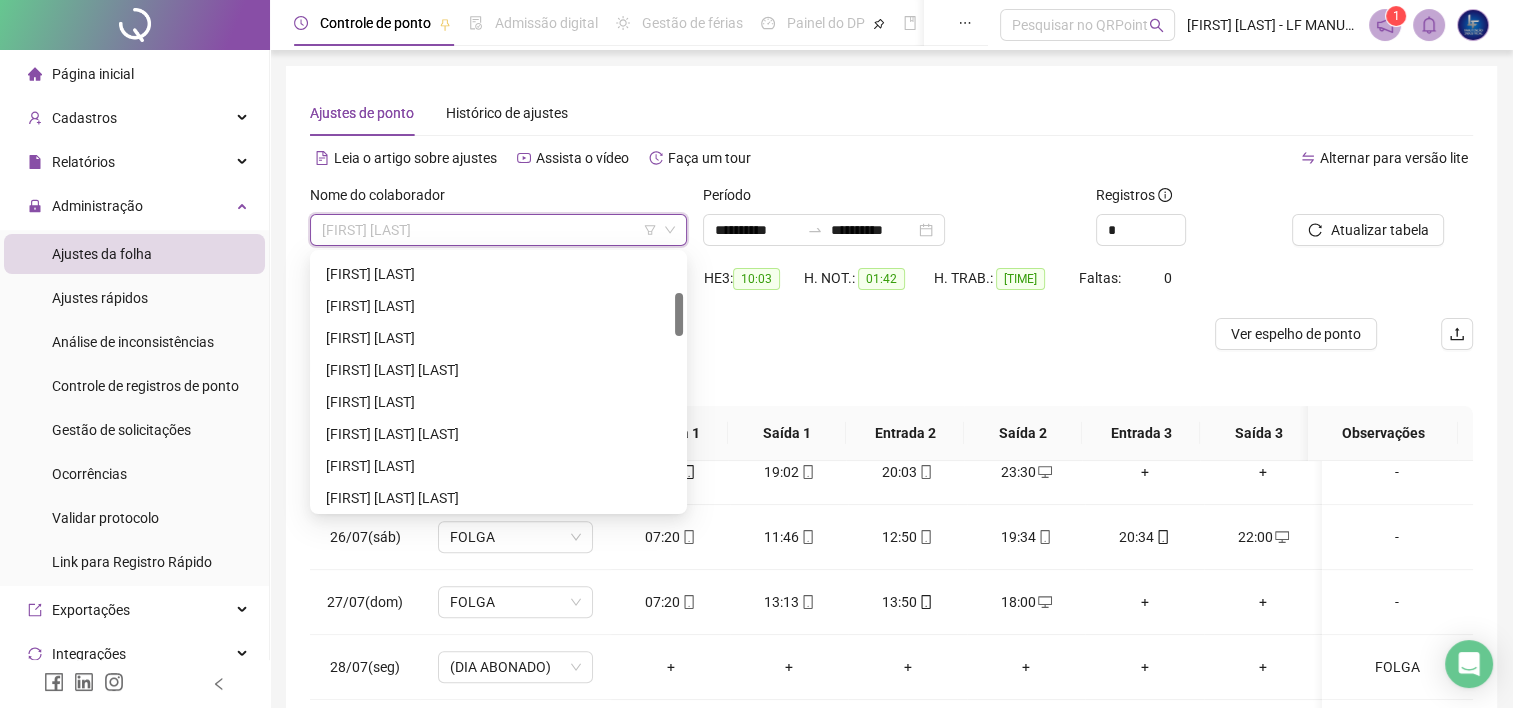 scroll, scrollTop: 196, scrollLeft: 0, axis: vertical 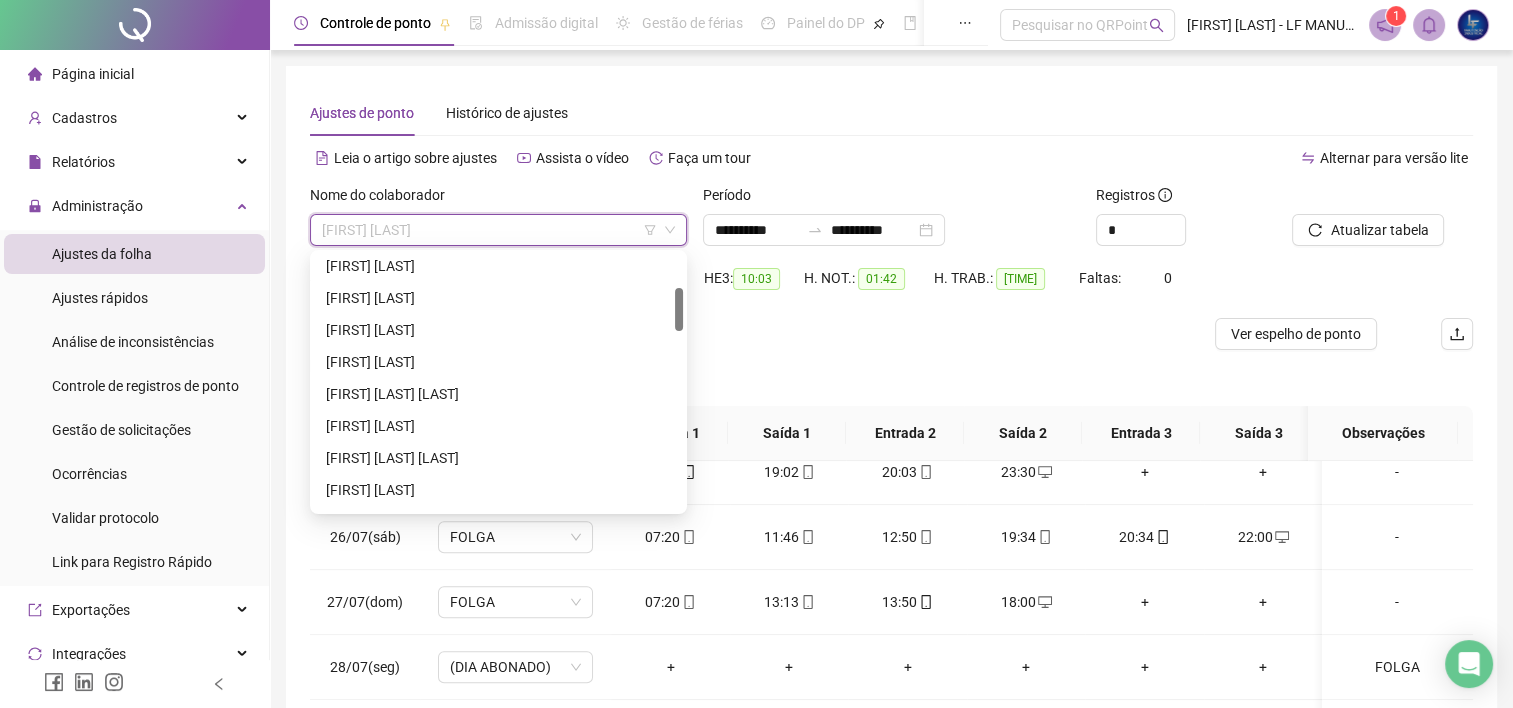 drag, startPoint x: 676, startPoint y: 336, endPoint x: 672, endPoint y: 299, distance: 37.215588 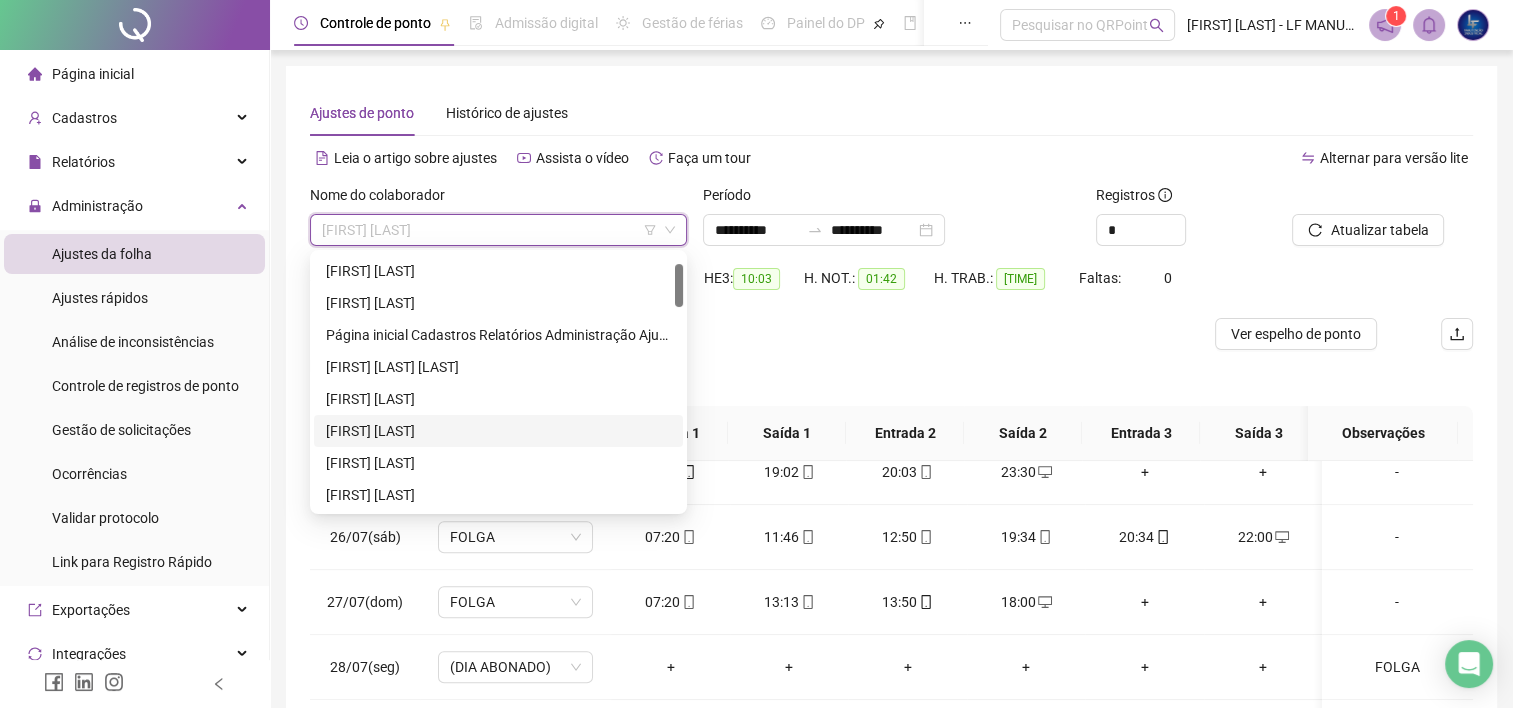 scroll, scrollTop: 56, scrollLeft: 0, axis: vertical 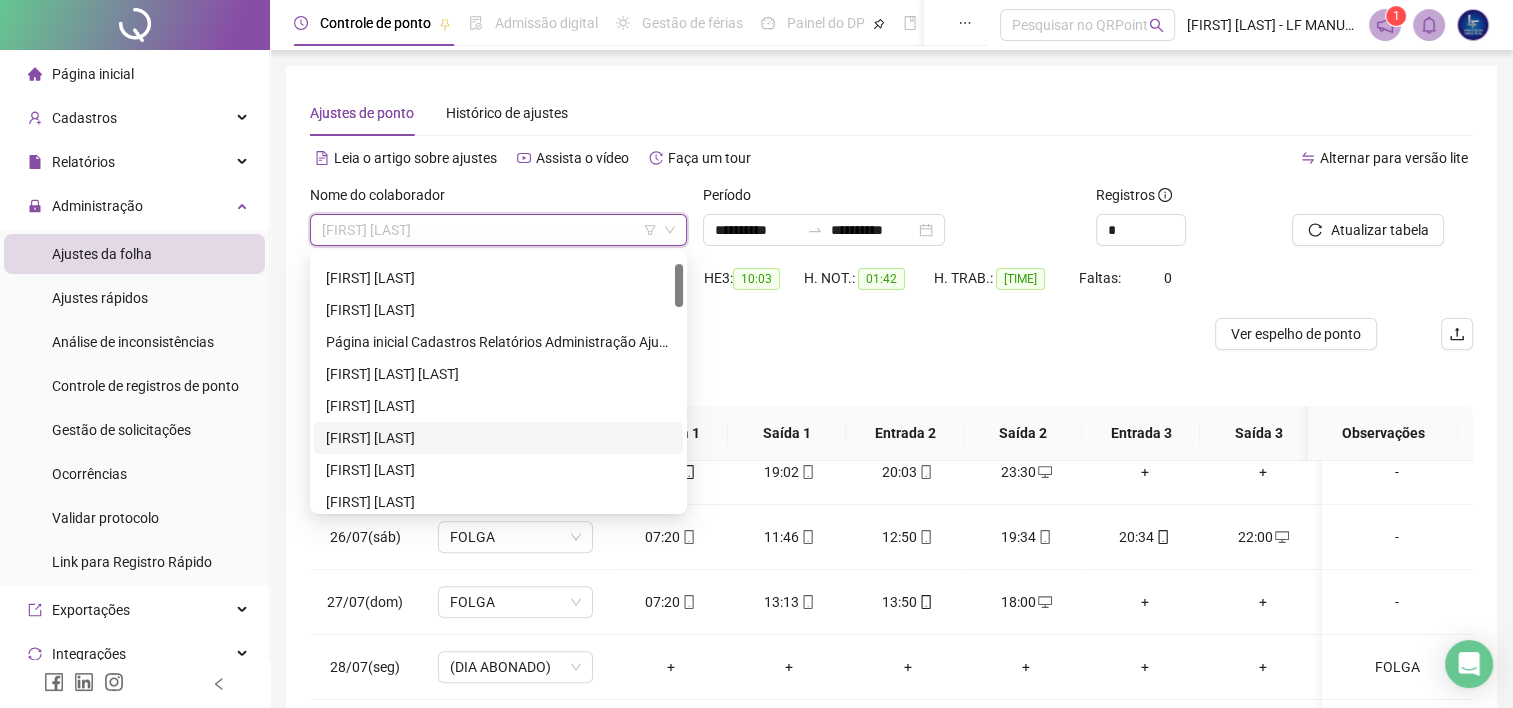 drag, startPoint x: 678, startPoint y: 299, endPoint x: 676, endPoint y: 275, distance: 24.083189 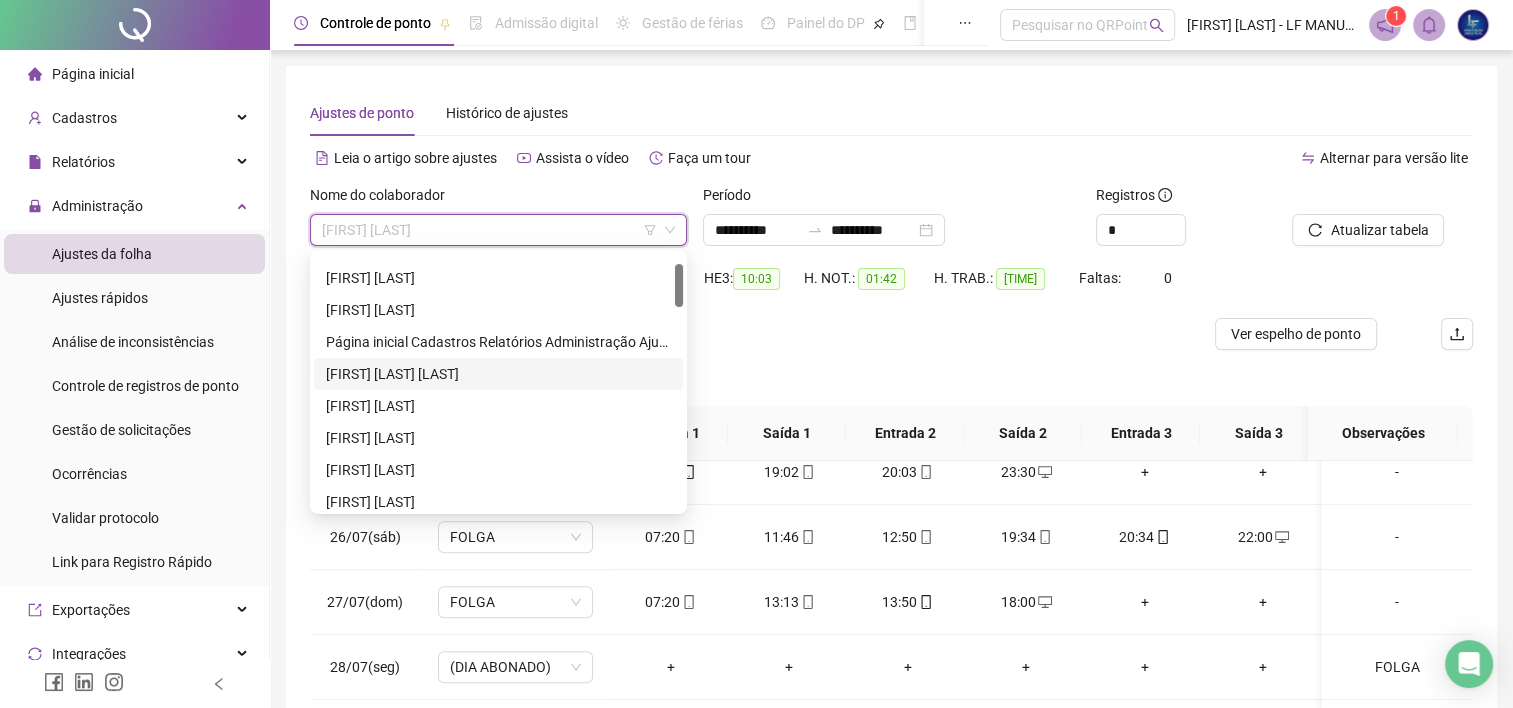 click on "[FIRST] [LAST] [LAST]" at bounding box center (498, 374) 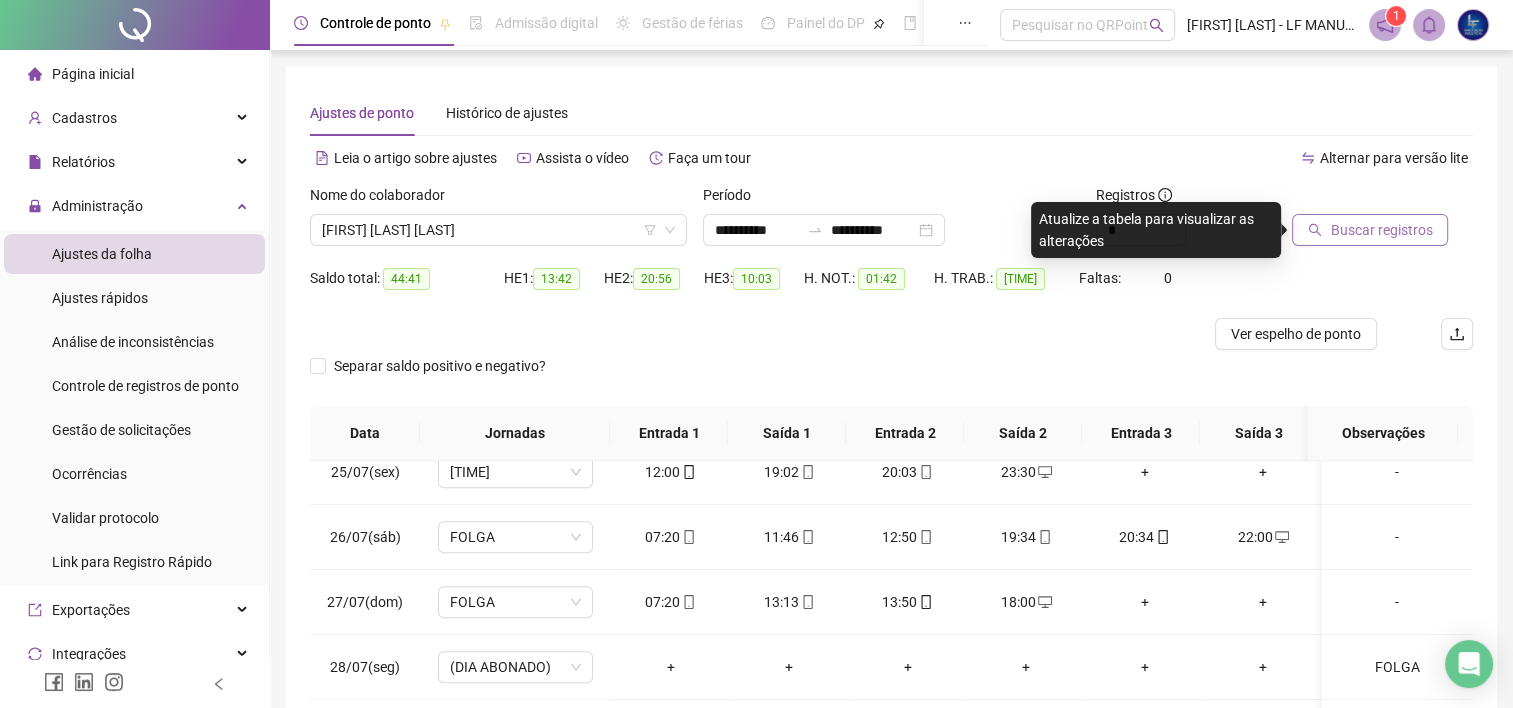 click on "Buscar registros" at bounding box center [1381, 230] 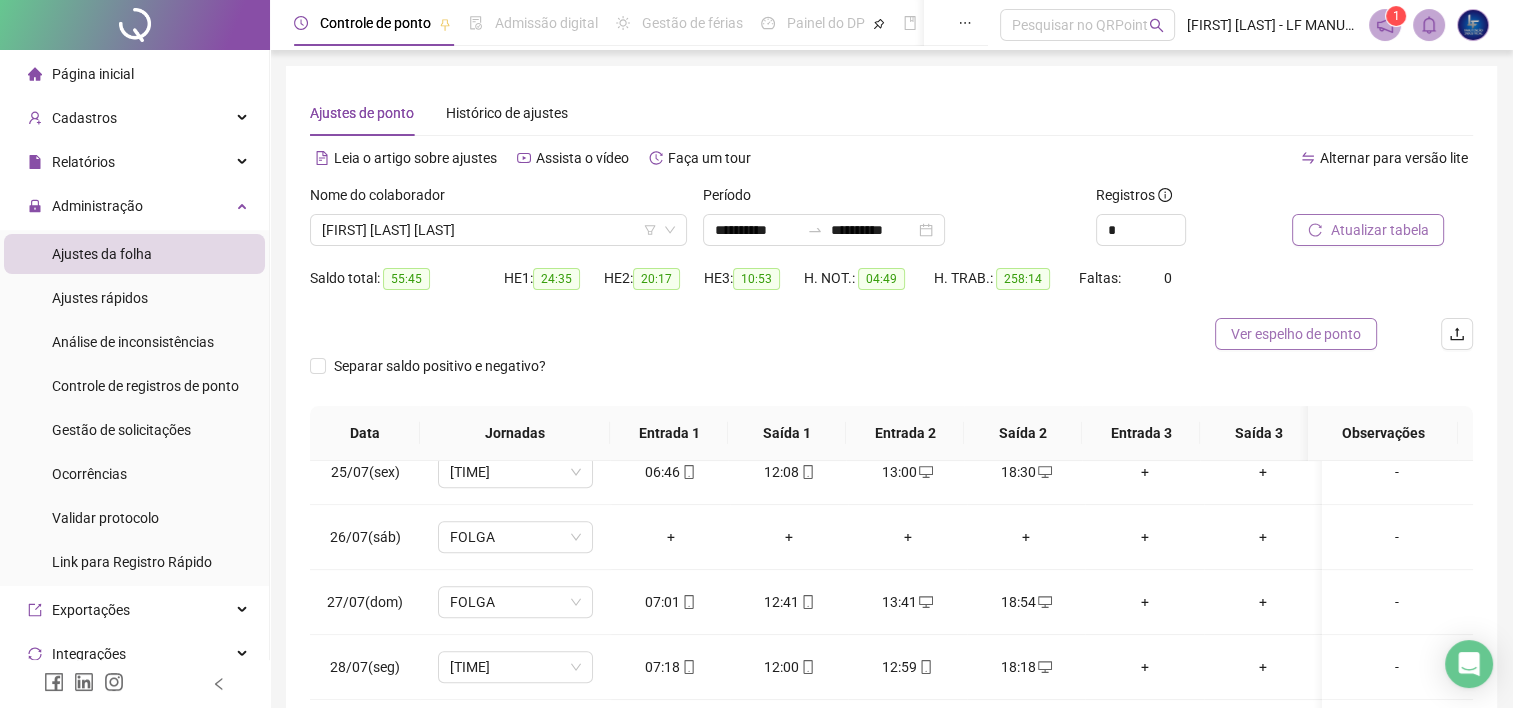 click on "Ver espelho de ponto" at bounding box center (1296, 334) 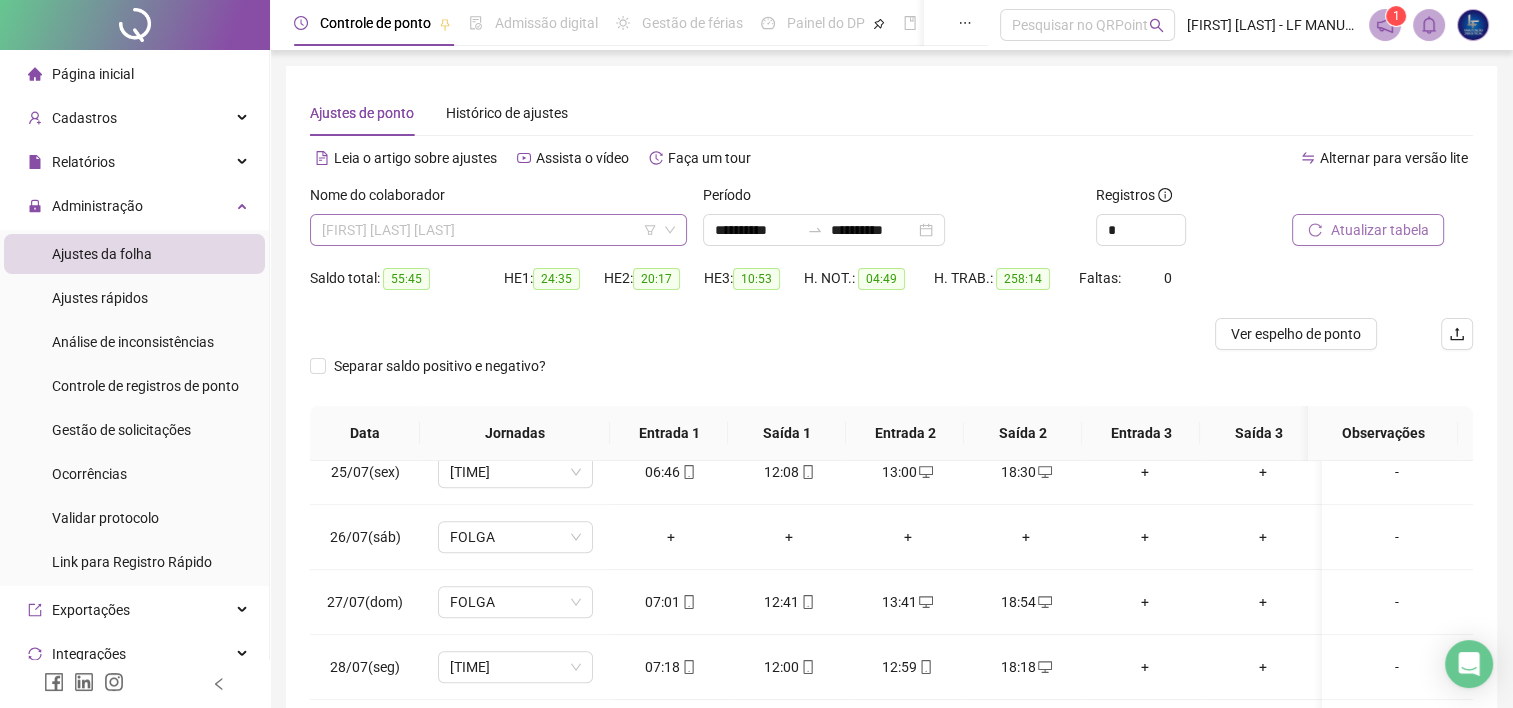 click on "[FIRST] [LAST] [LAST]" at bounding box center [498, 230] 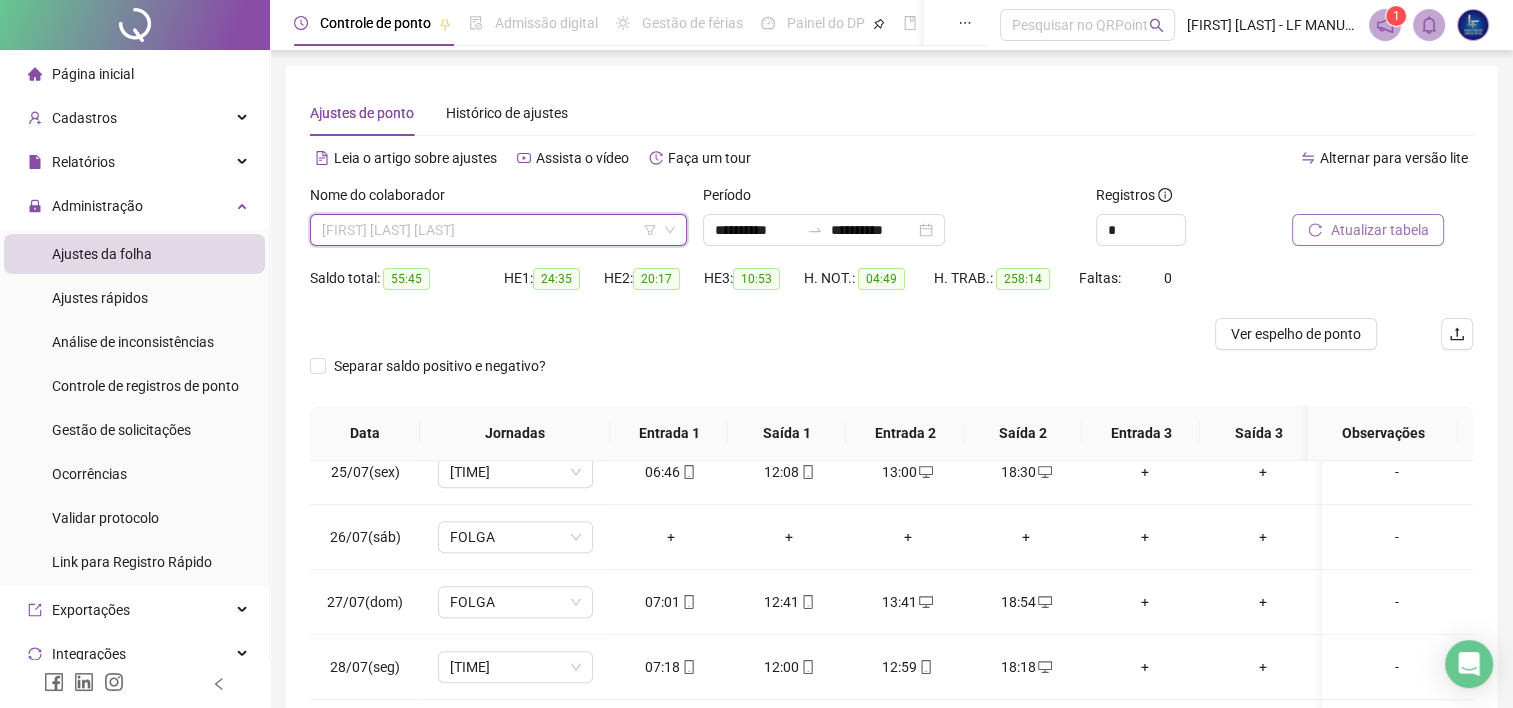 click on "[FIRST] [LAST] [LAST]" at bounding box center (498, 230) 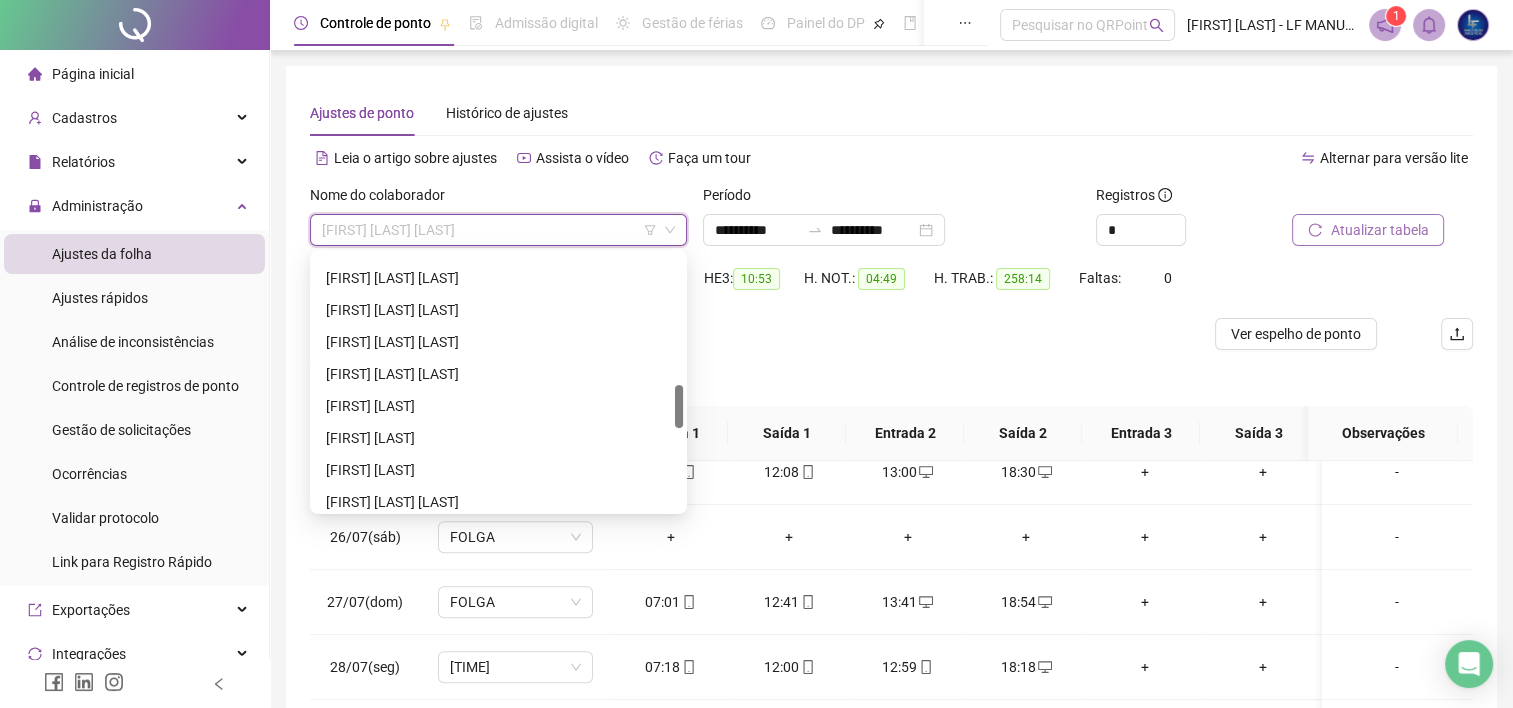 scroll, scrollTop: 766, scrollLeft: 0, axis: vertical 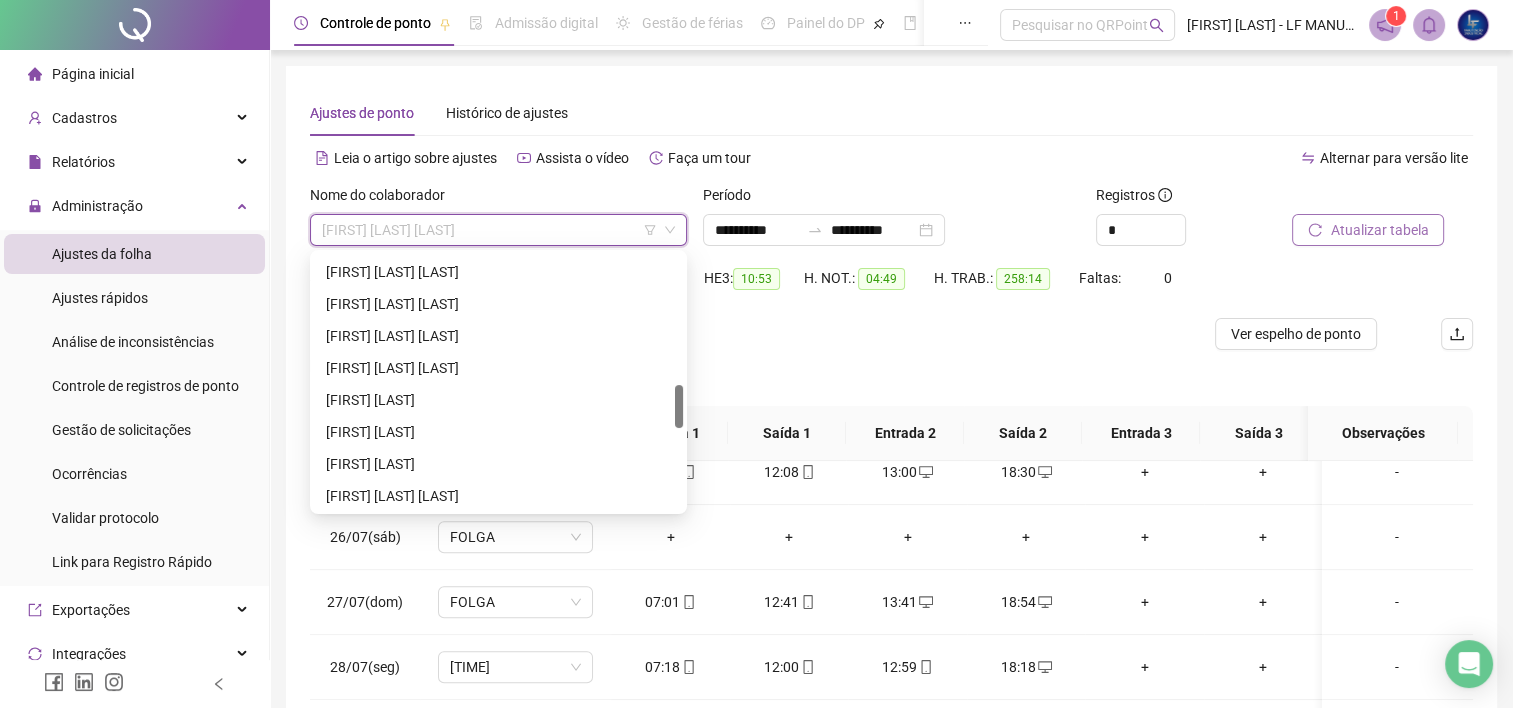 drag, startPoint x: 680, startPoint y: 271, endPoint x: 690, endPoint y: 392, distance: 121.41252 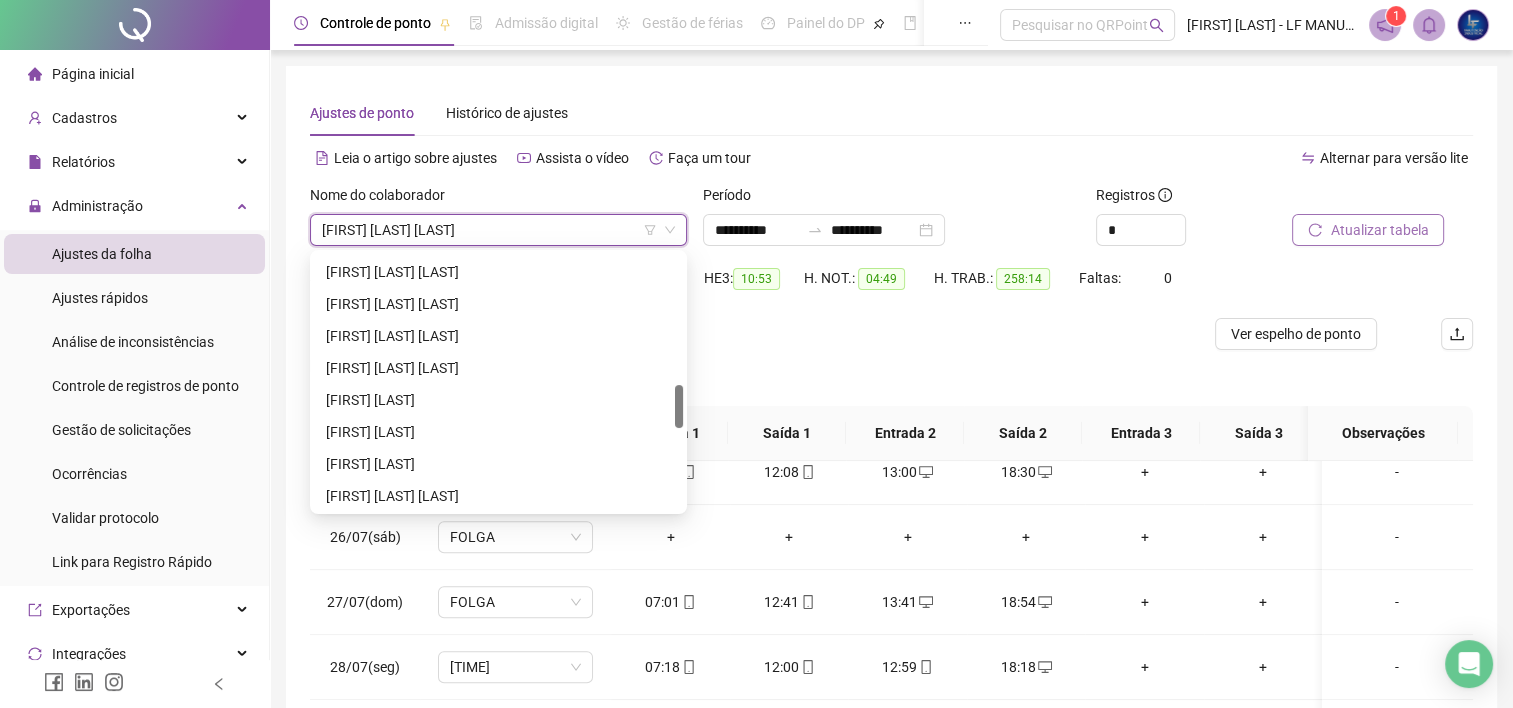 click at bounding box center [746, 334] 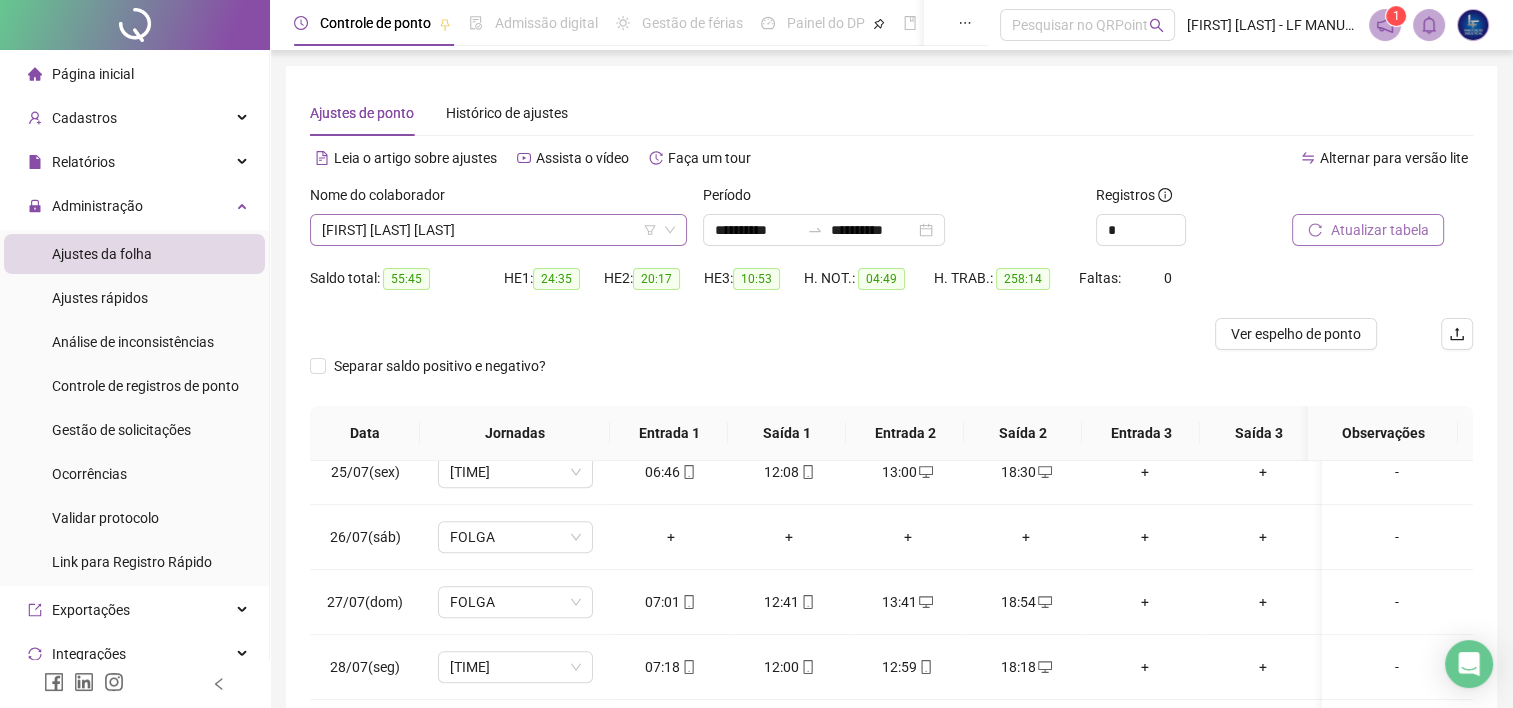 scroll, scrollTop: 160, scrollLeft: 0, axis: vertical 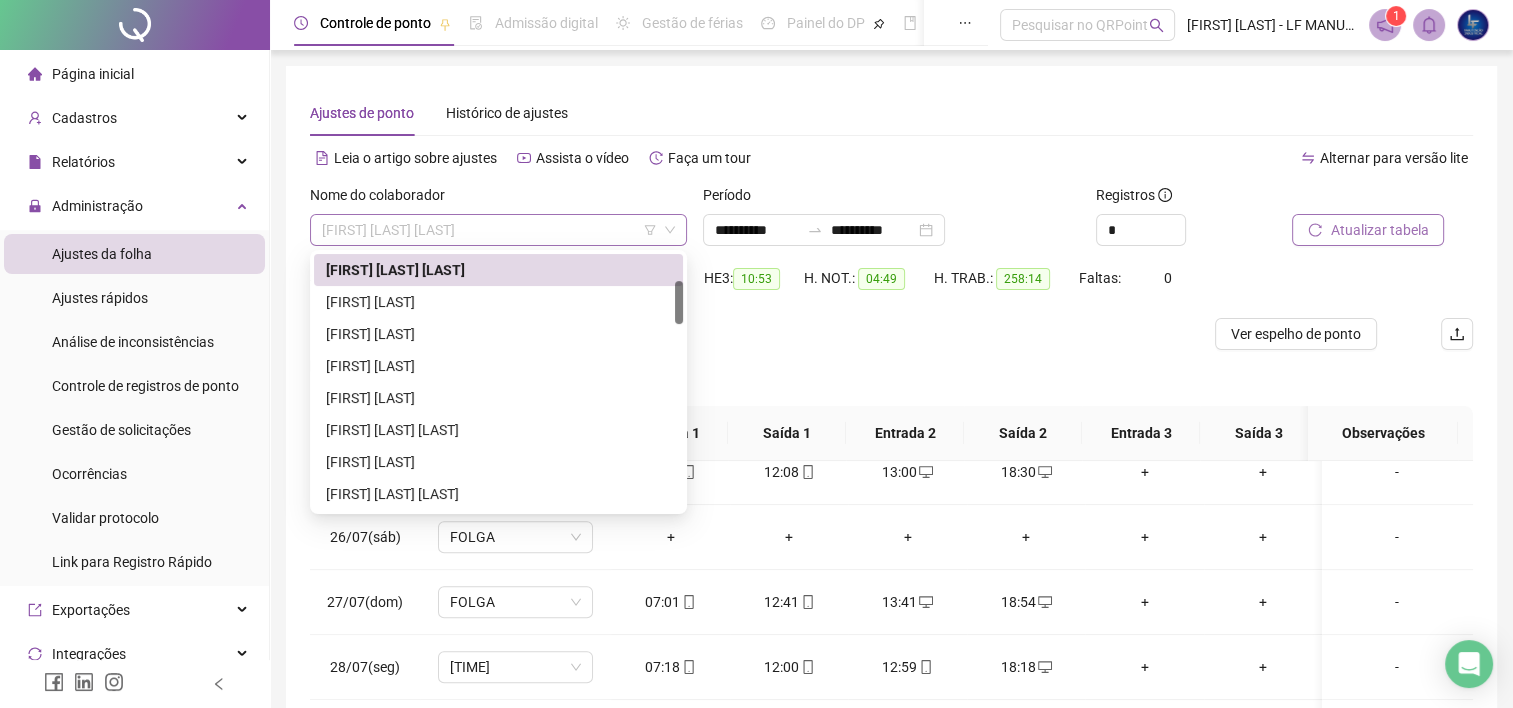 click on "[FIRST] [LAST] [LAST]" at bounding box center (498, 230) 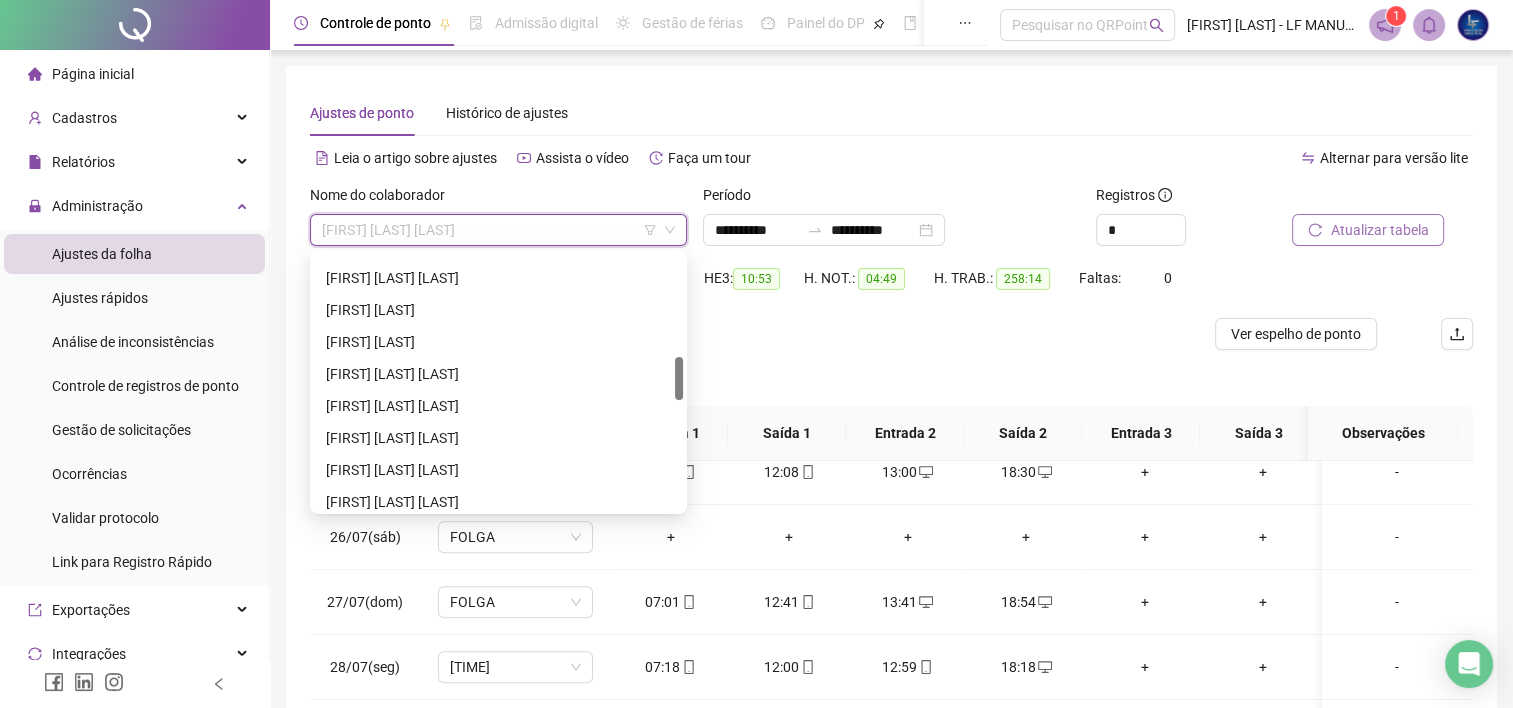 scroll, scrollTop: 606, scrollLeft: 0, axis: vertical 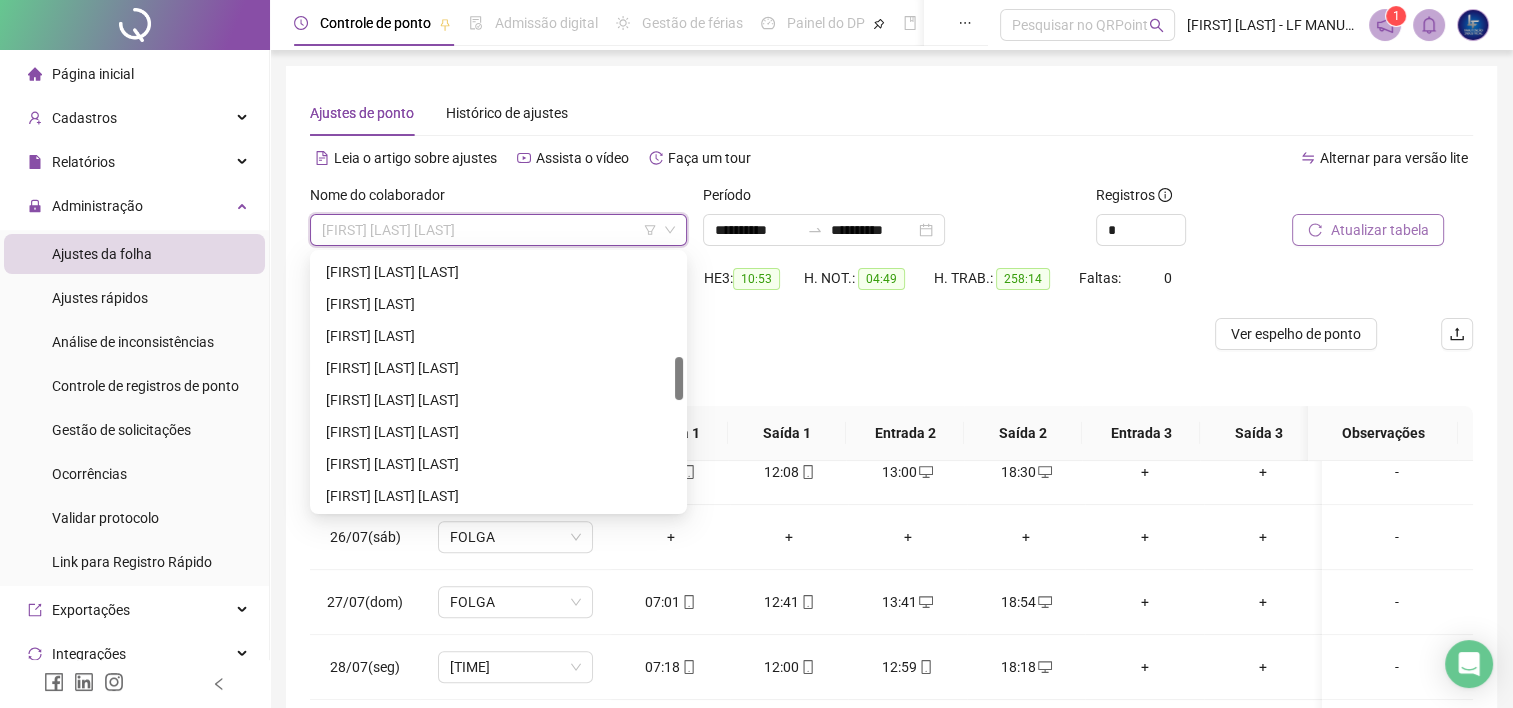 drag, startPoint x: 680, startPoint y: 304, endPoint x: 692, endPoint y: 380, distance: 76.941536 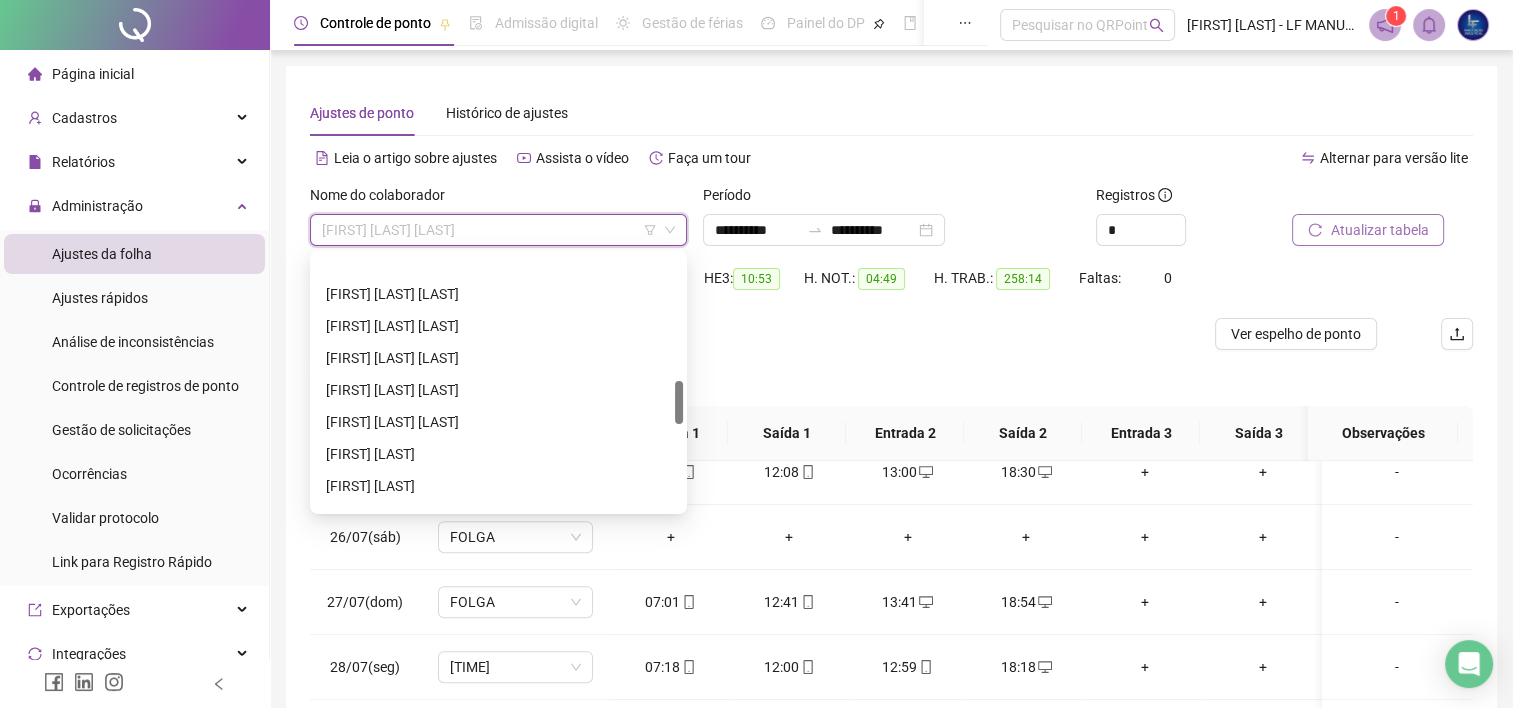 scroll, scrollTop: 747, scrollLeft: 0, axis: vertical 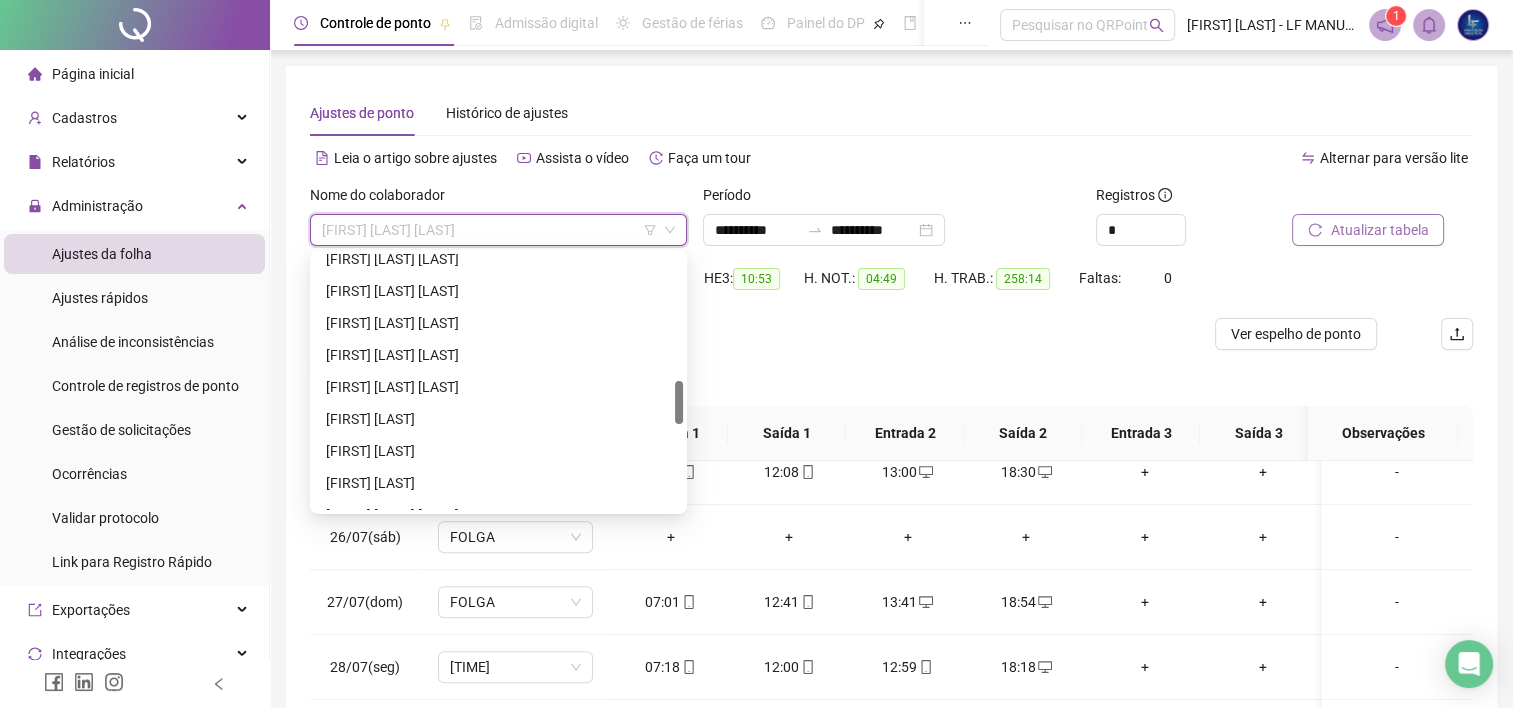 drag, startPoint x: 679, startPoint y: 374, endPoint x: 684, endPoint y: 398, distance: 24.5153 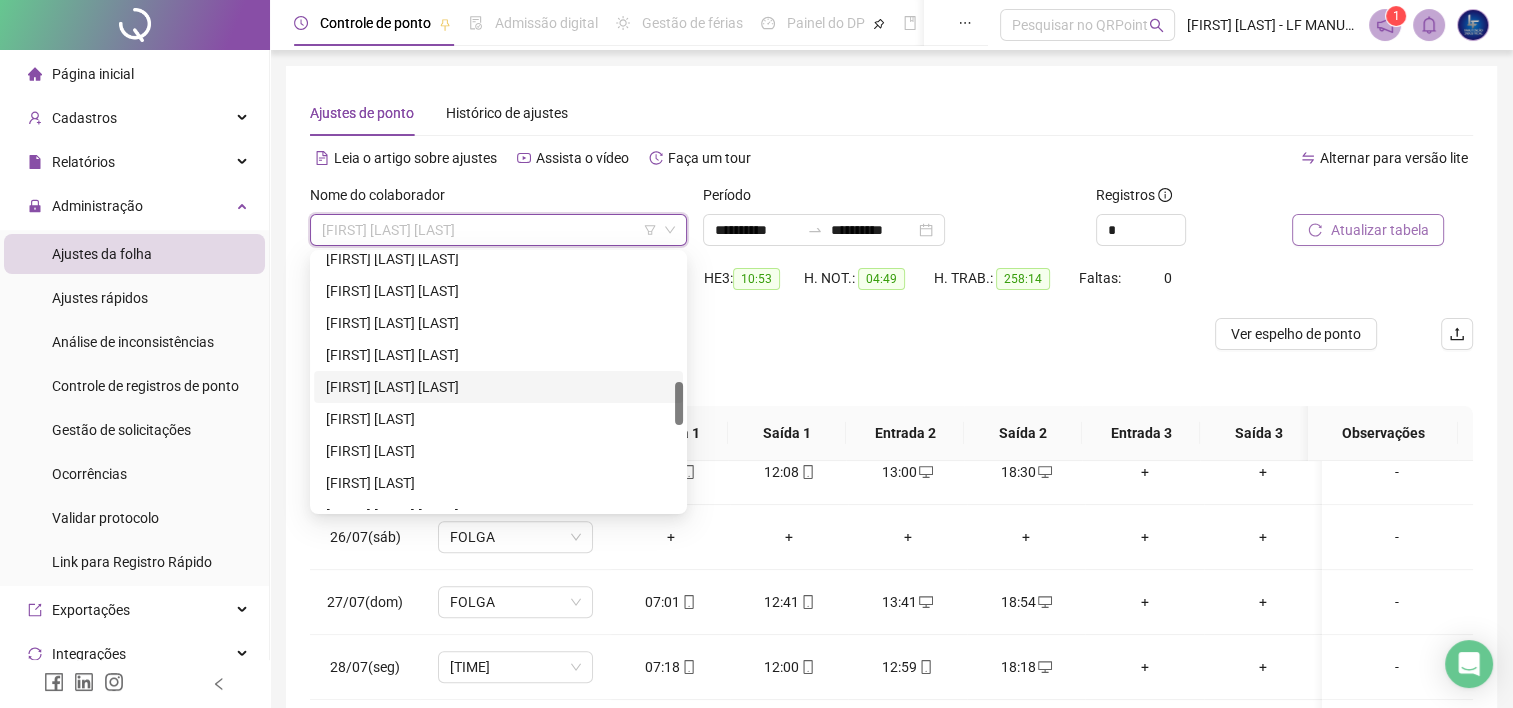 click on "[FIRST] [LAST] [LAST]" at bounding box center [498, 387] 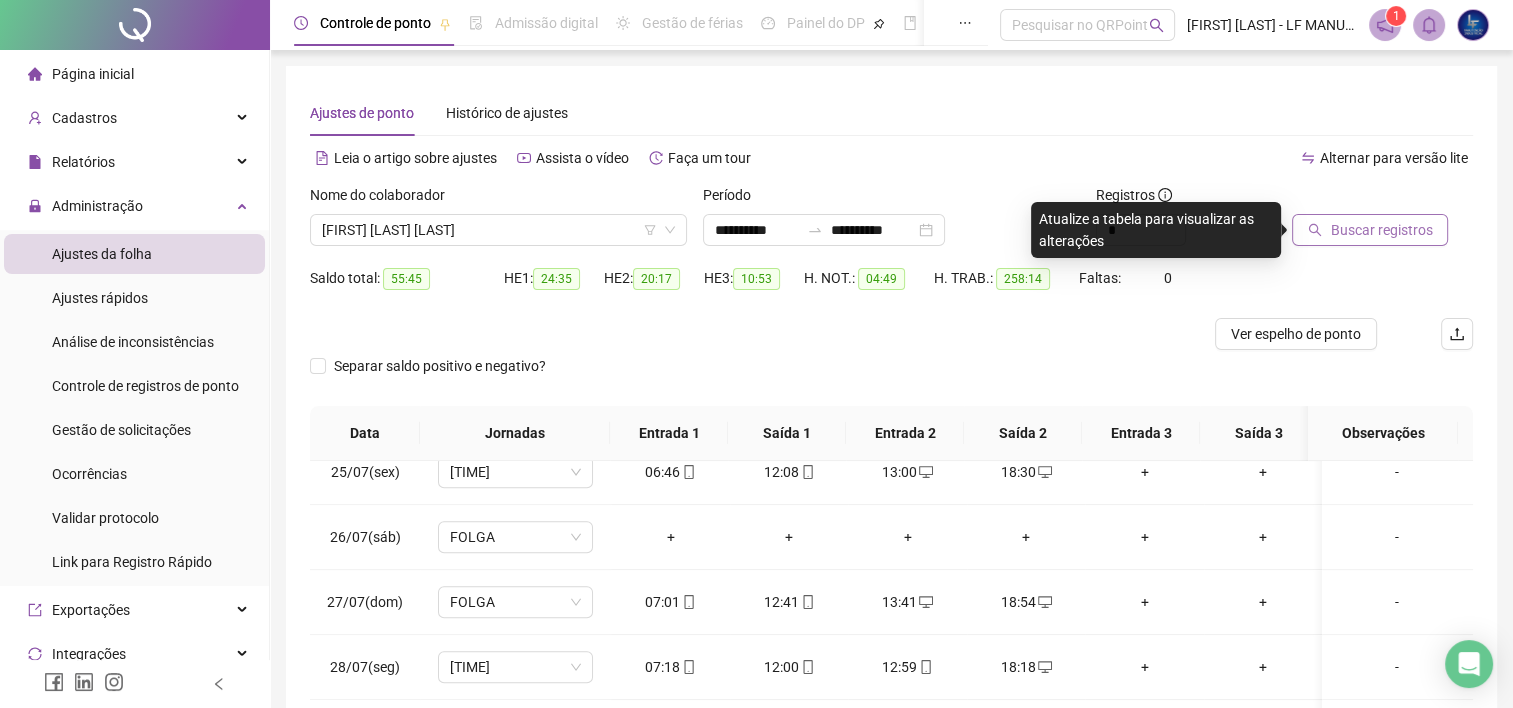 click on "Buscar registros" at bounding box center (1381, 230) 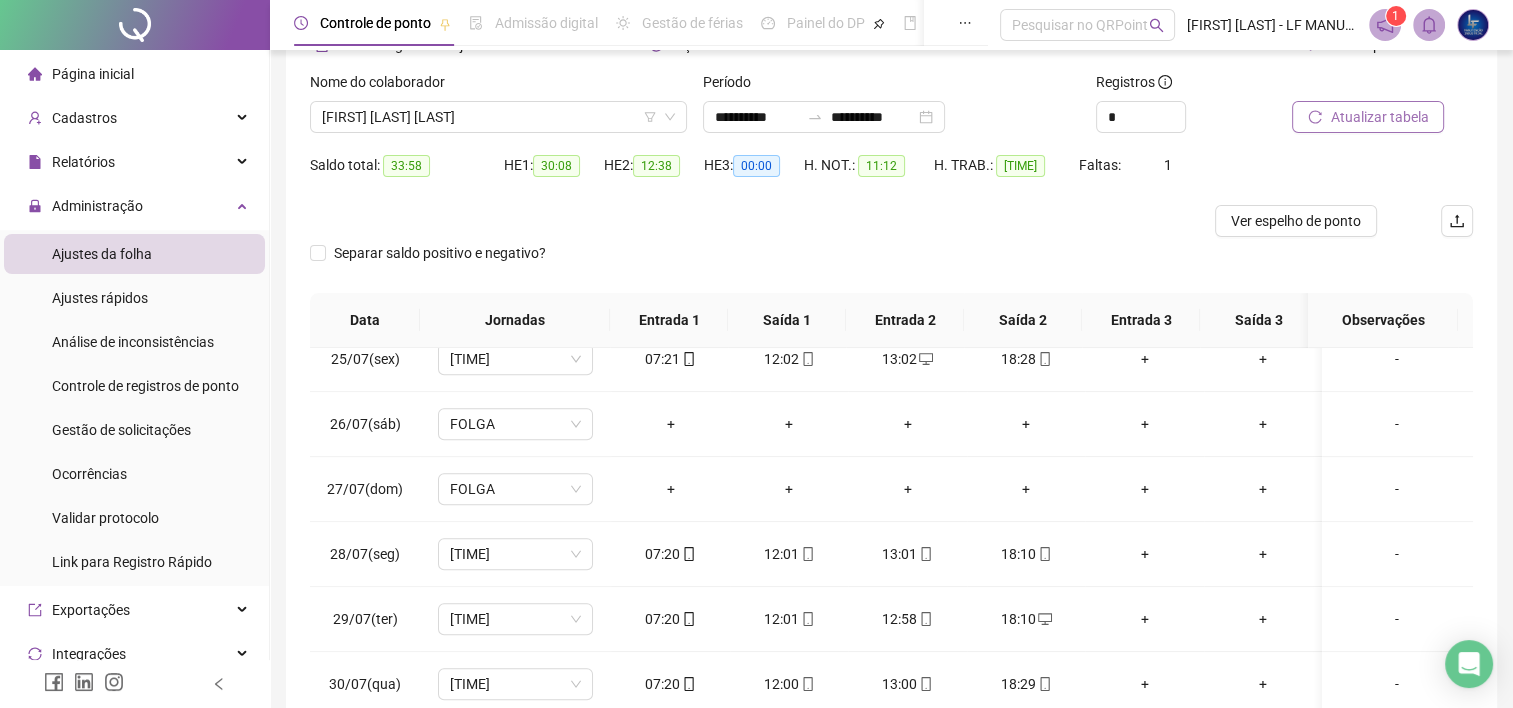 scroll, scrollTop: 121, scrollLeft: 0, axis: vertical 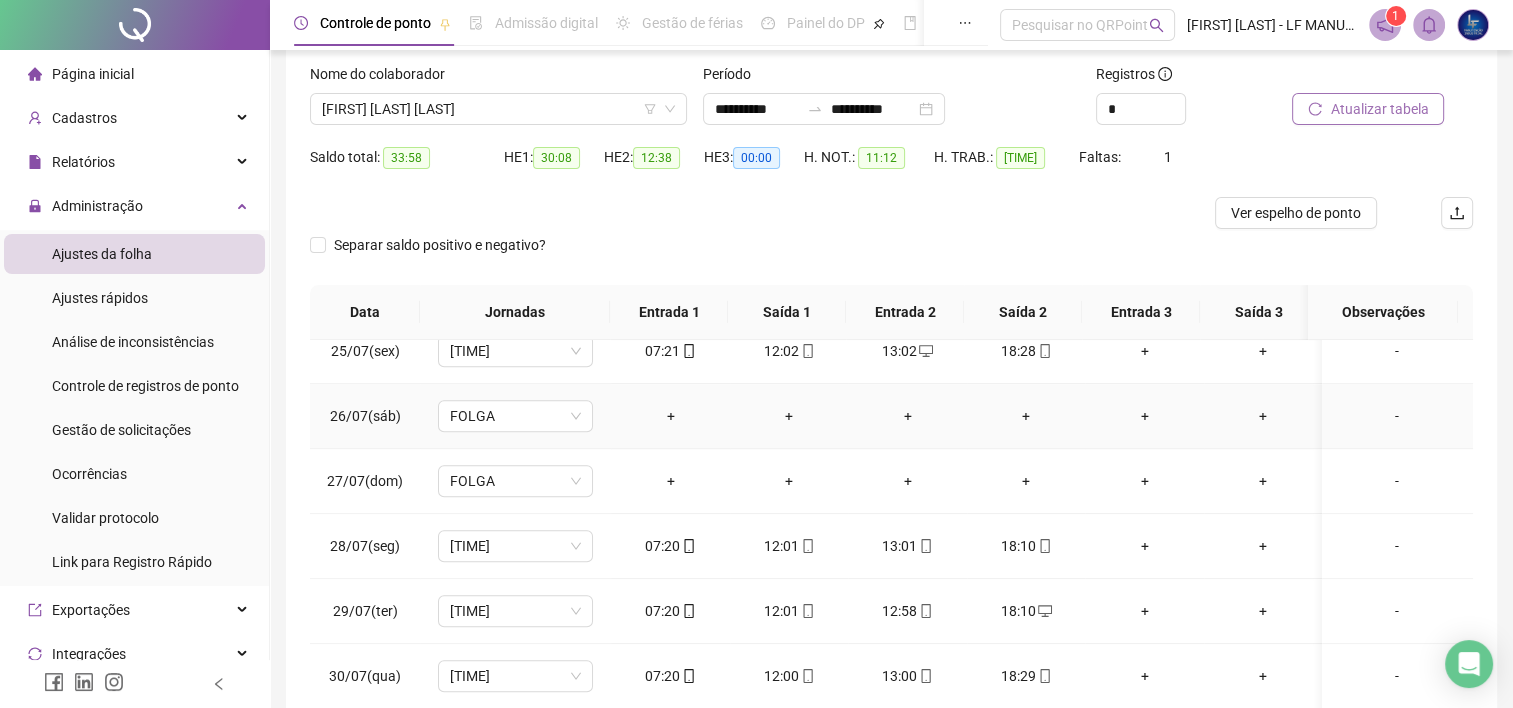 click on "-" at bounding box center (1397, 416) 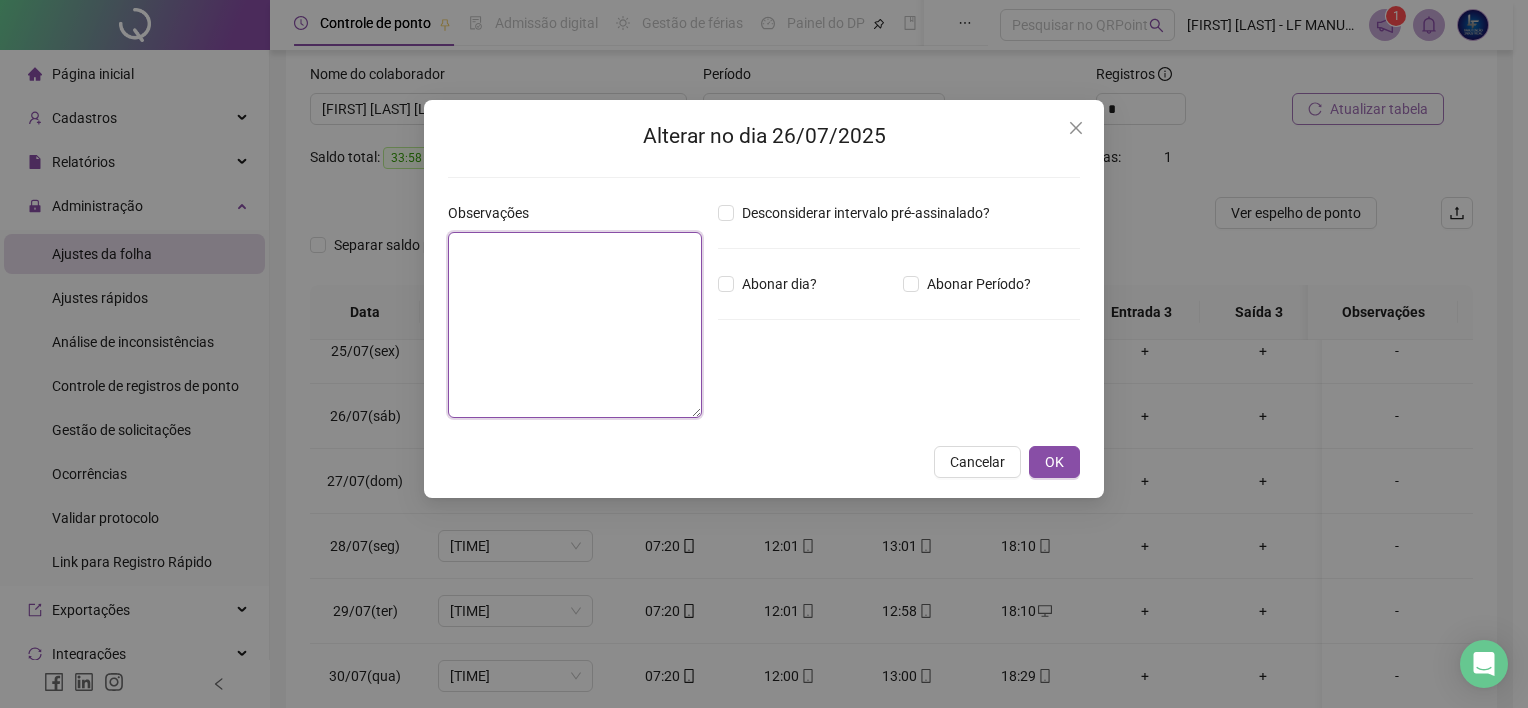 click at bounding box center [575, 325] 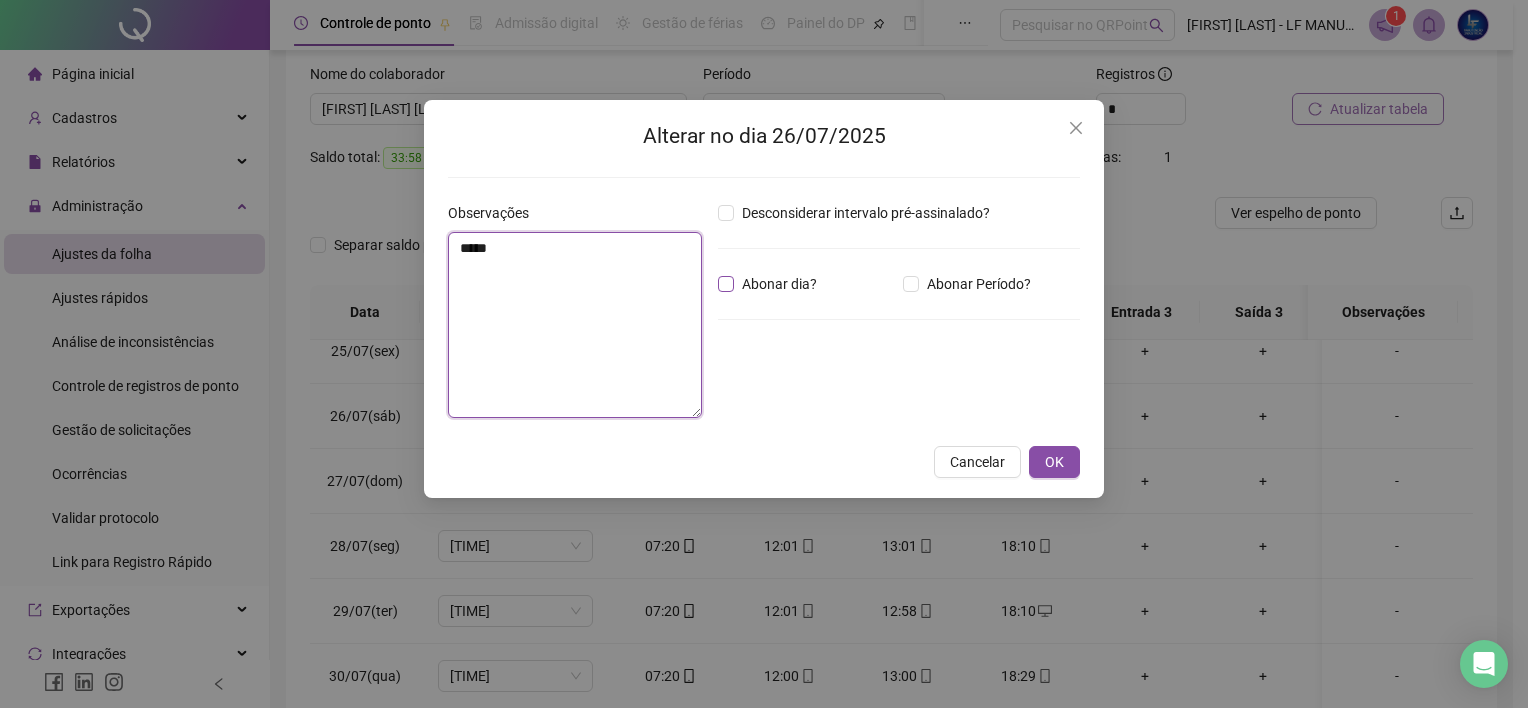 type on "*****" 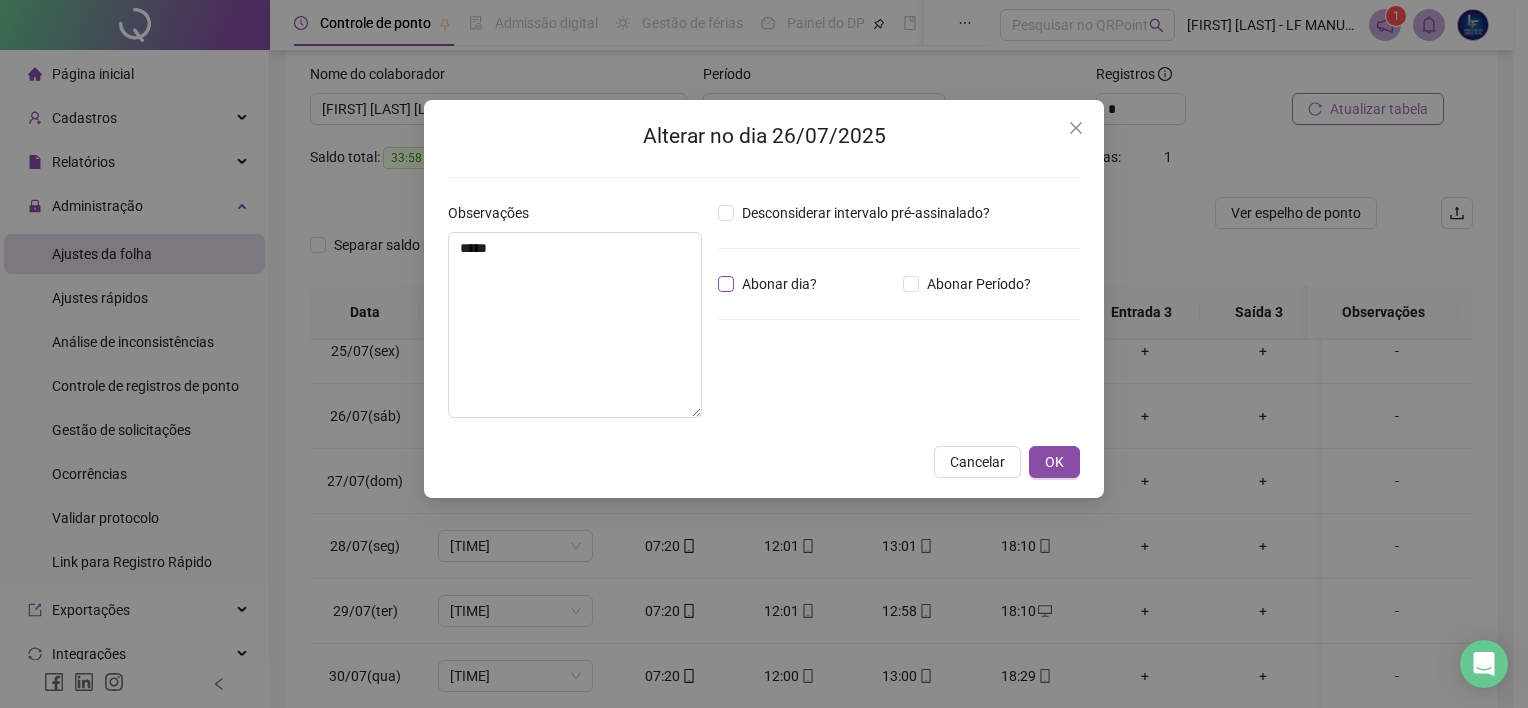 click on "Abonar dia?" at bounding box center (779, 284) 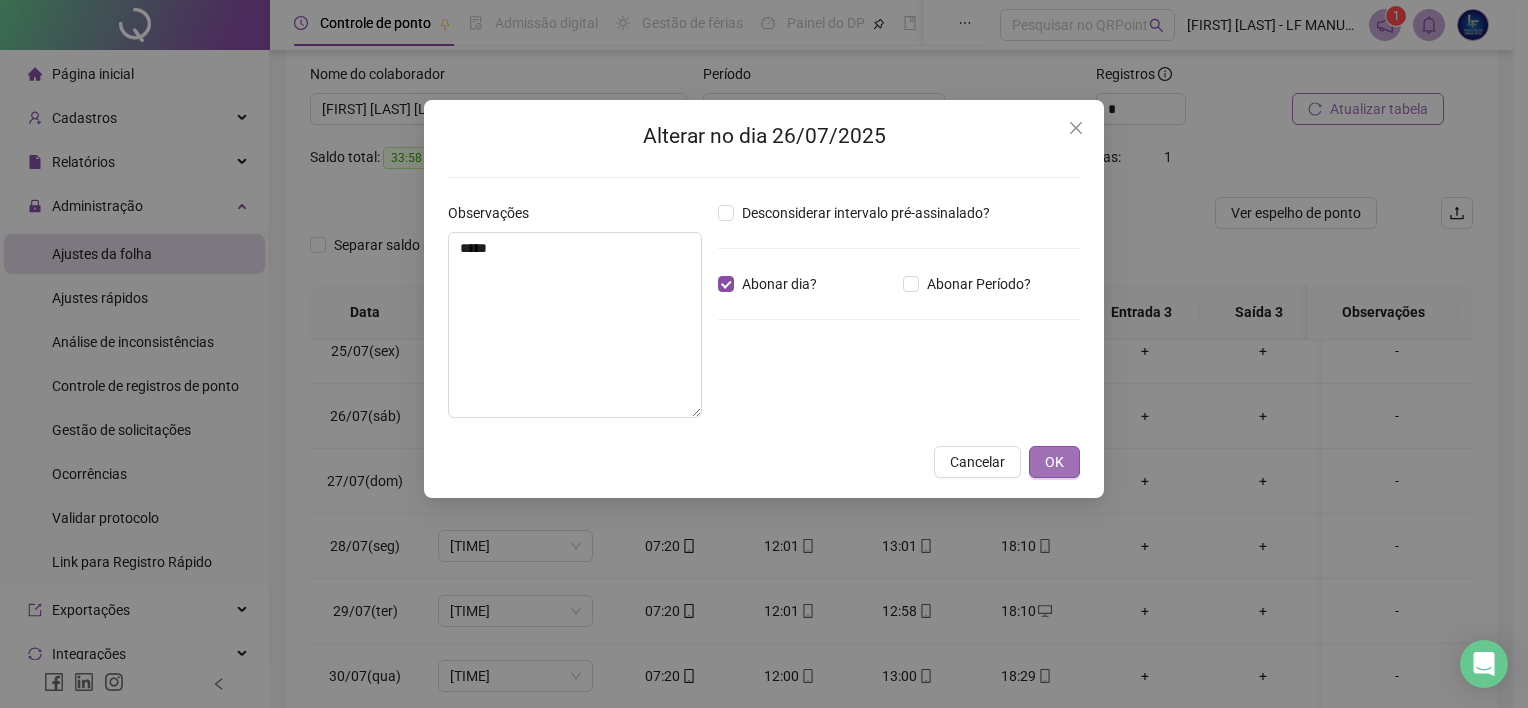 click on "OK" at bounding box center (1054, 462) 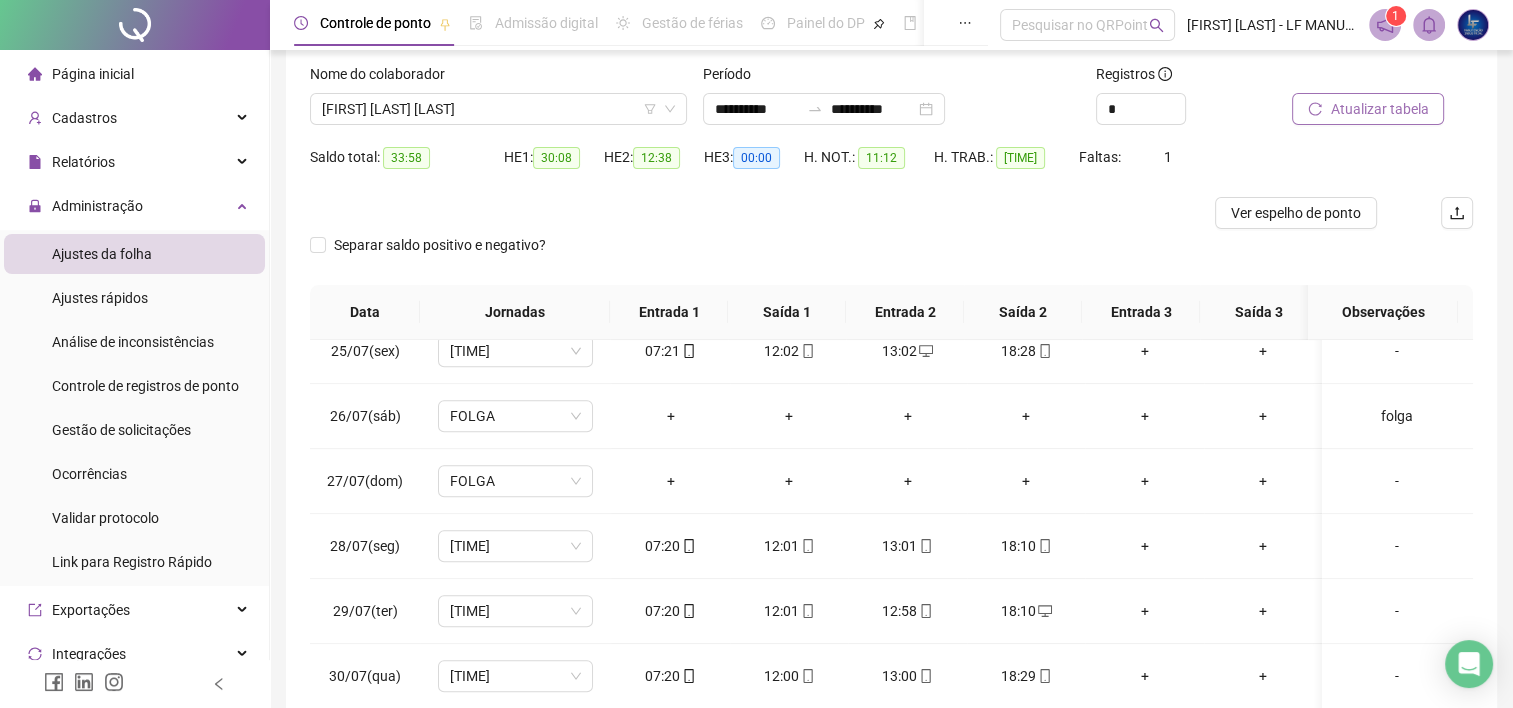 click on "Atualizar tabela" at bounding box center (1379, 109) 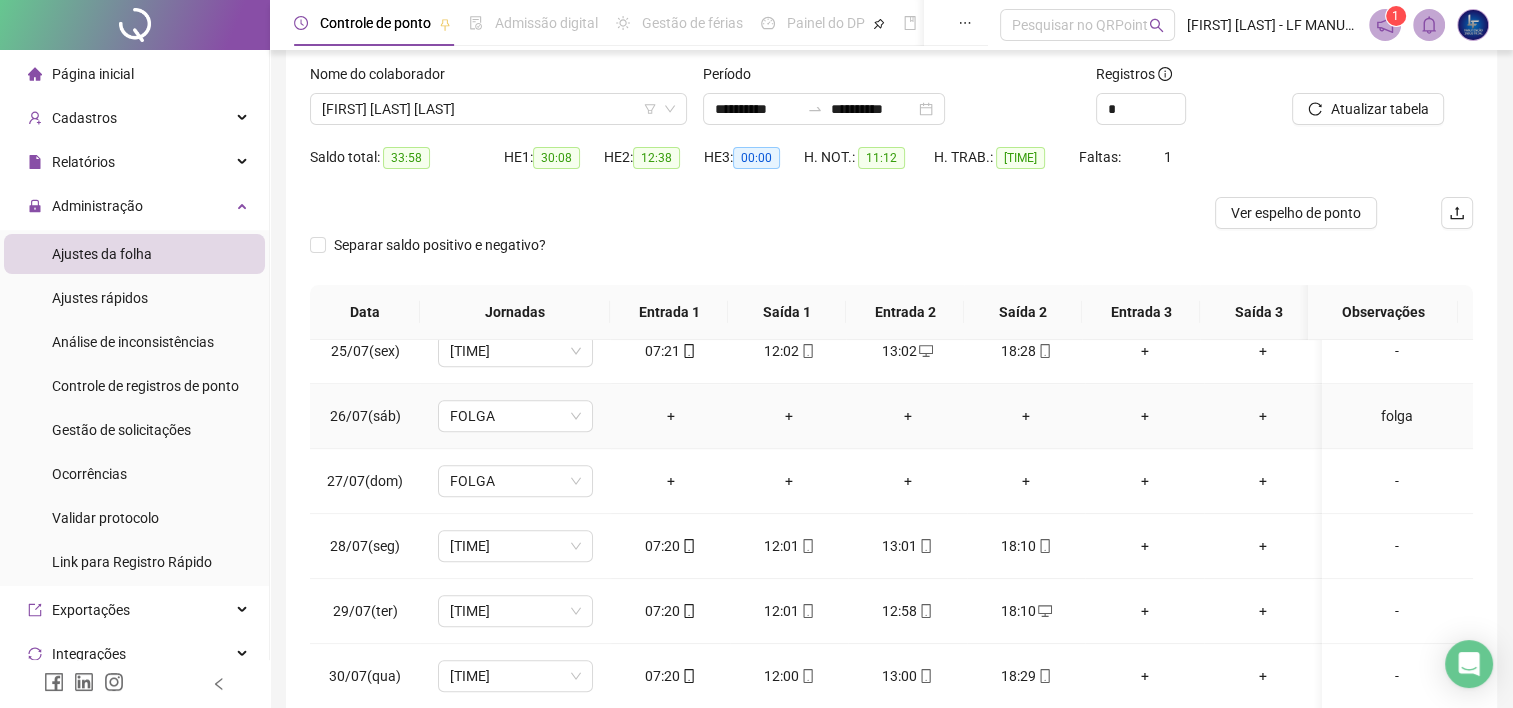 click on "folga" at bounding box center [1397, 416] 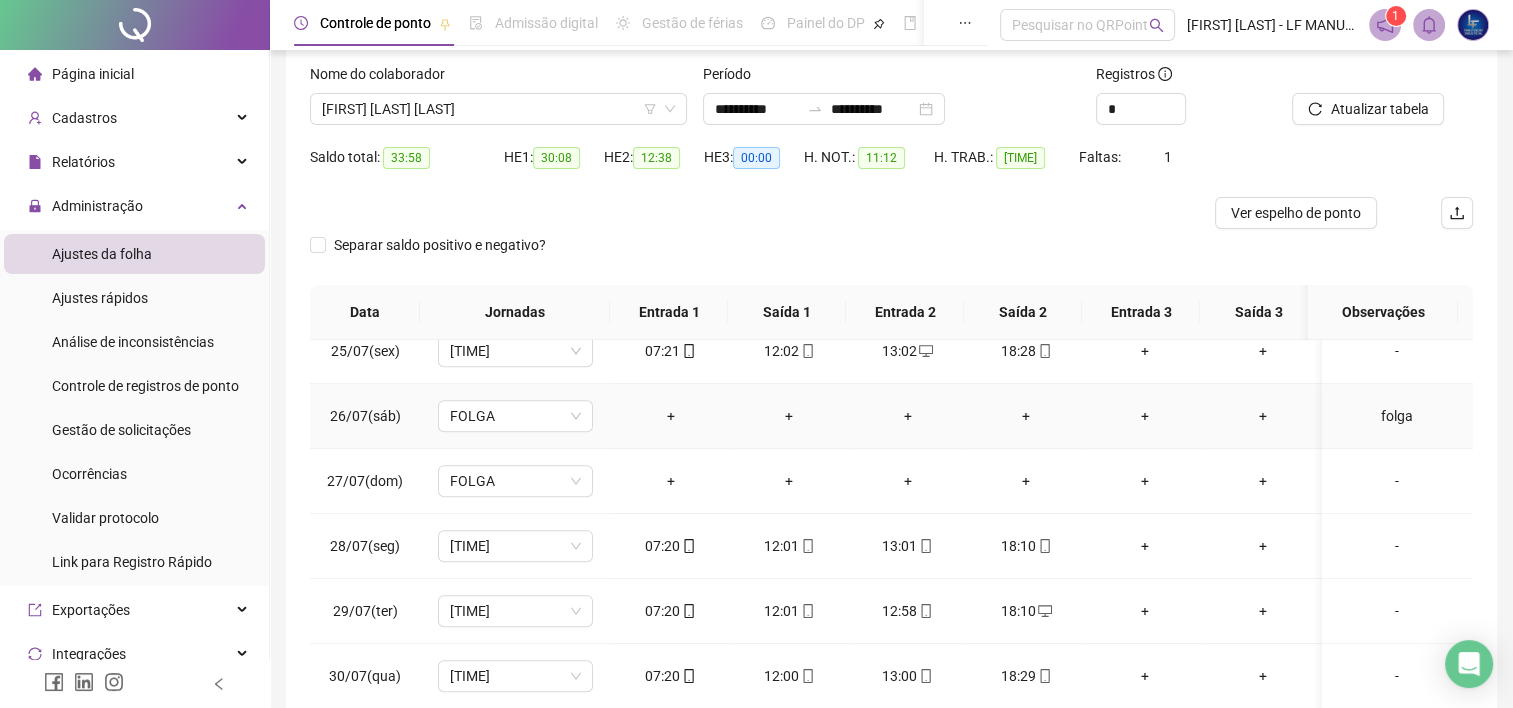 click on "folga" at bounding box center [1397, 416] 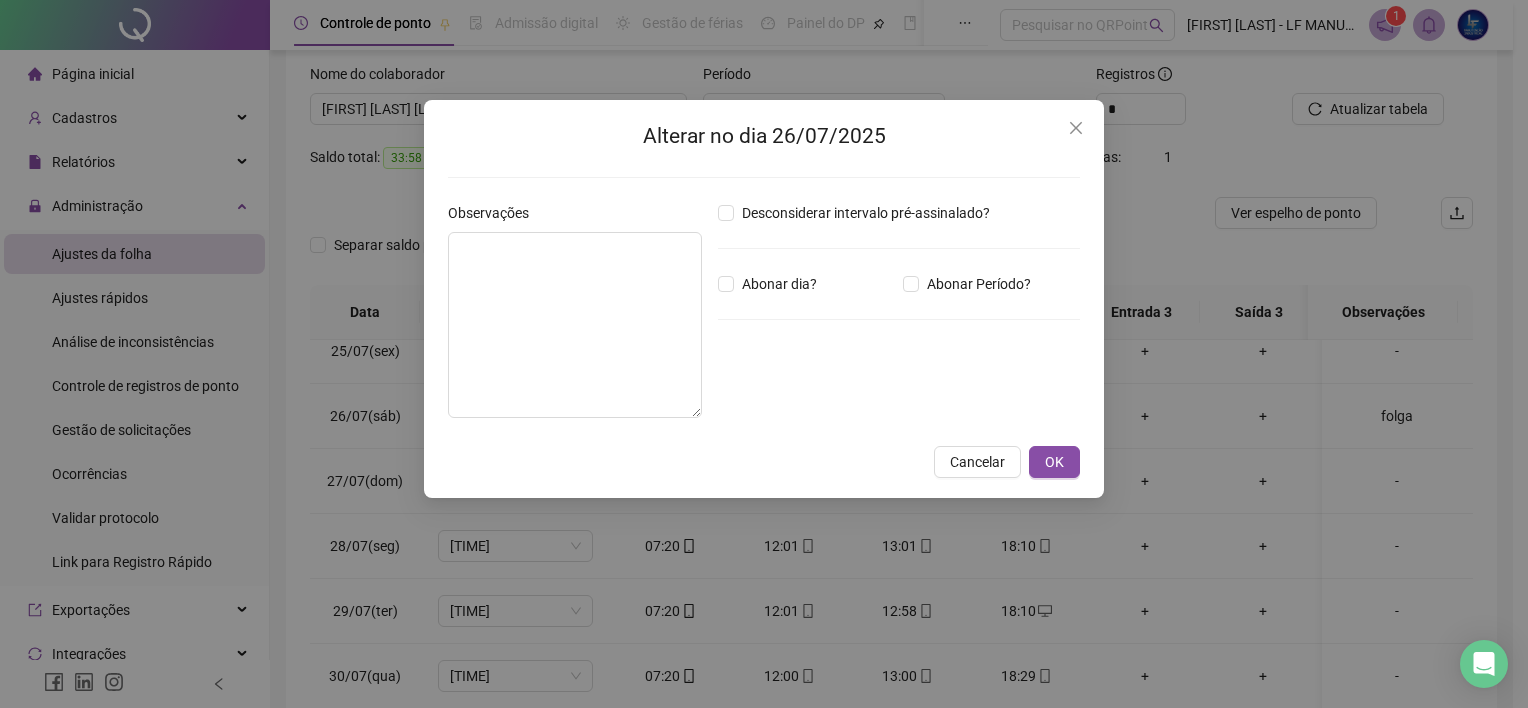 click on "Alterar no dia   26/07/2025 Observações Desconsiderar intervalo pré-assinalado? Abonar dia? Abonar Período? Horas a abonar ***** Aplicar regime de compensação Cancelar OK" at bounding box center [764, 299] 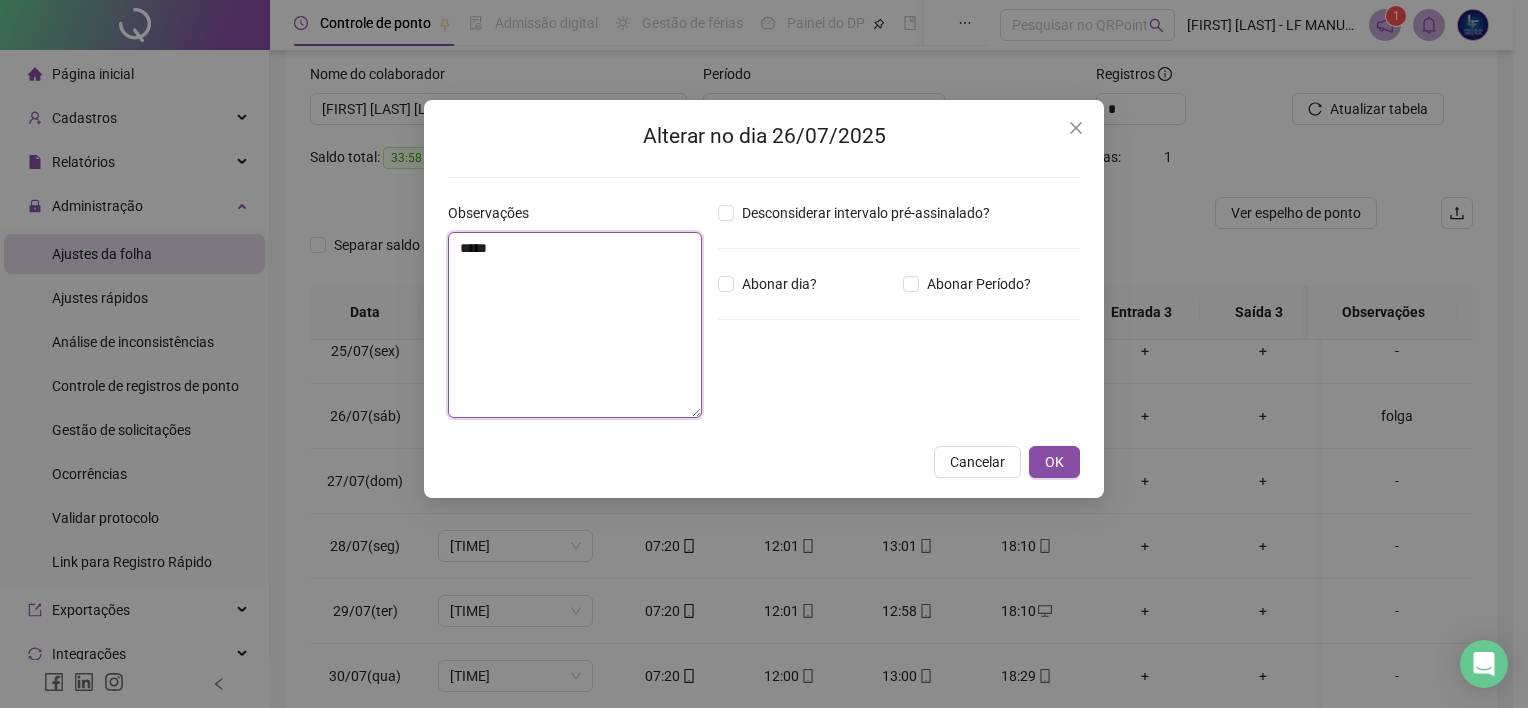 click on "*****" at bounding box center [575, 325] 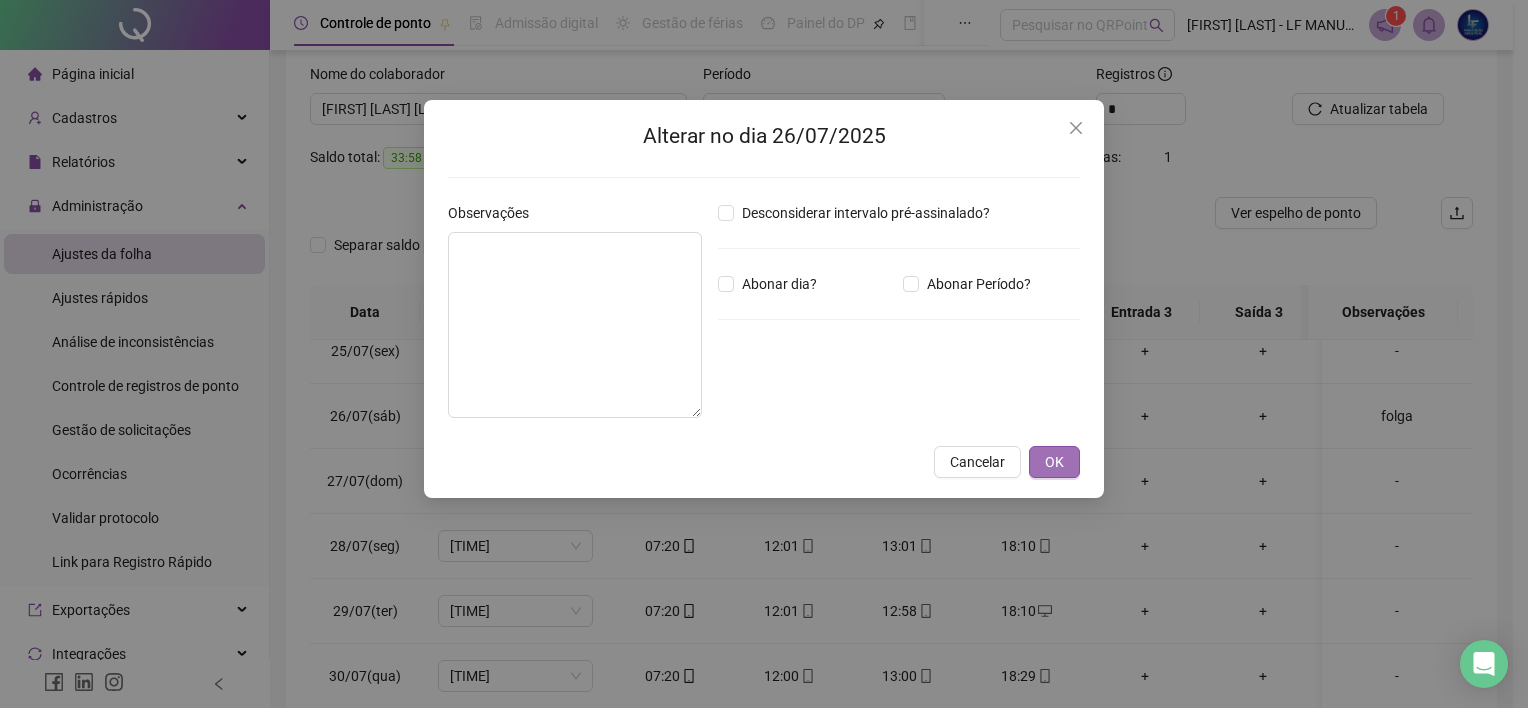 click on "OK" at bounding box center [1054, 462] 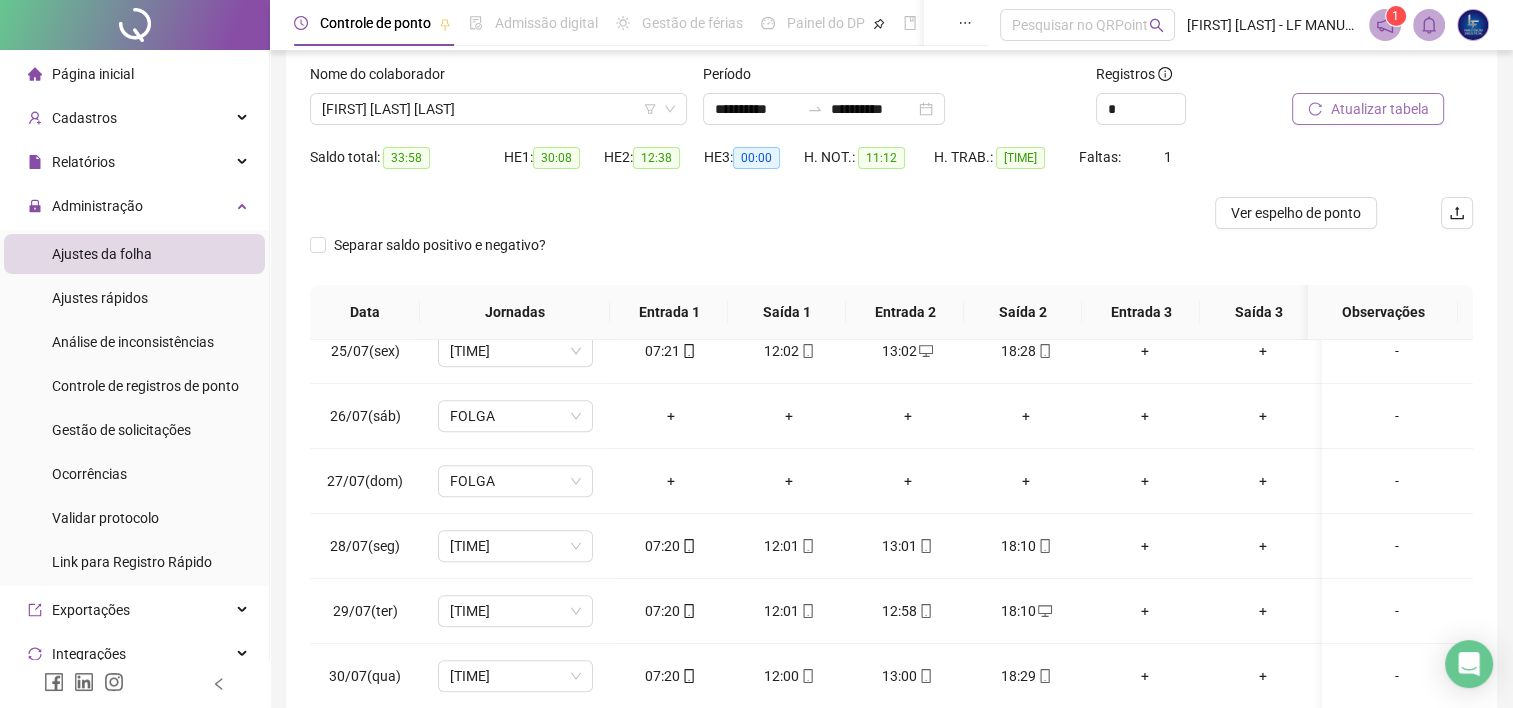 click on "Atualizar tabela" at bounding box center [1368, 109] 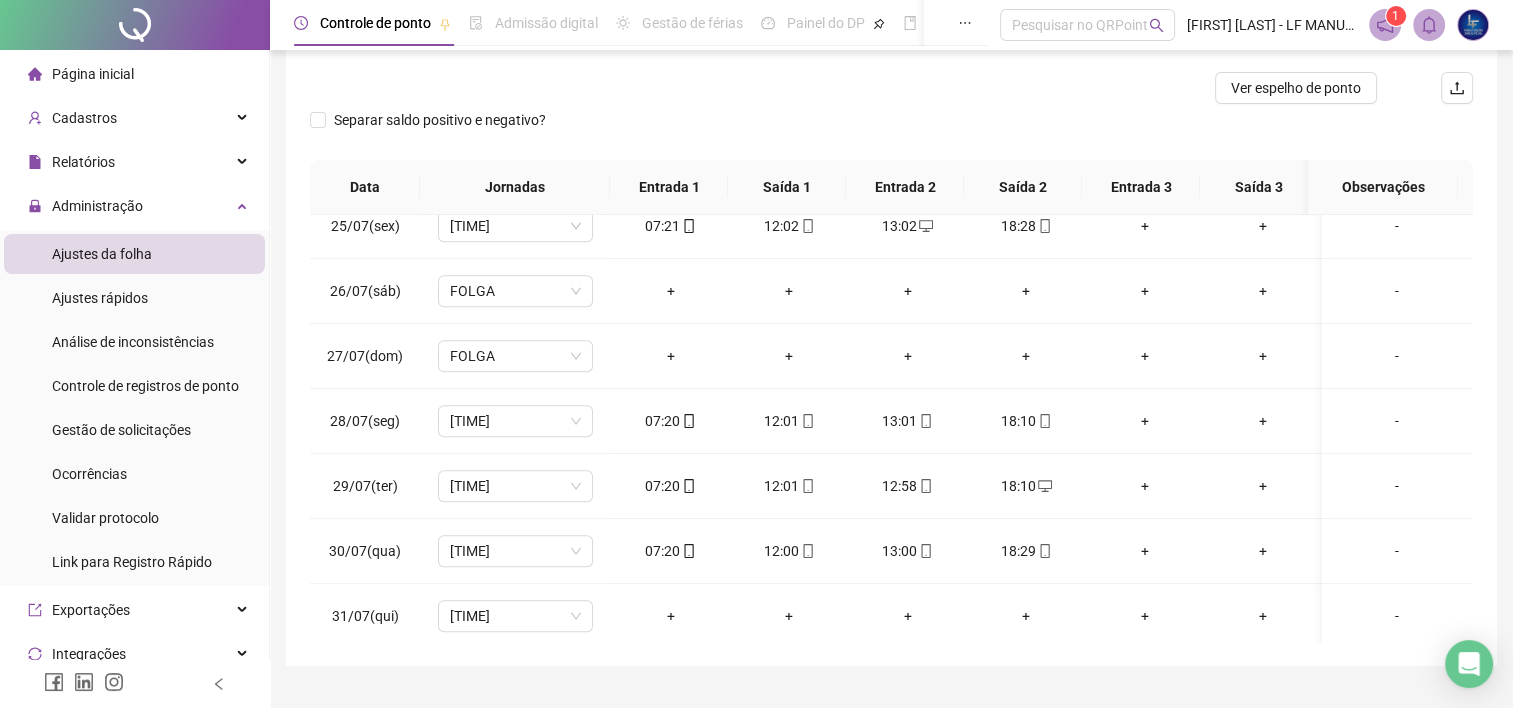 scroll, scrollTop: 263, scrollLeft: 0, axis: vertical 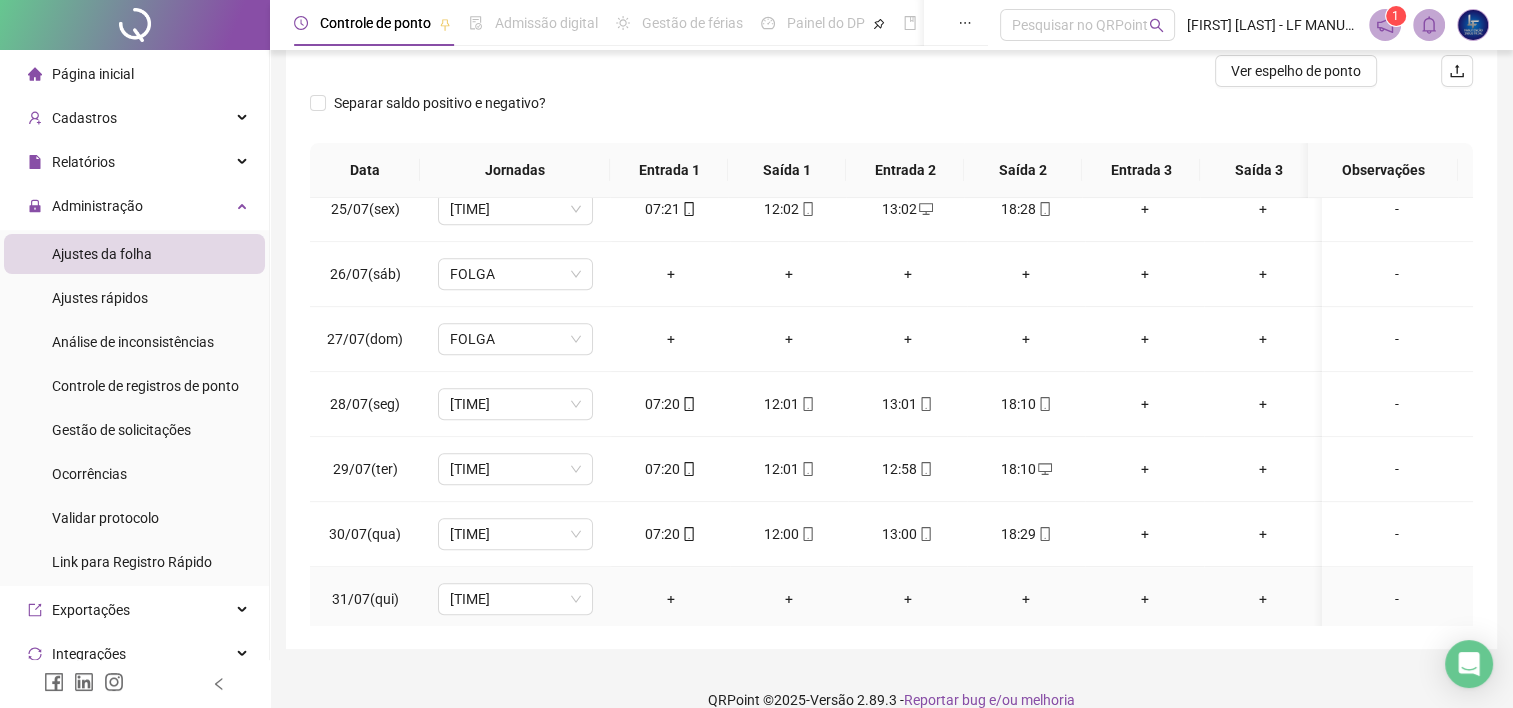 click on "-" at bounding box center (1397, 599) 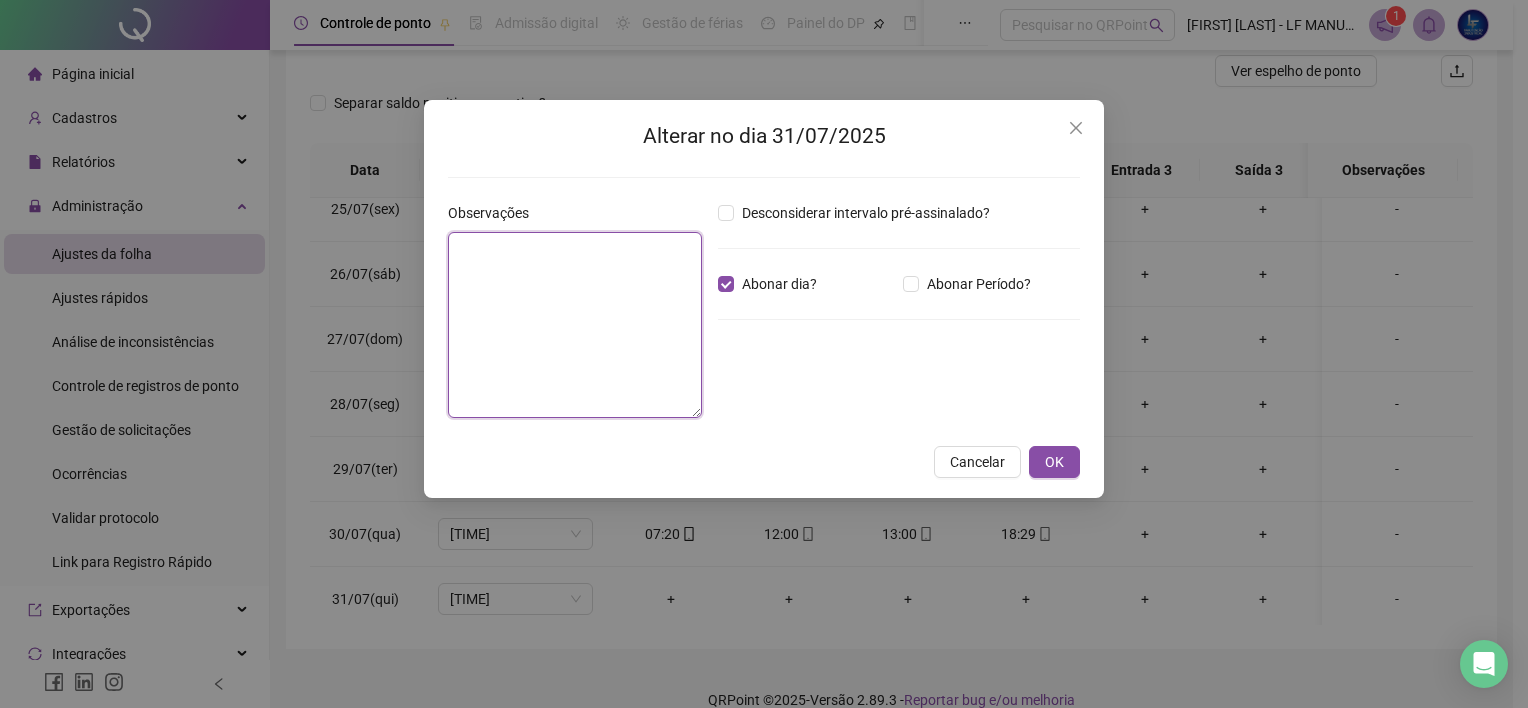 click at bounding box center [575, 325] 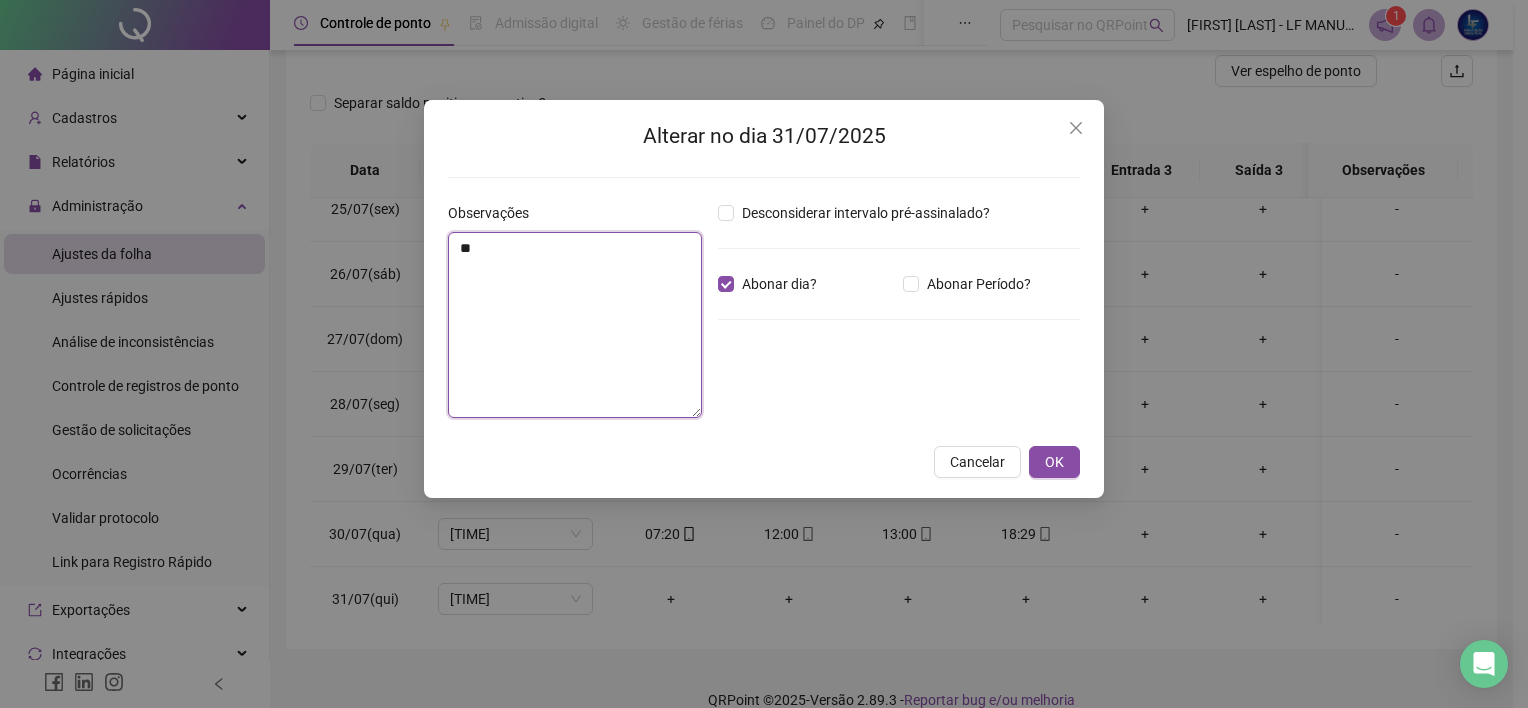 type on "*" 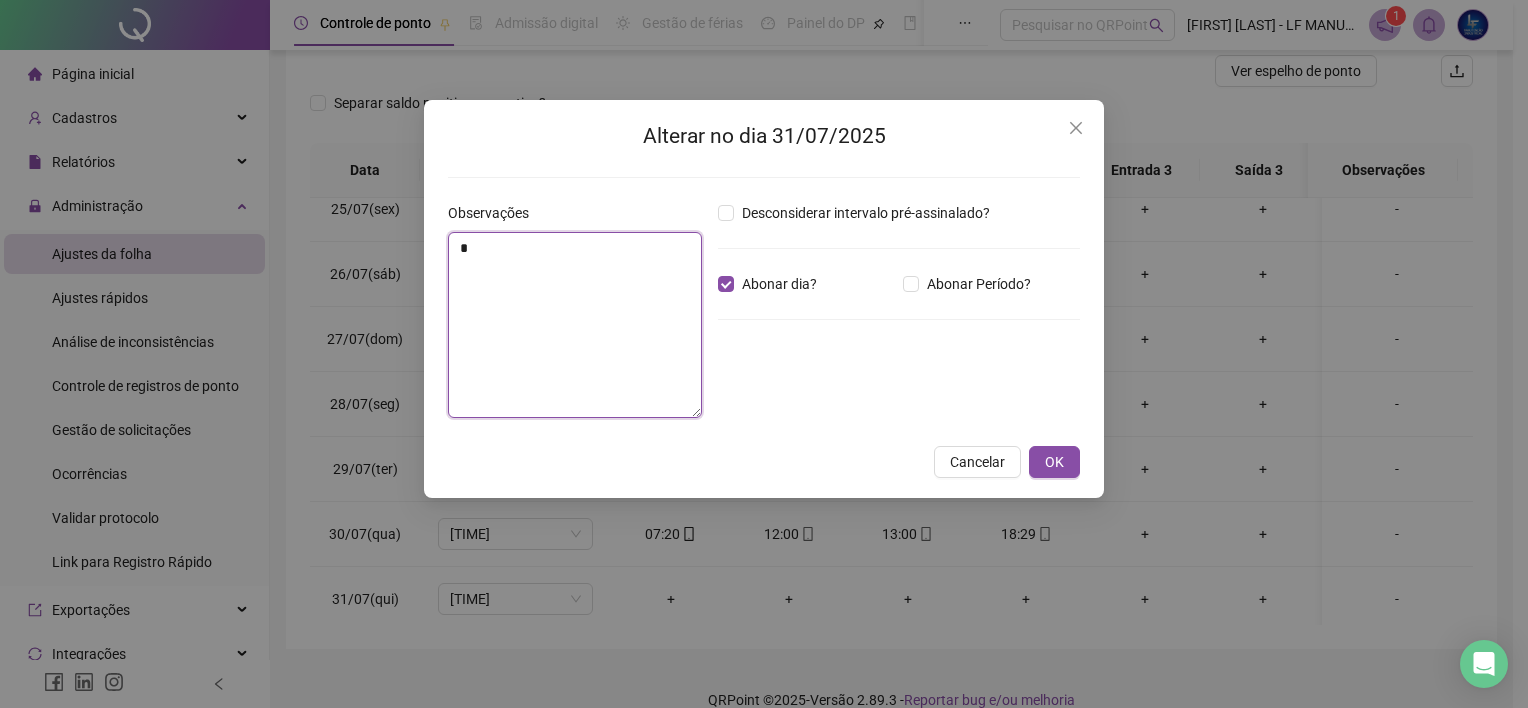type 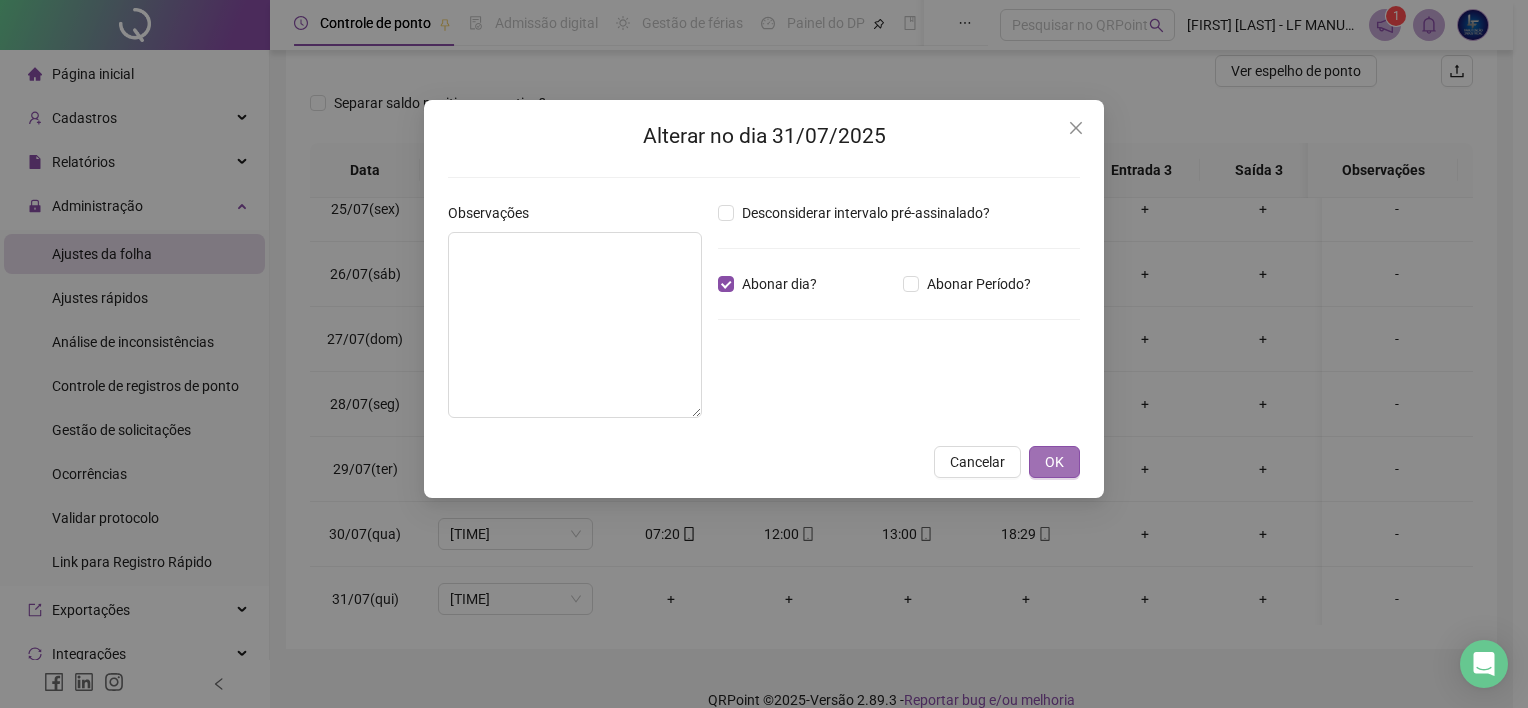 click on "OK" at bounding box center (1054, 462) 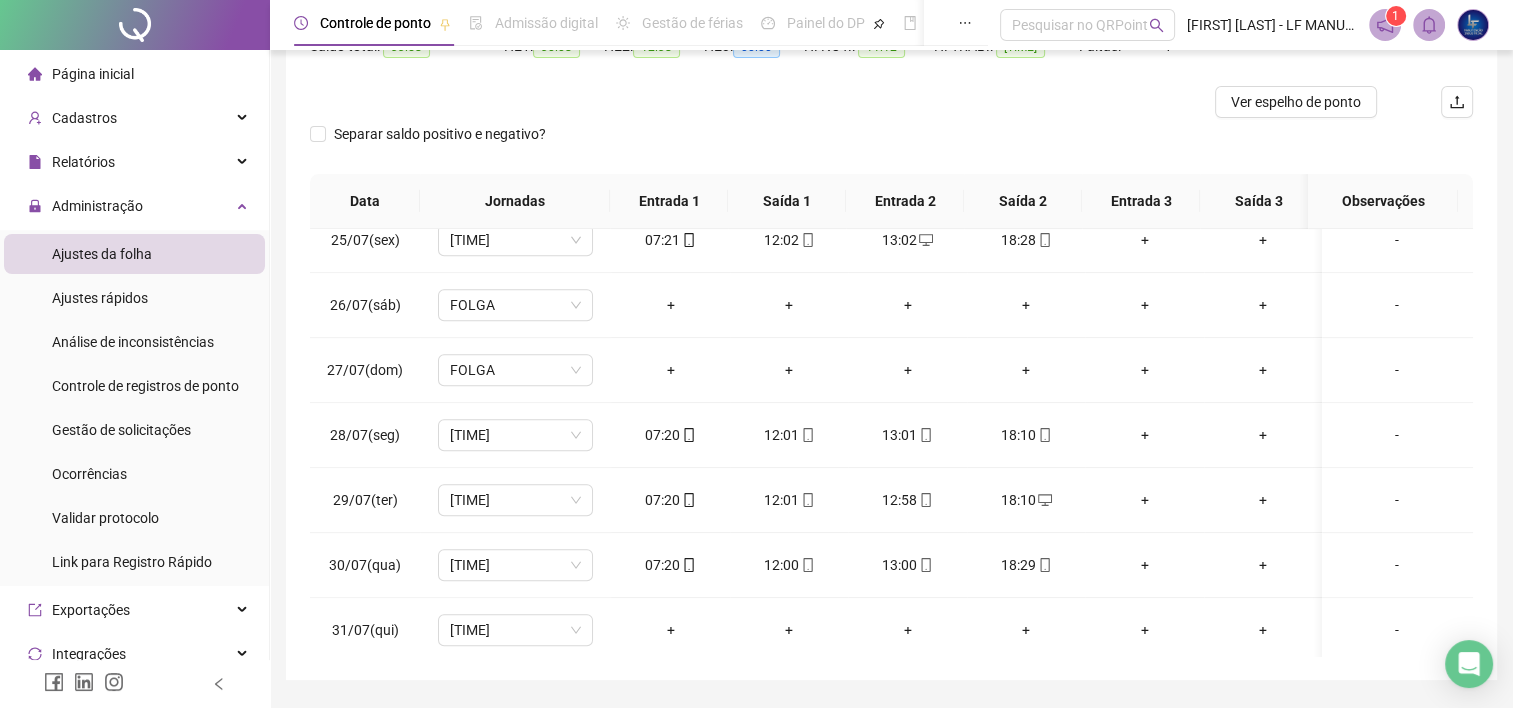 scroll, scrollTop: 208, scrollLeft: 0, axis: vertical 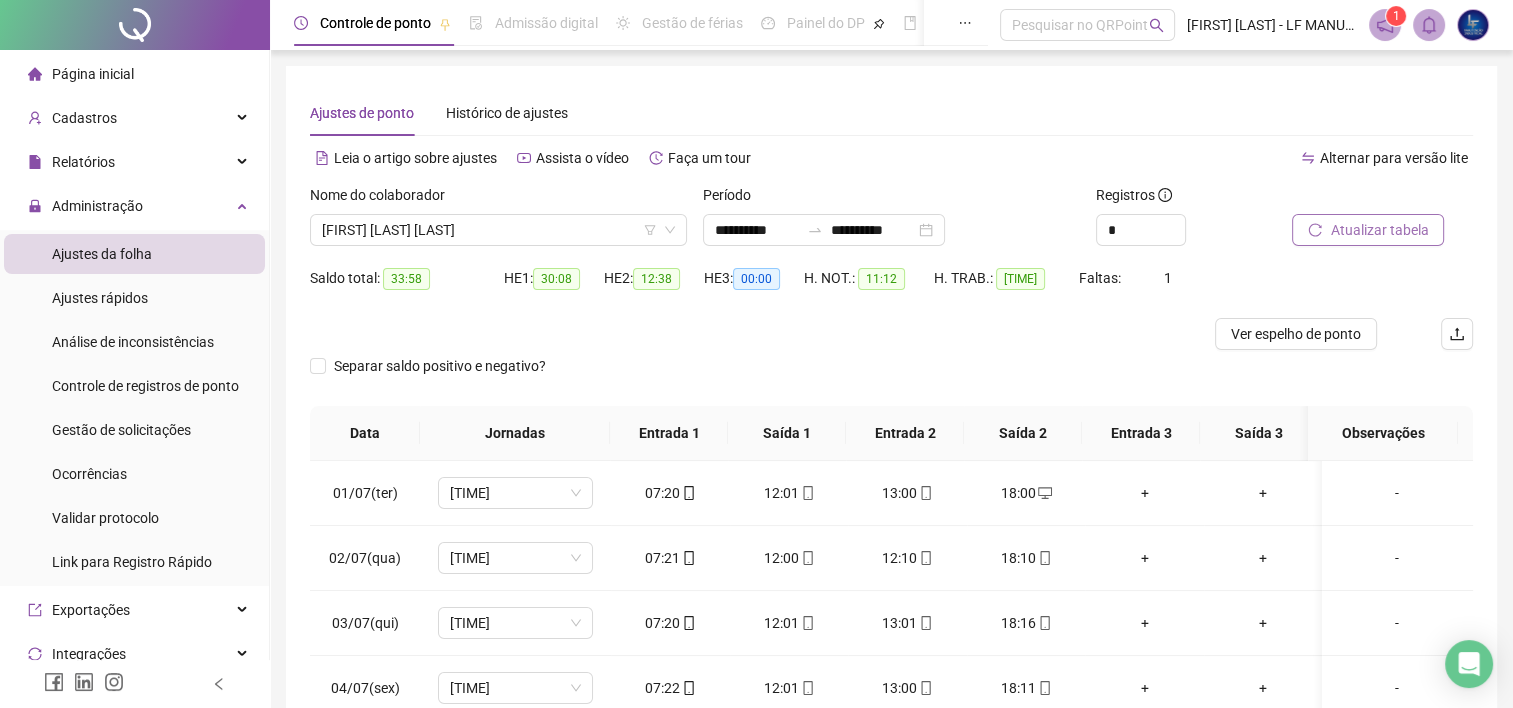 click on "Atualizar tabela" at bounding box center [1379, 230] 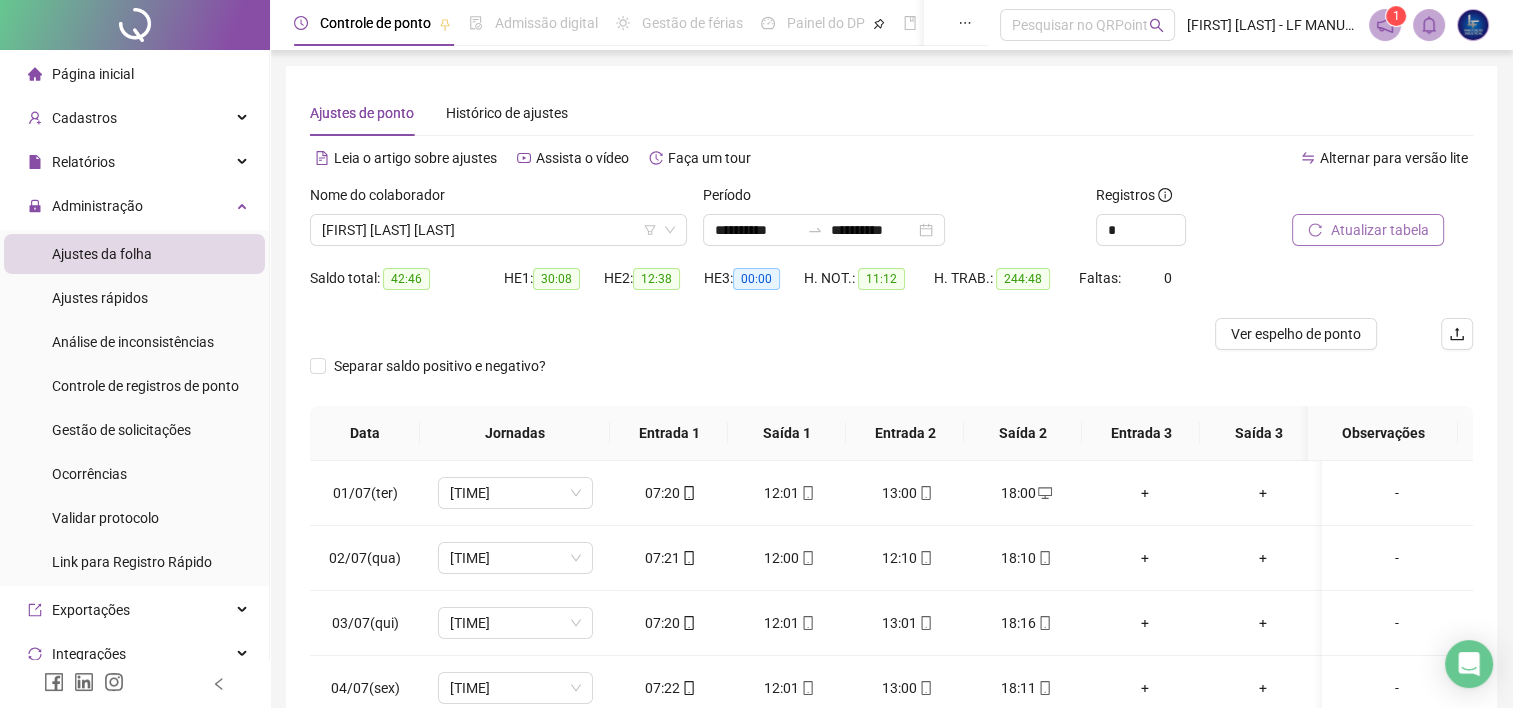 click on "Atualizar tabela" at bounding box center (1379, 230) 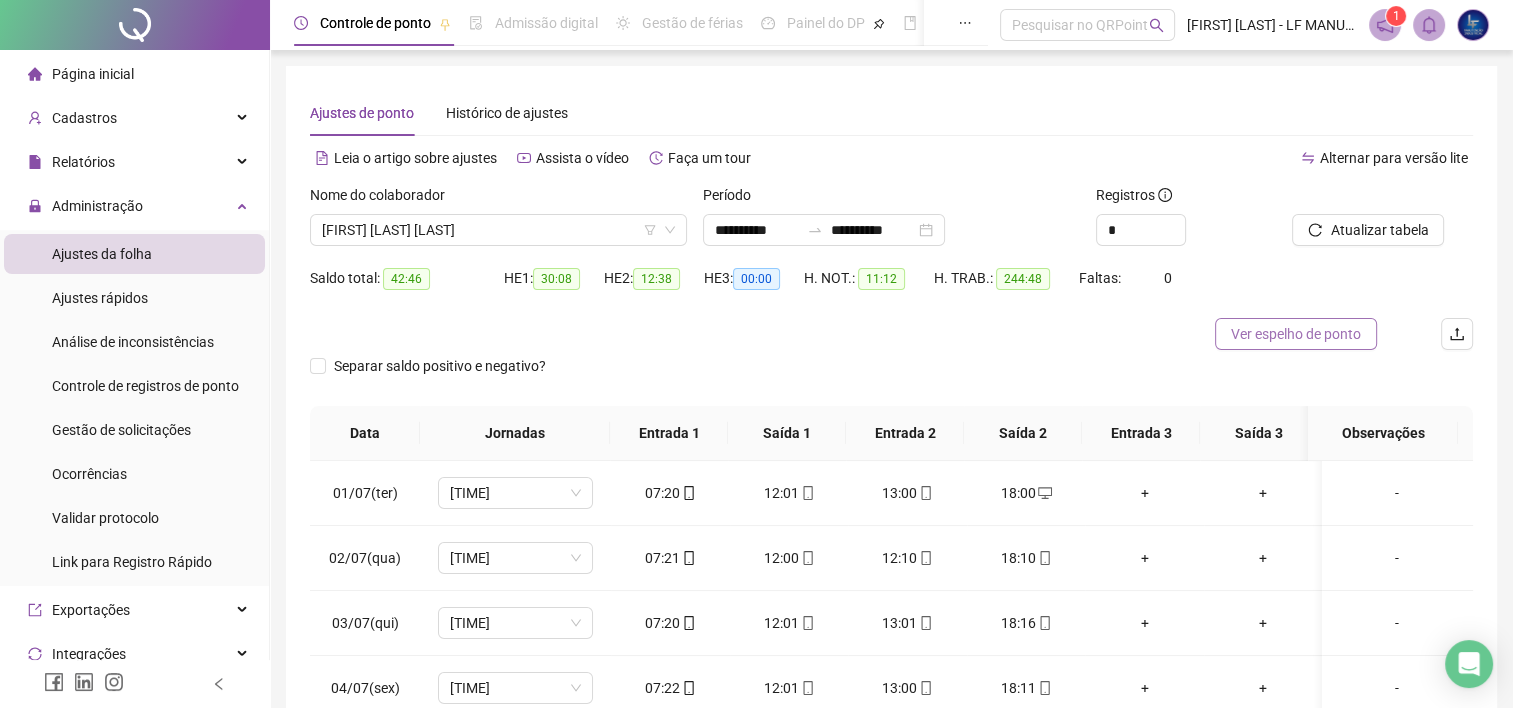 click on "Ver espelho de ponto" at bounding box center [1296, 334] 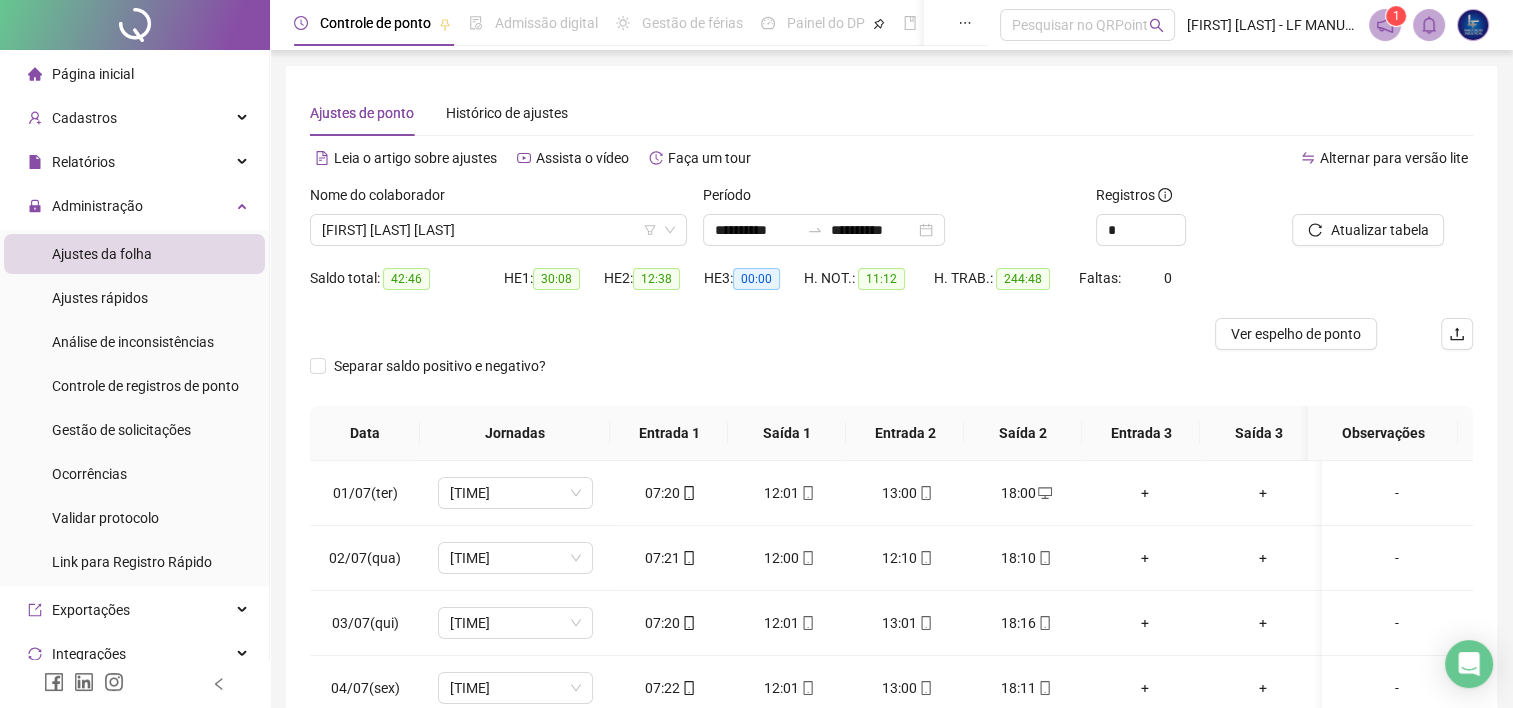 click on "HE 2:   12:38" at bounding box center (654, 278) 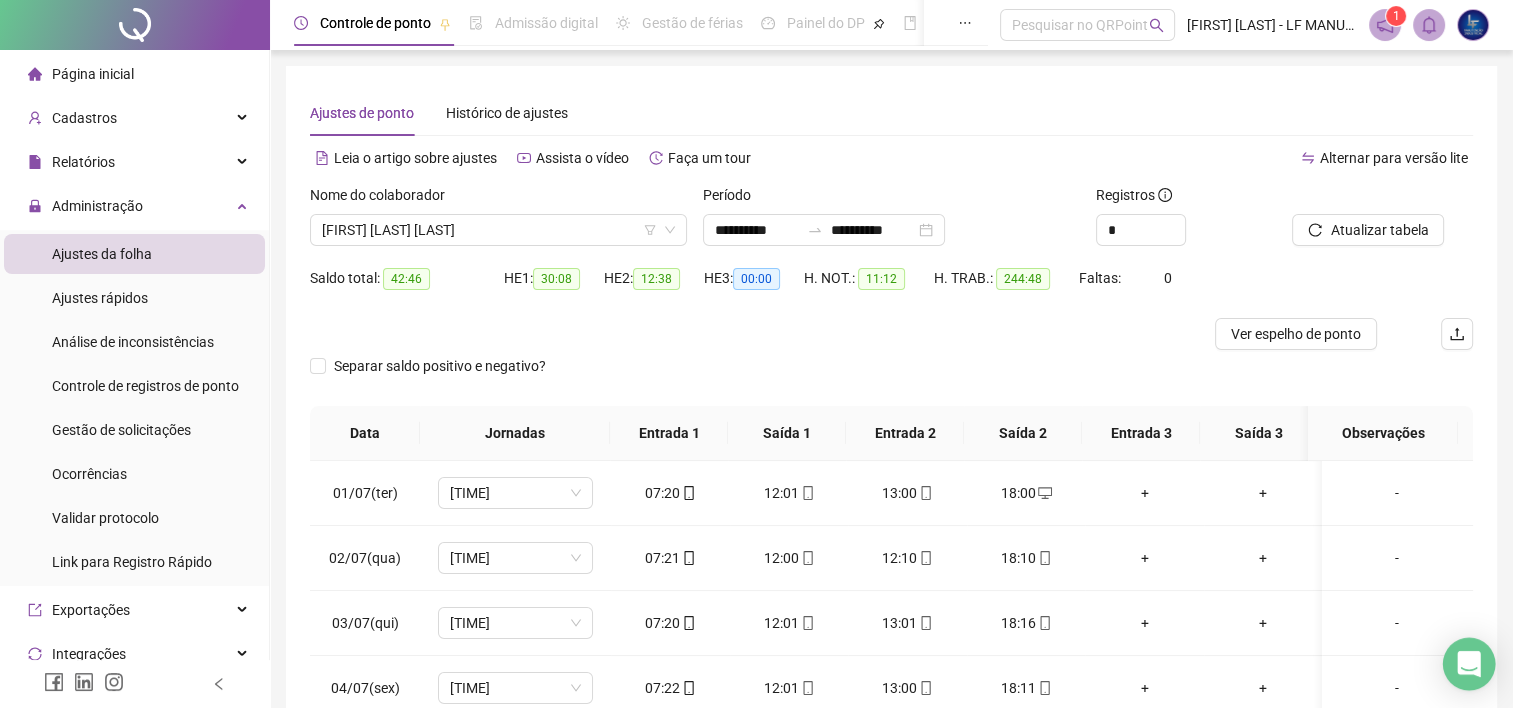 click on "**********" at bounding box center (756, 354) 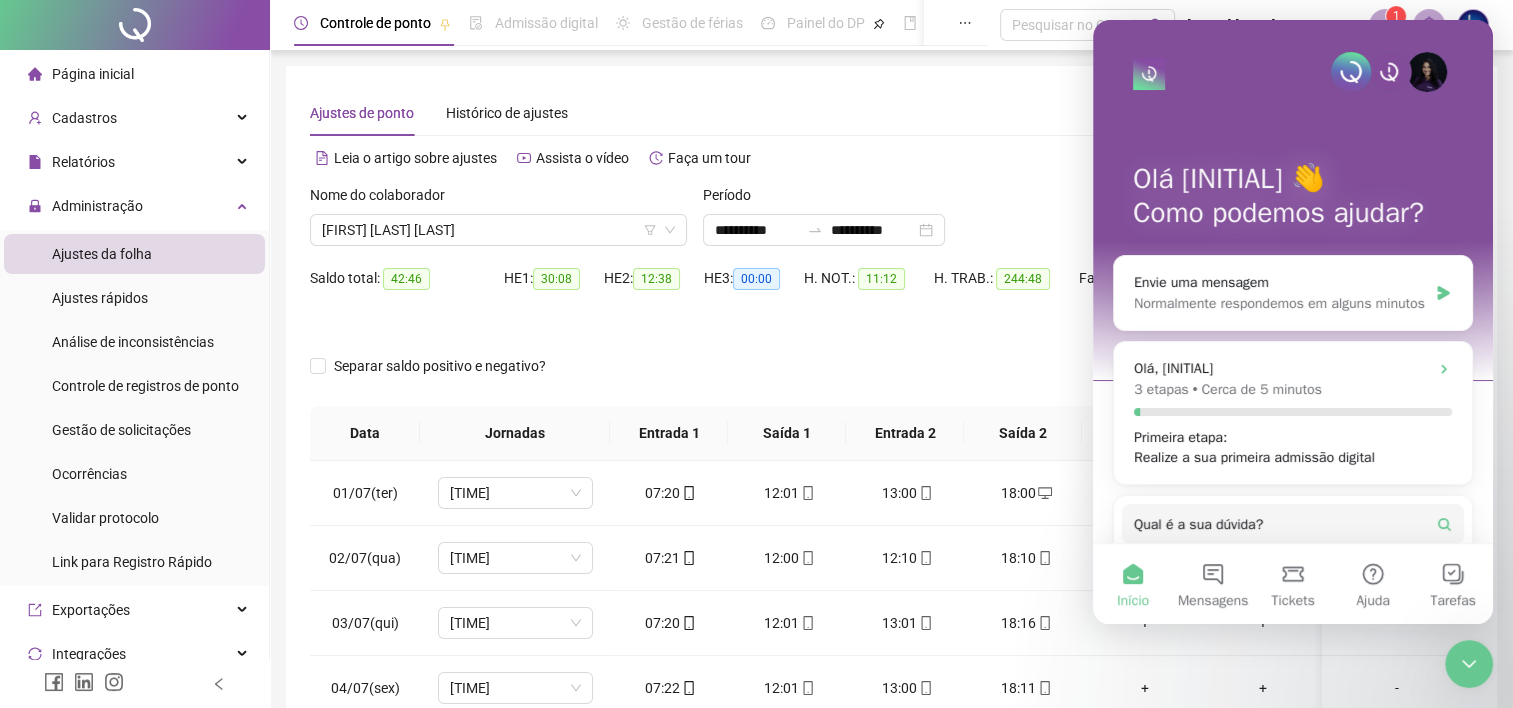 scroll, scrollTop: 0, scrollLeft: 0, axis: both 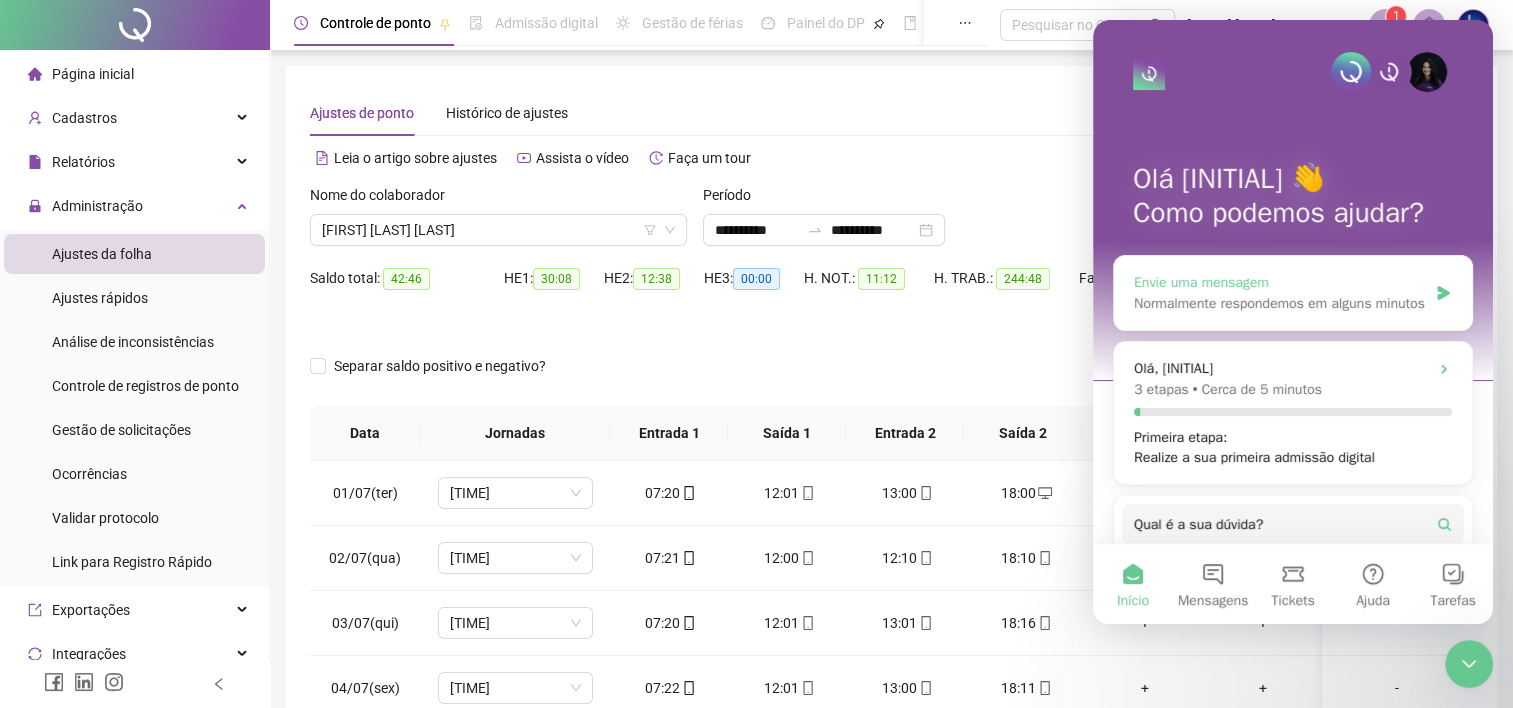 click on "Normalmente respondemos em alguns minutos" at bounding box center (1280, 303) 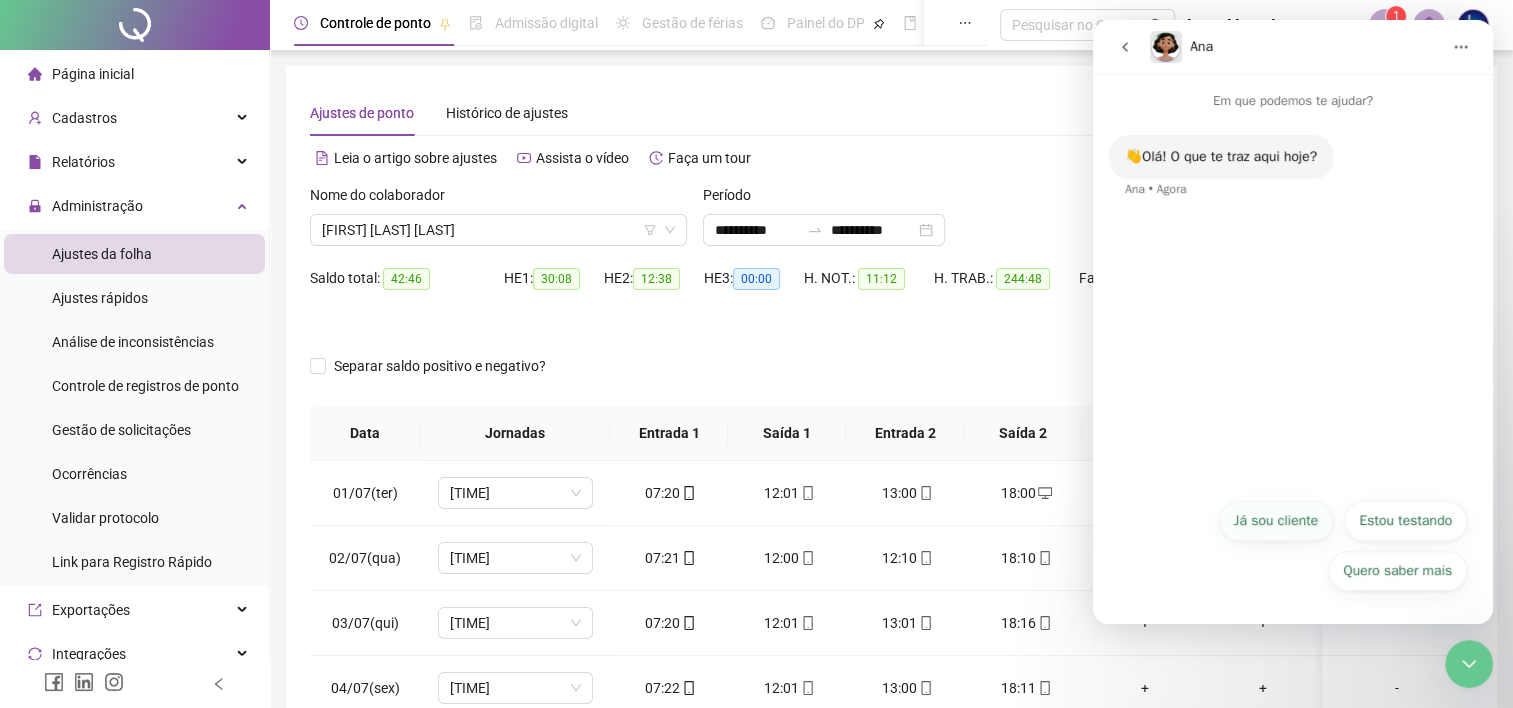 click on "Já sou cliente" at bounding box center (1276, 521) 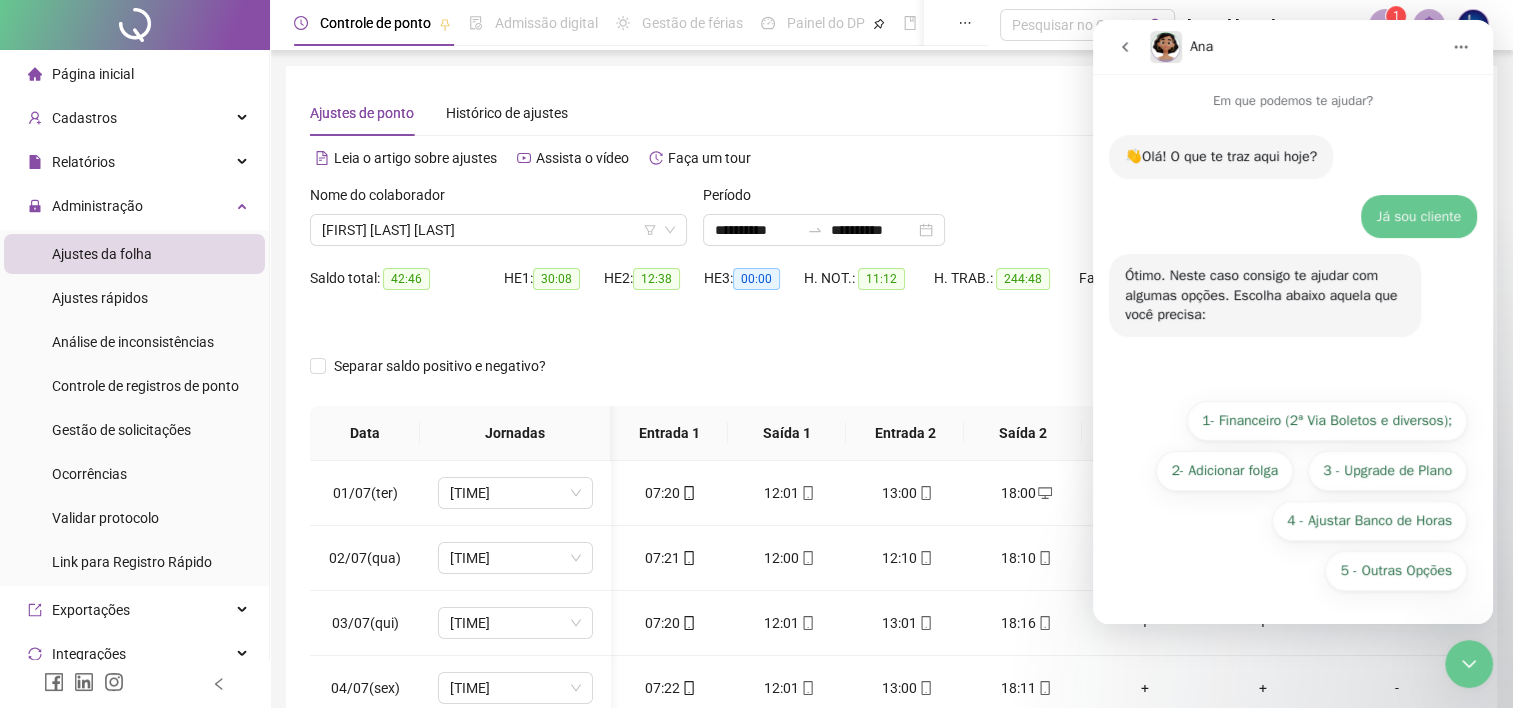 scroll, scrollTop: 0, scrollLeft: 0, axis: both 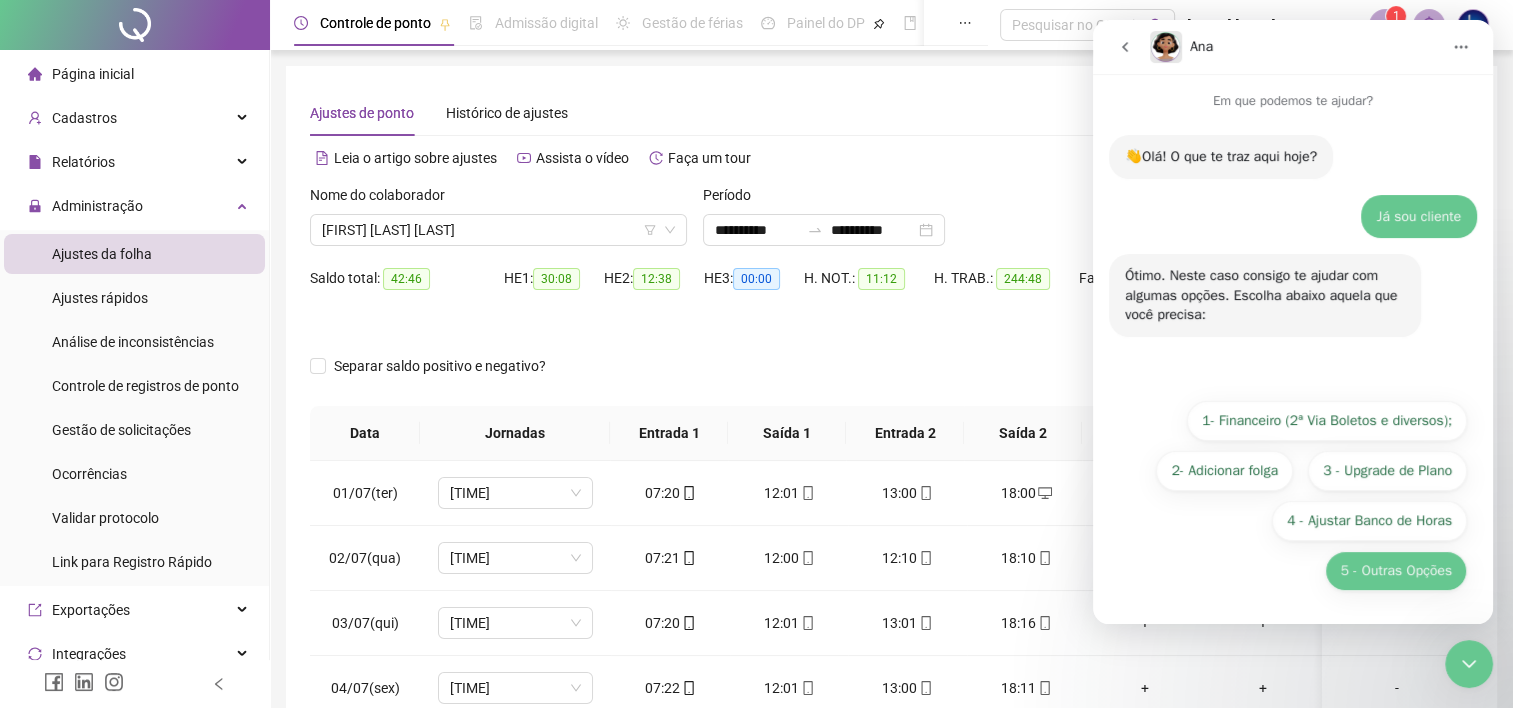 click on "5 - Outras Opções" at bounding box center [1396, 571] 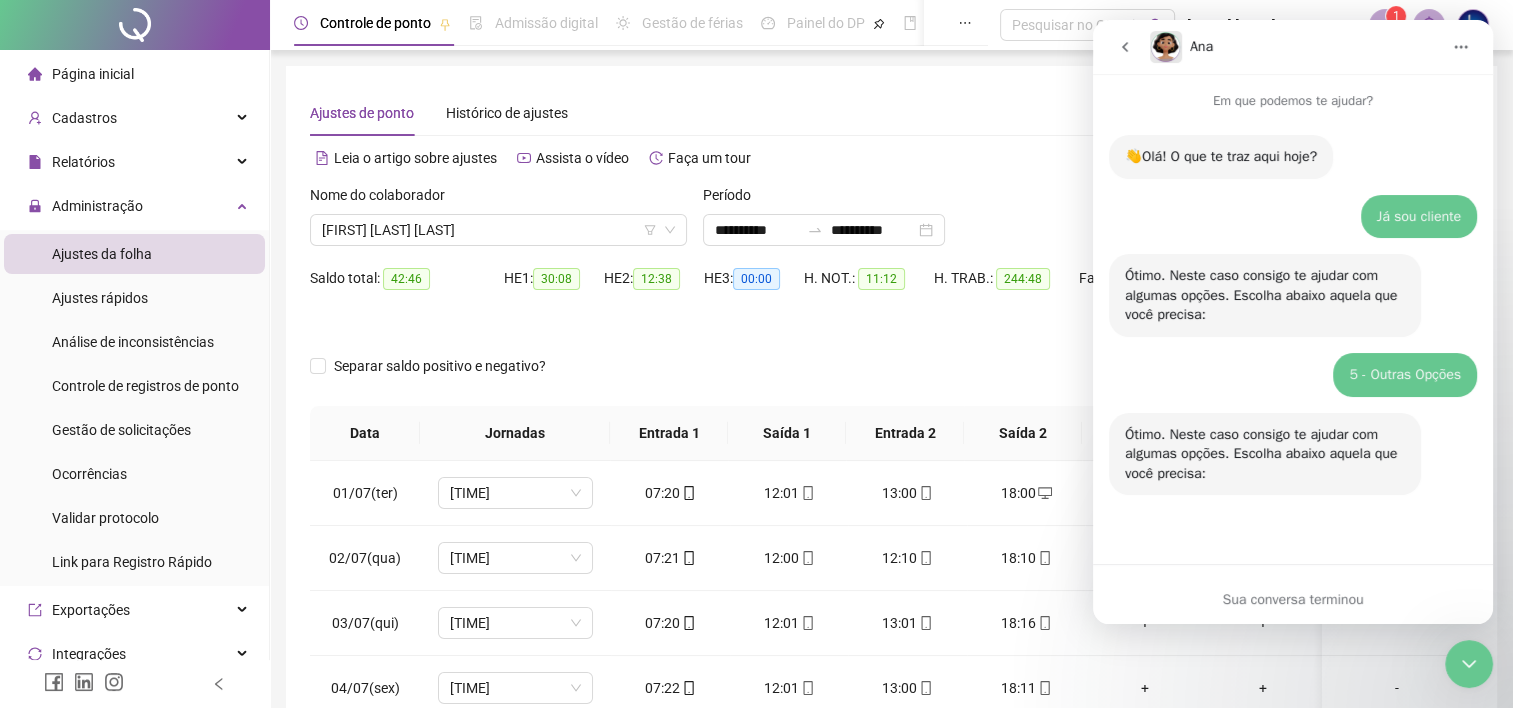 scroll, scrollTop: 0, scrollLeft: 0, axis: both 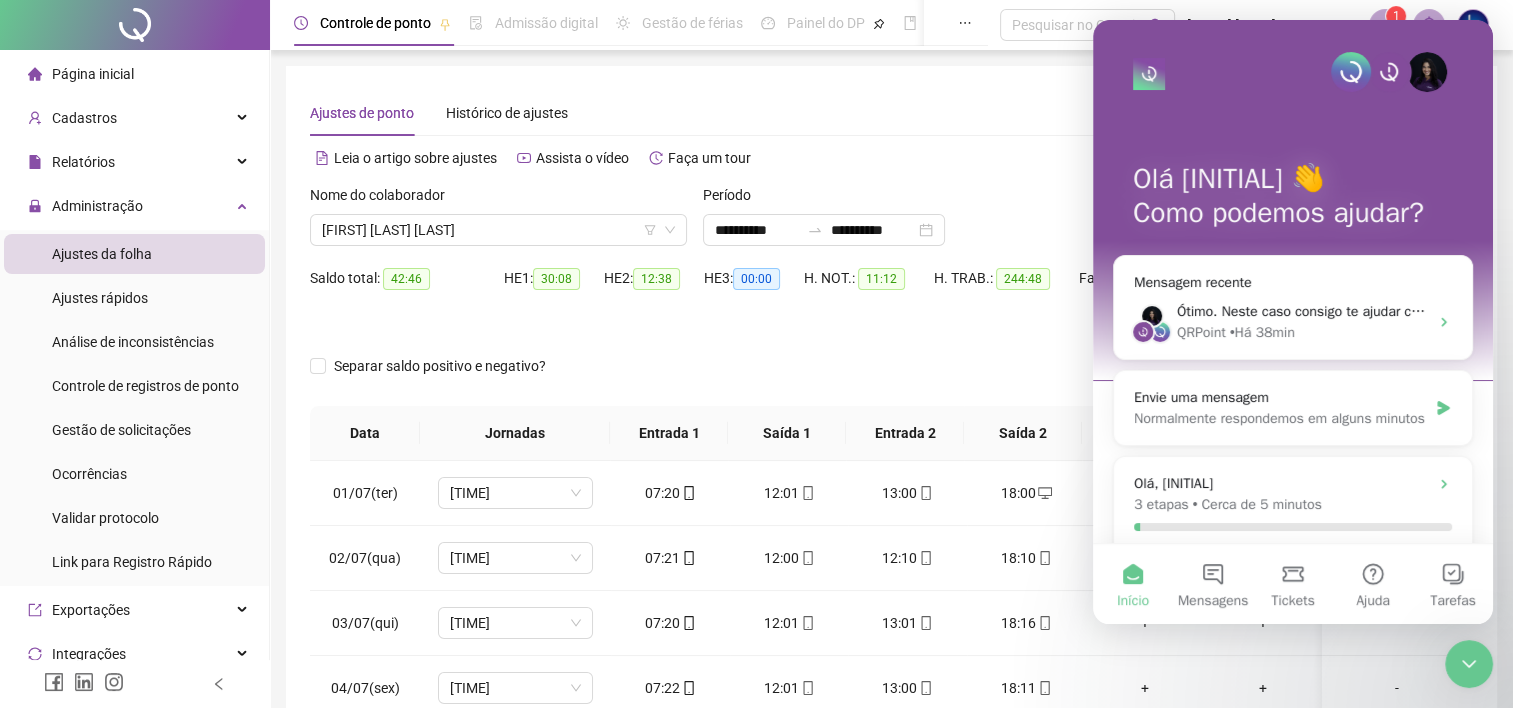 click on "**********" at bounding box center (891, 230) 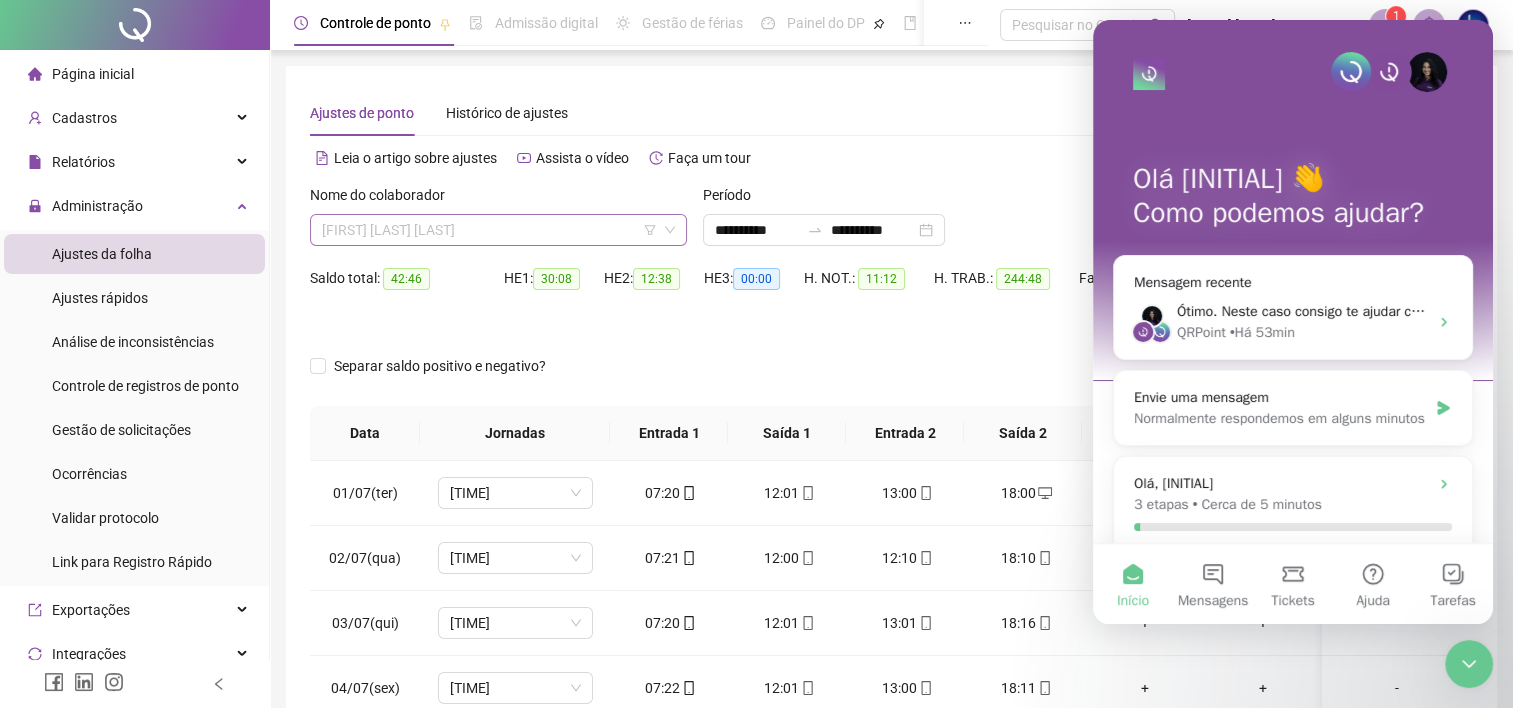 click on "[FIRST] [LAST] [LAST]" at bounding box center (498, 230) 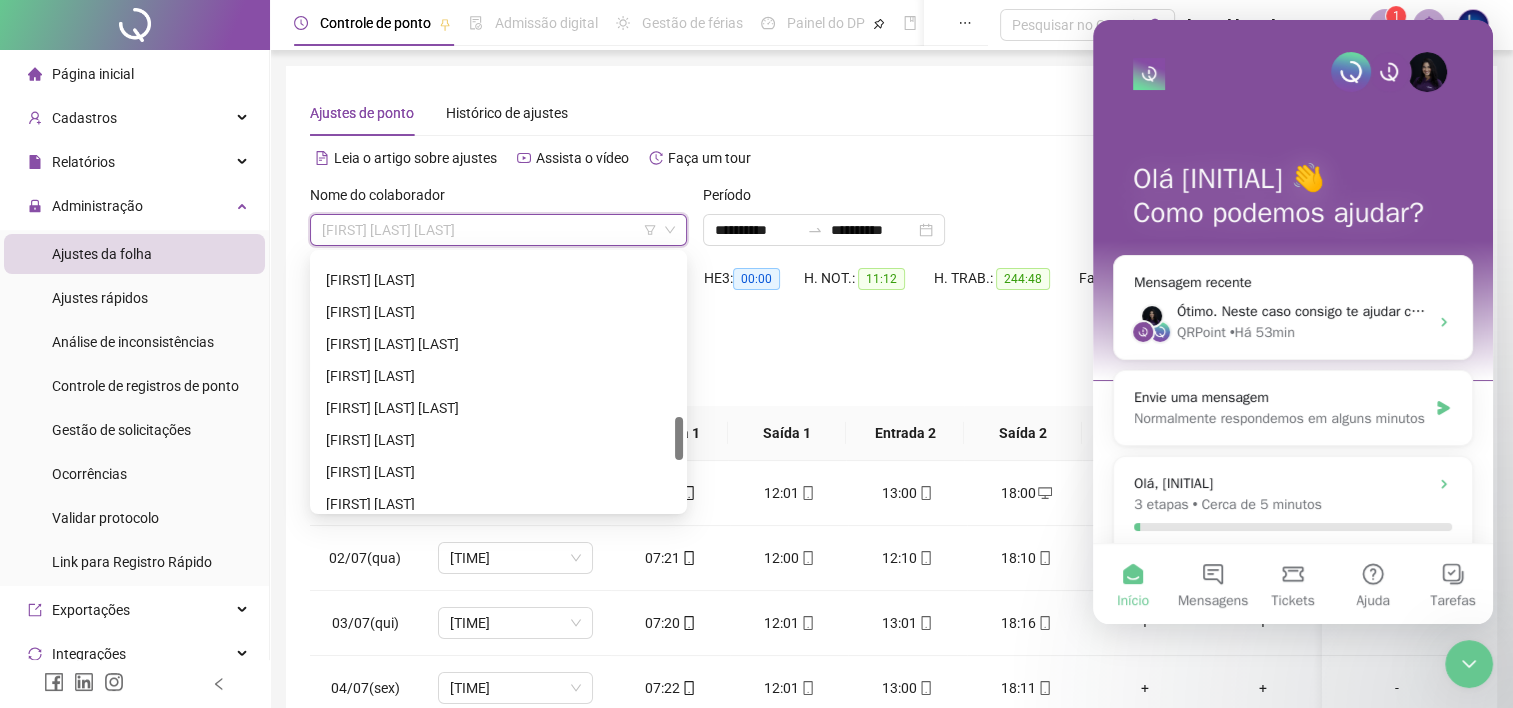 scroll, scrollTop: 912, scrollLeft: 0, axis: vertical 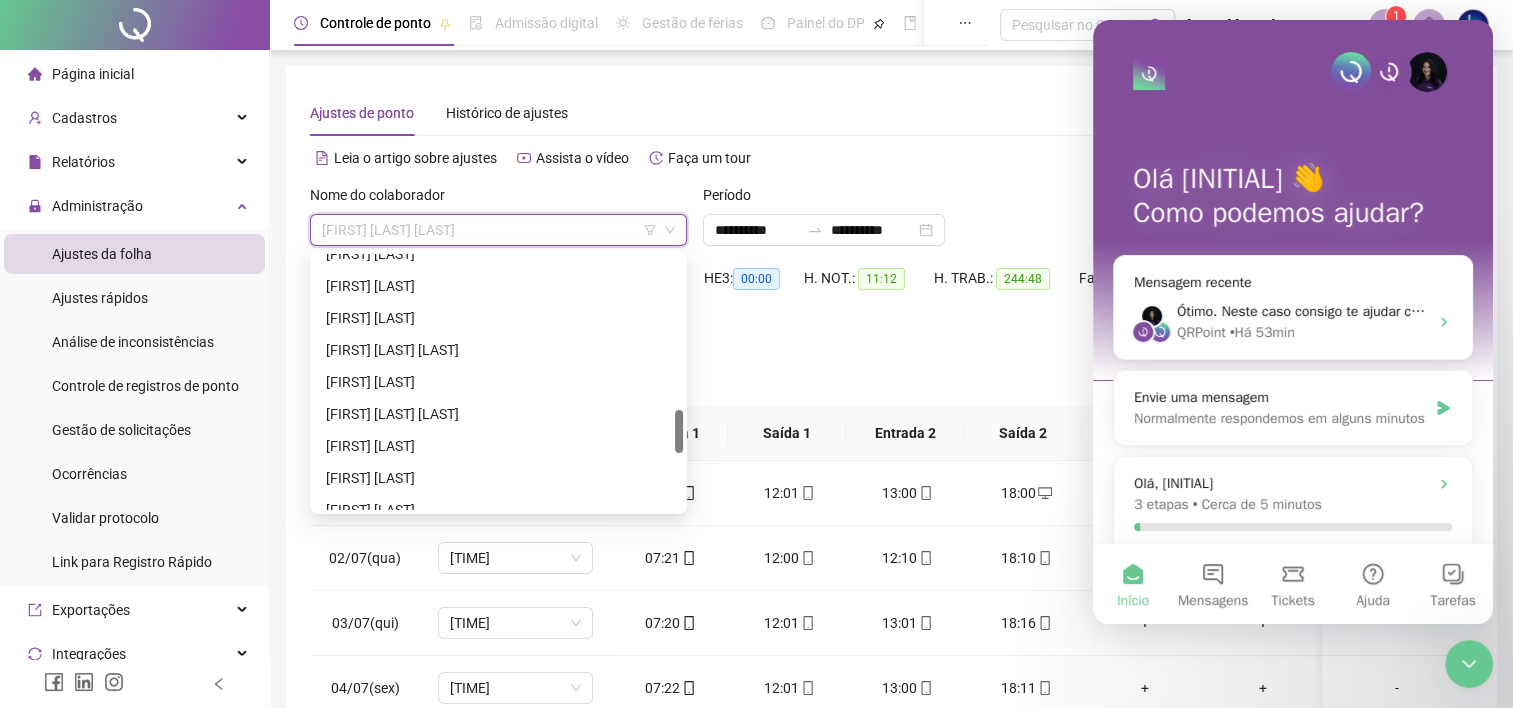drag, startPoint x: 680, startPoint y: 406, endPoint x: 677, endPoint y: 434, distance: 28.160255 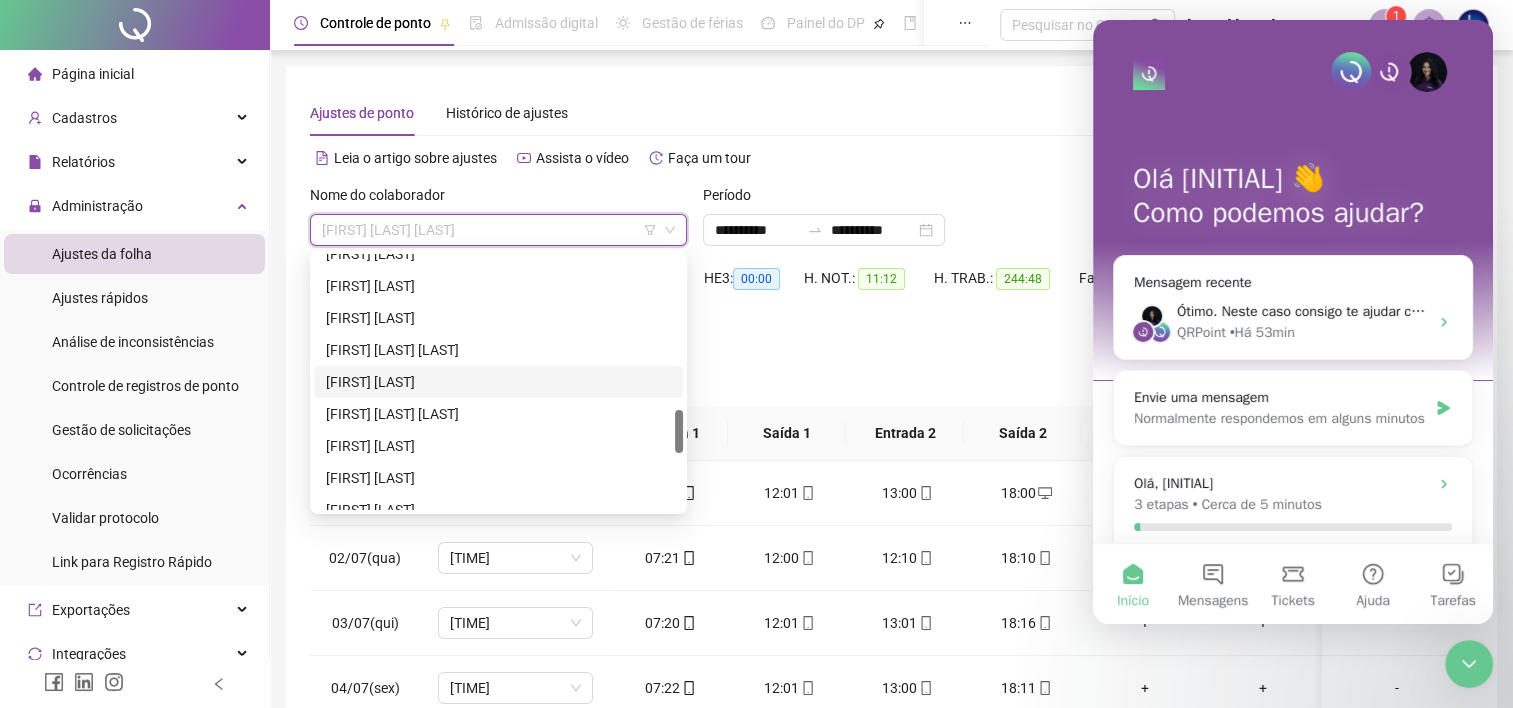 click on "[FIRST] [LAST]" at bounding box center (498, 382) 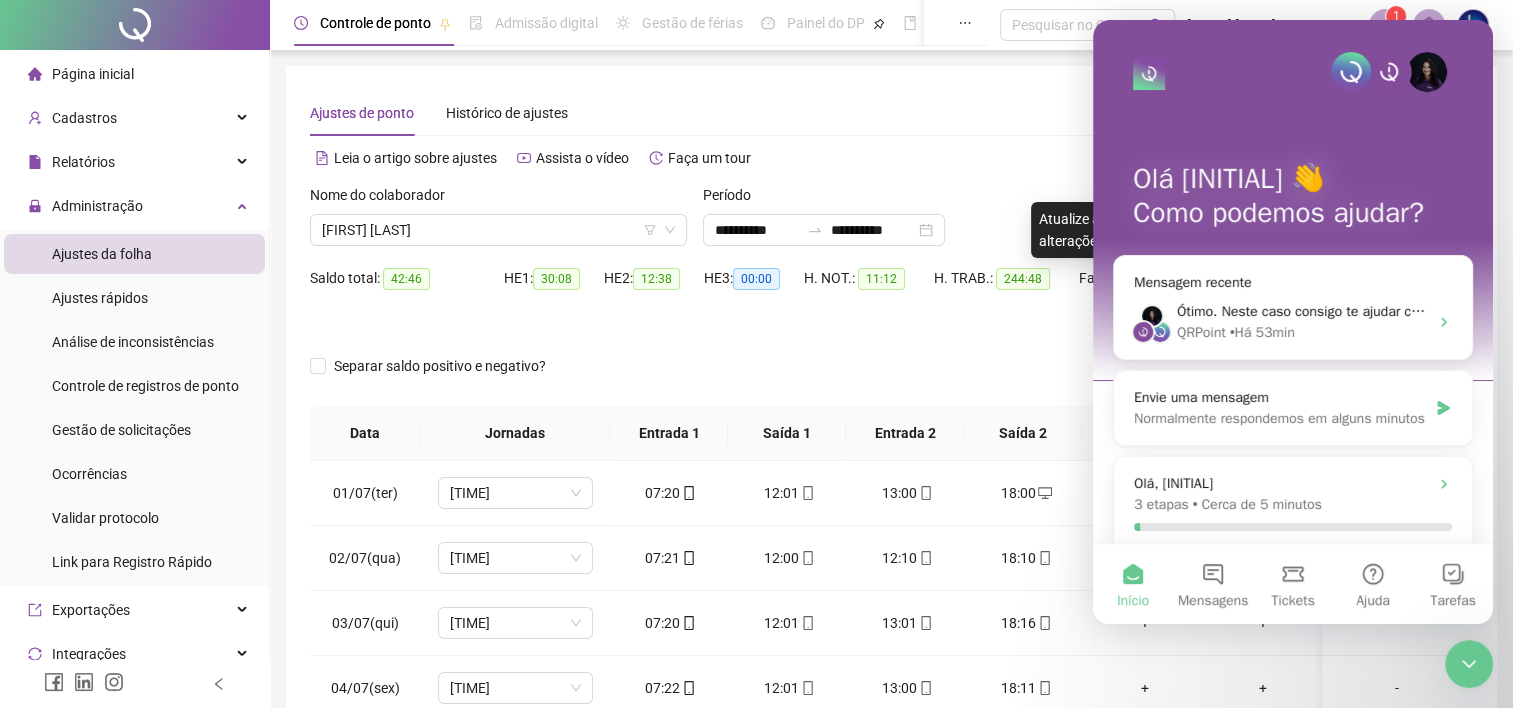 click on "HE 3:   00:00" at bounding box center (754, 290) 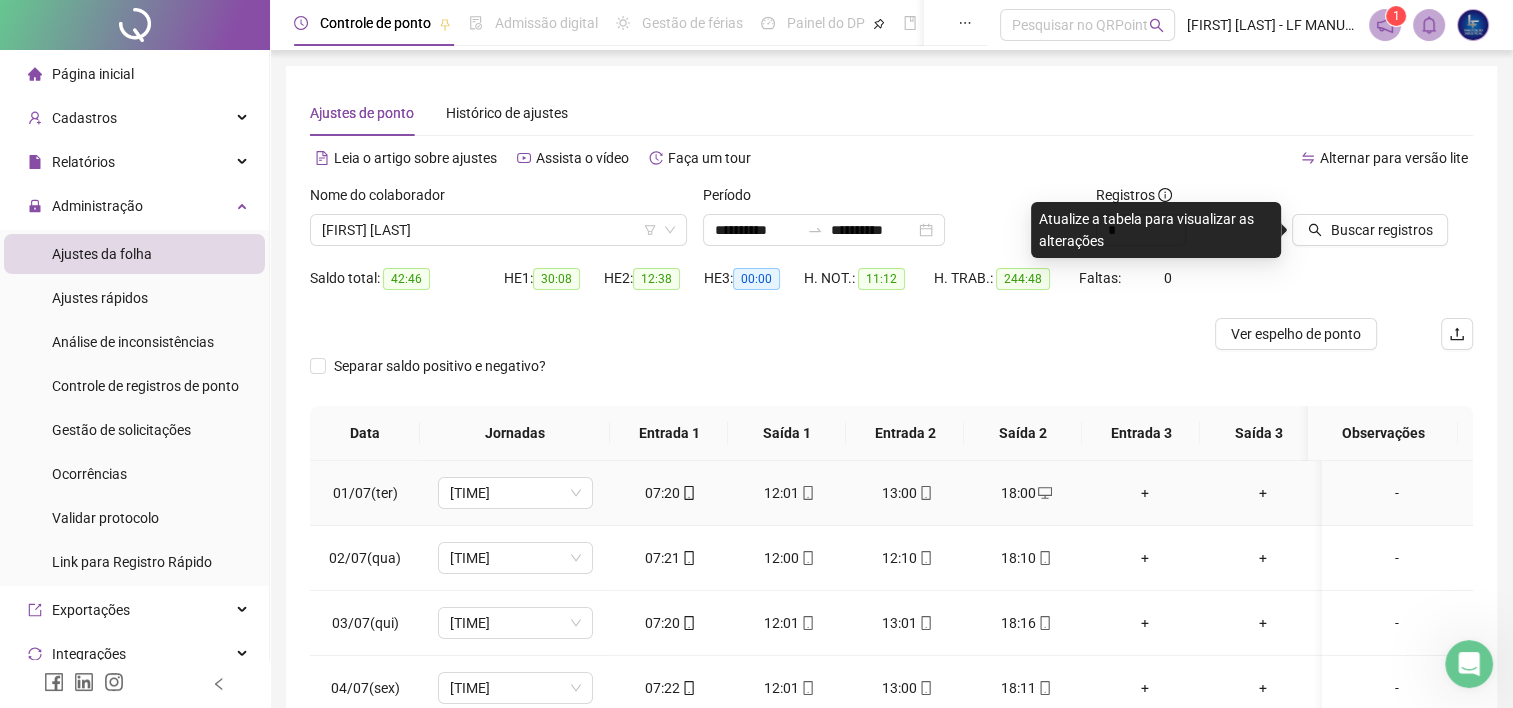 scroll, scrollTop: 0, scrollLeft: 0, axis: both 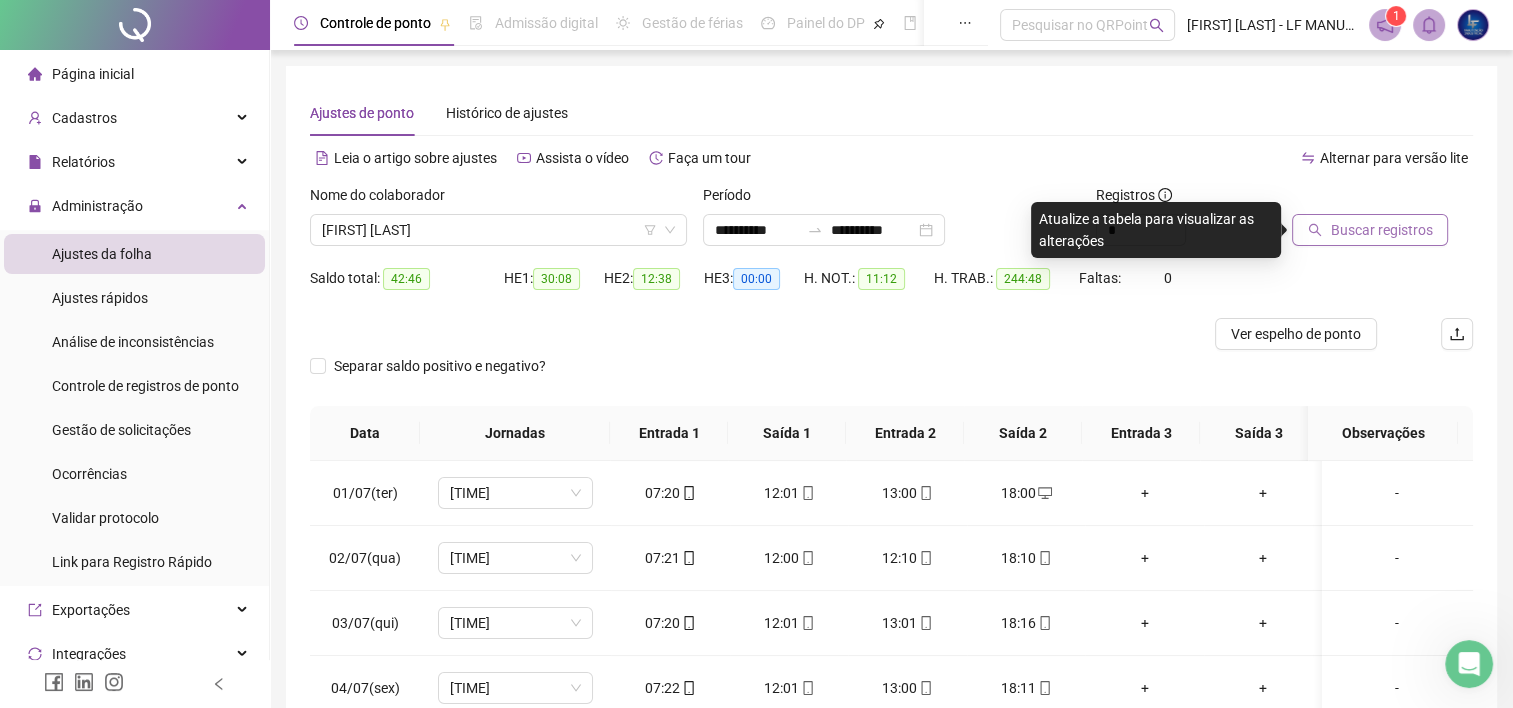 click on "Buscar registros" at bounding box center (1381, 230) 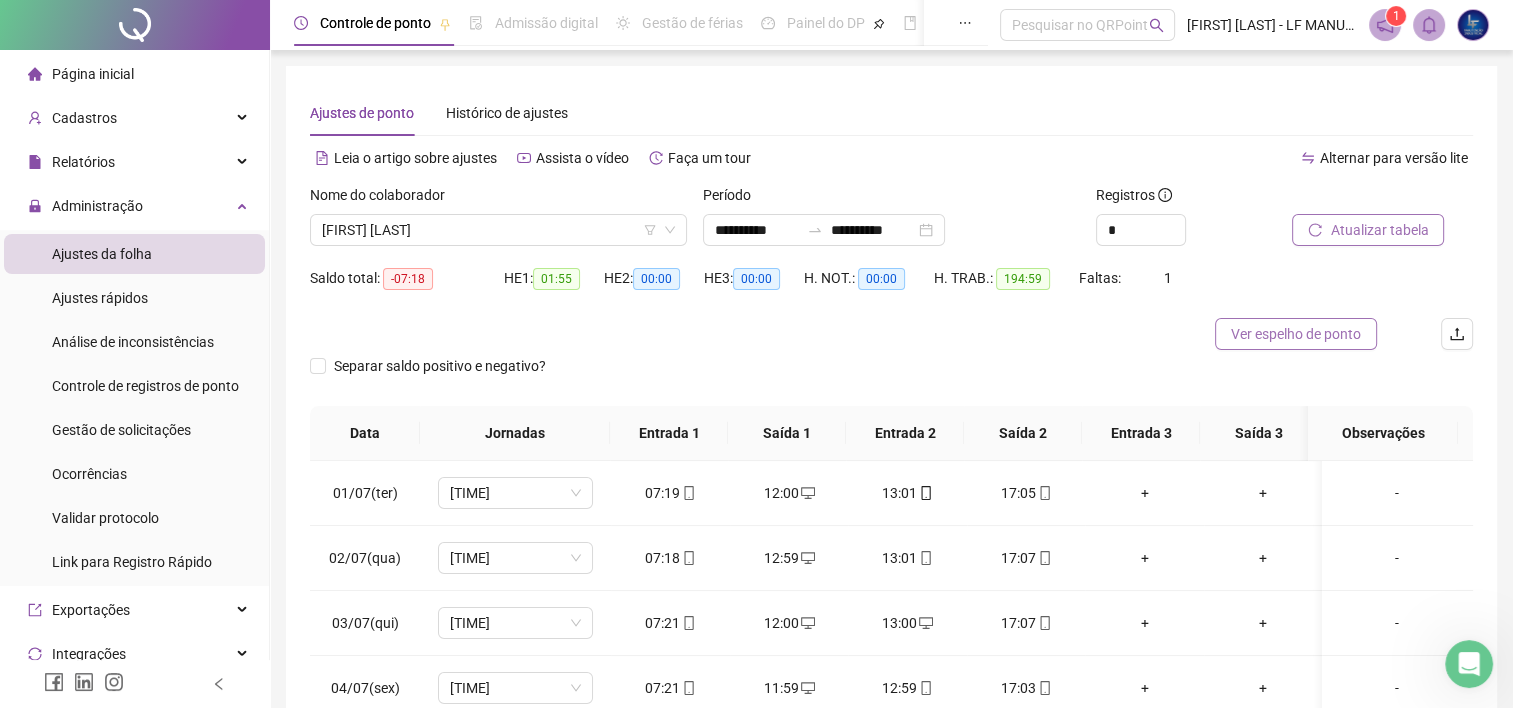 click on "Ver espelho de ponto" at bounding box center (1296, 334) 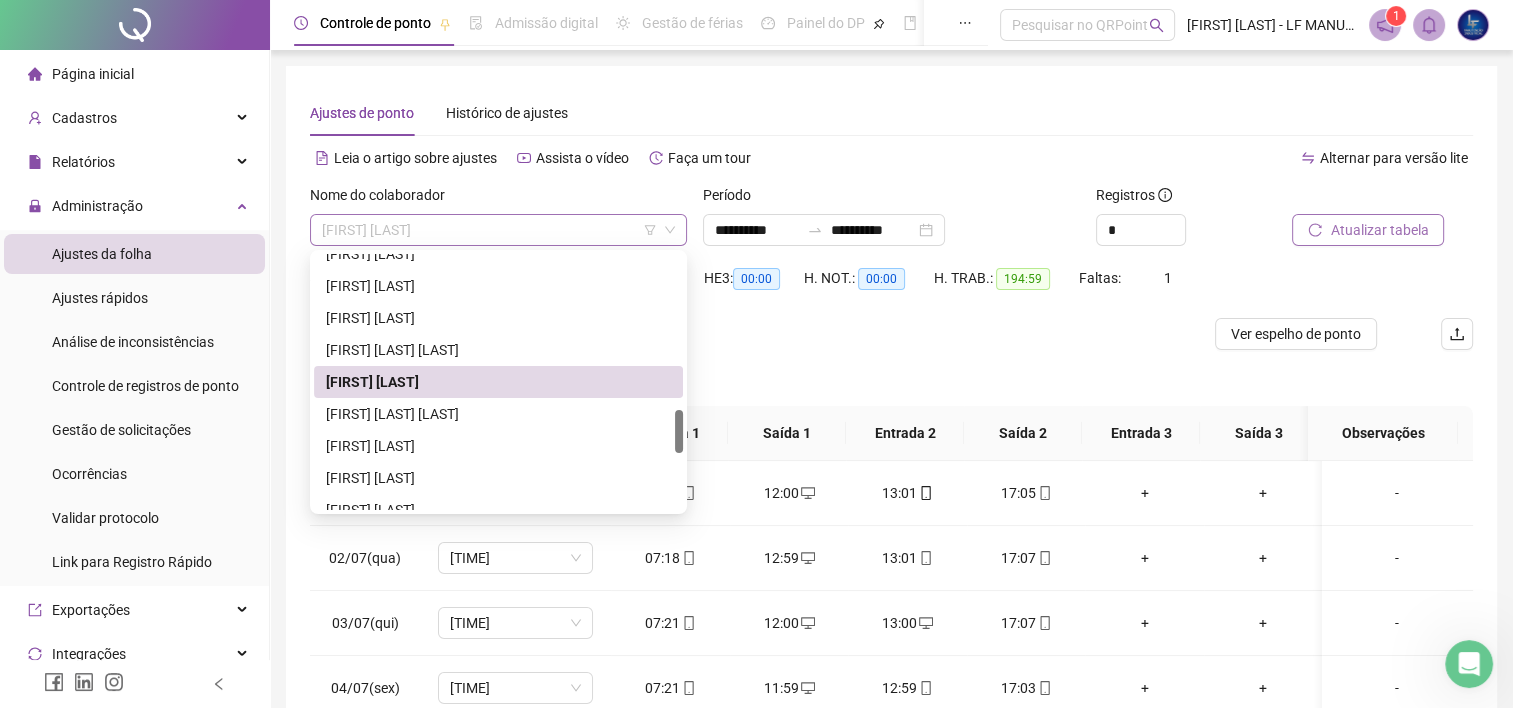 click on "[FIRST] [LAST]" at bounding box center (498, 230) 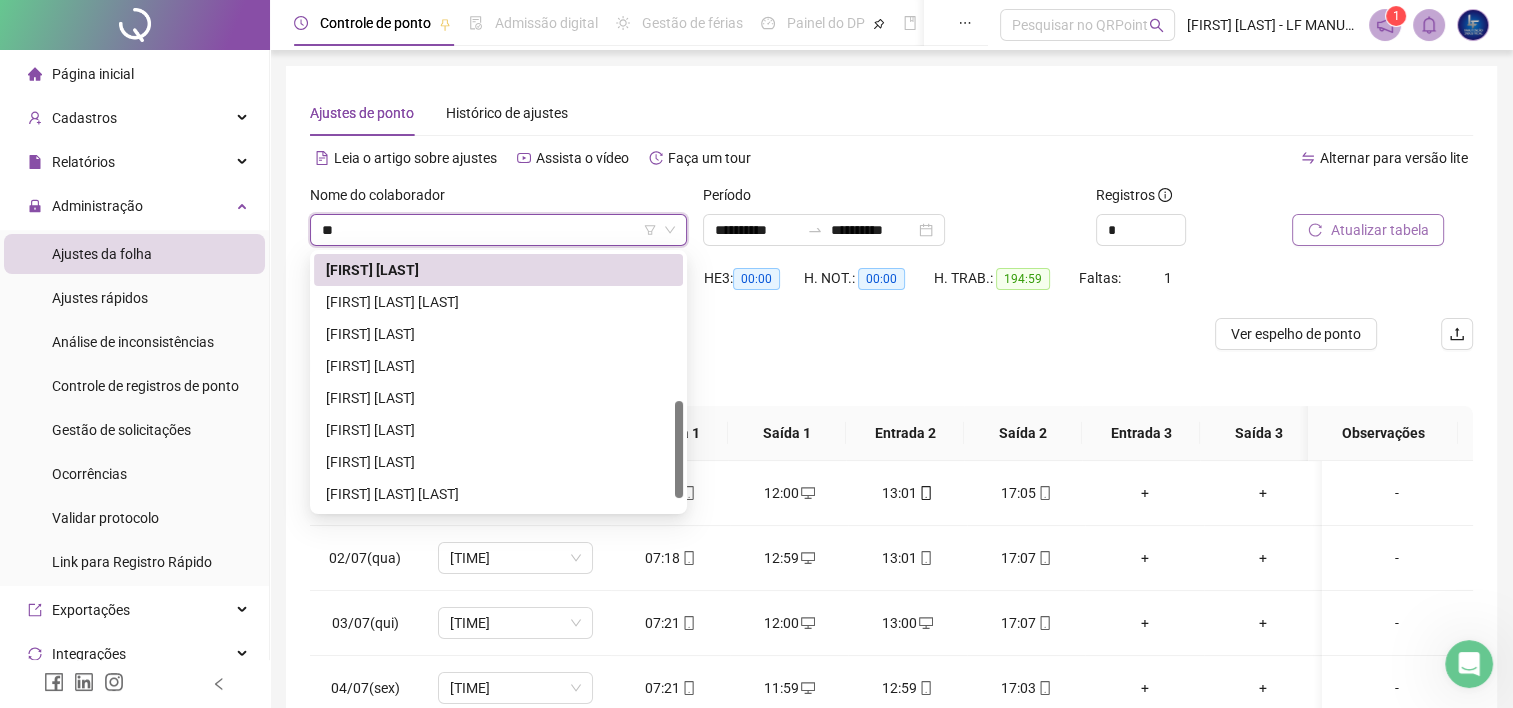 scroll, scrollTop: 0, scrollLeft: 0, axis: both 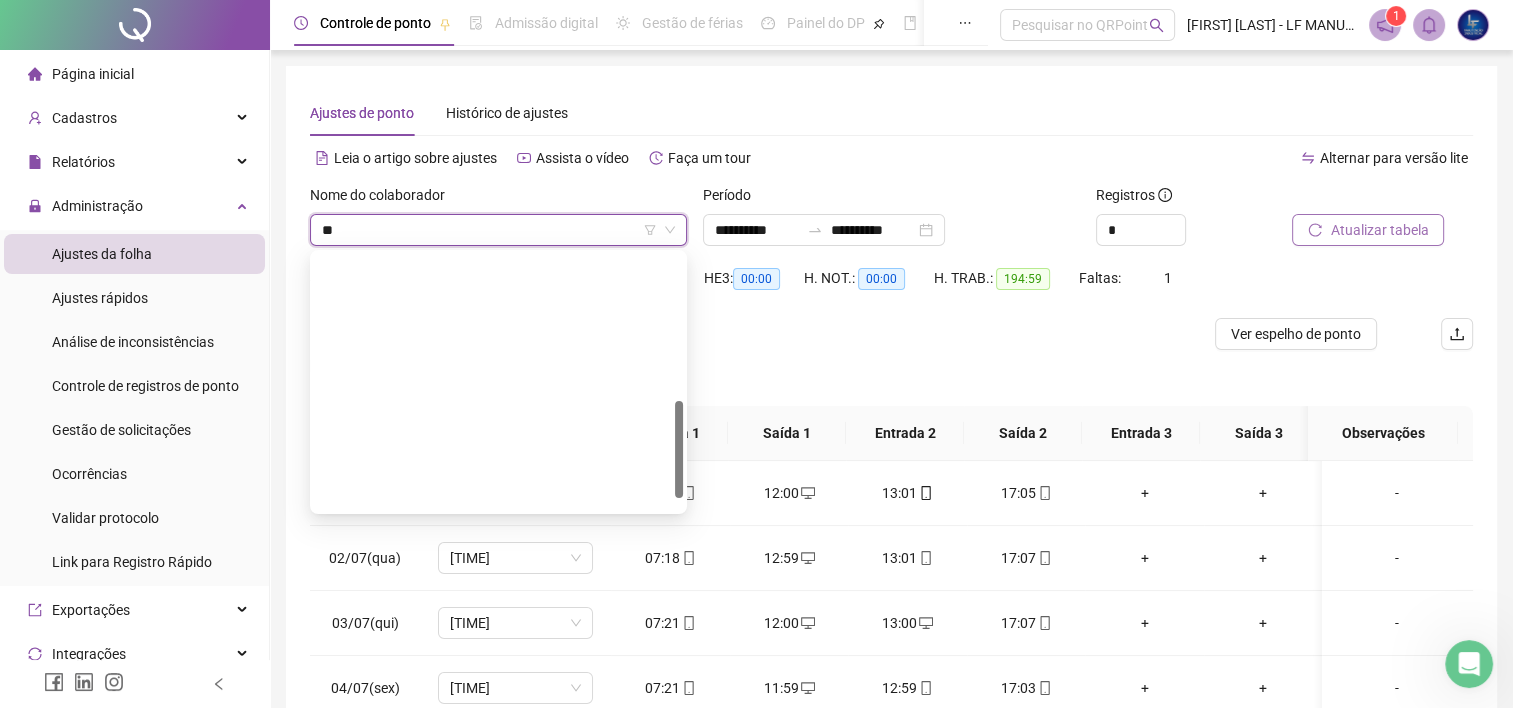 type on "***" 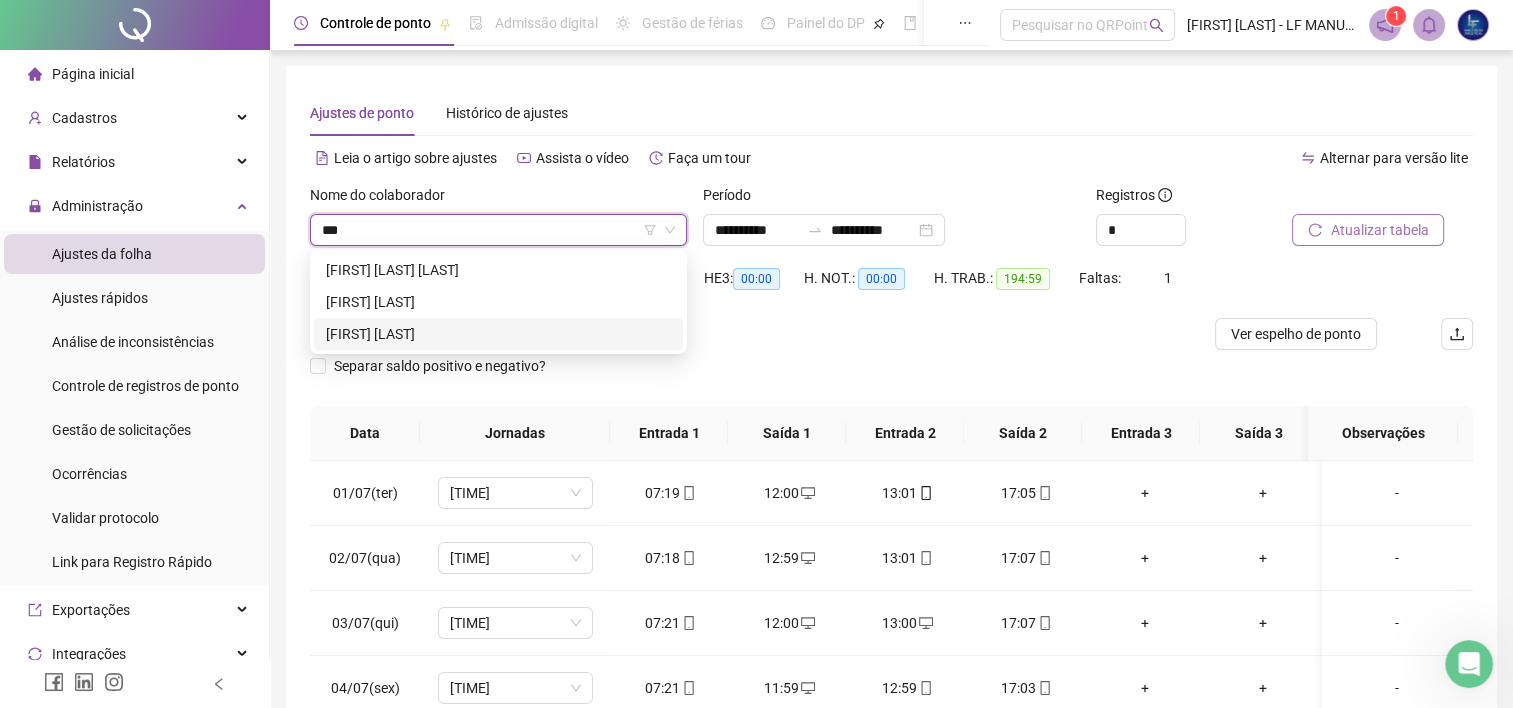 click on "[FIRST] [LAST]" at bounding box center [498, 334] 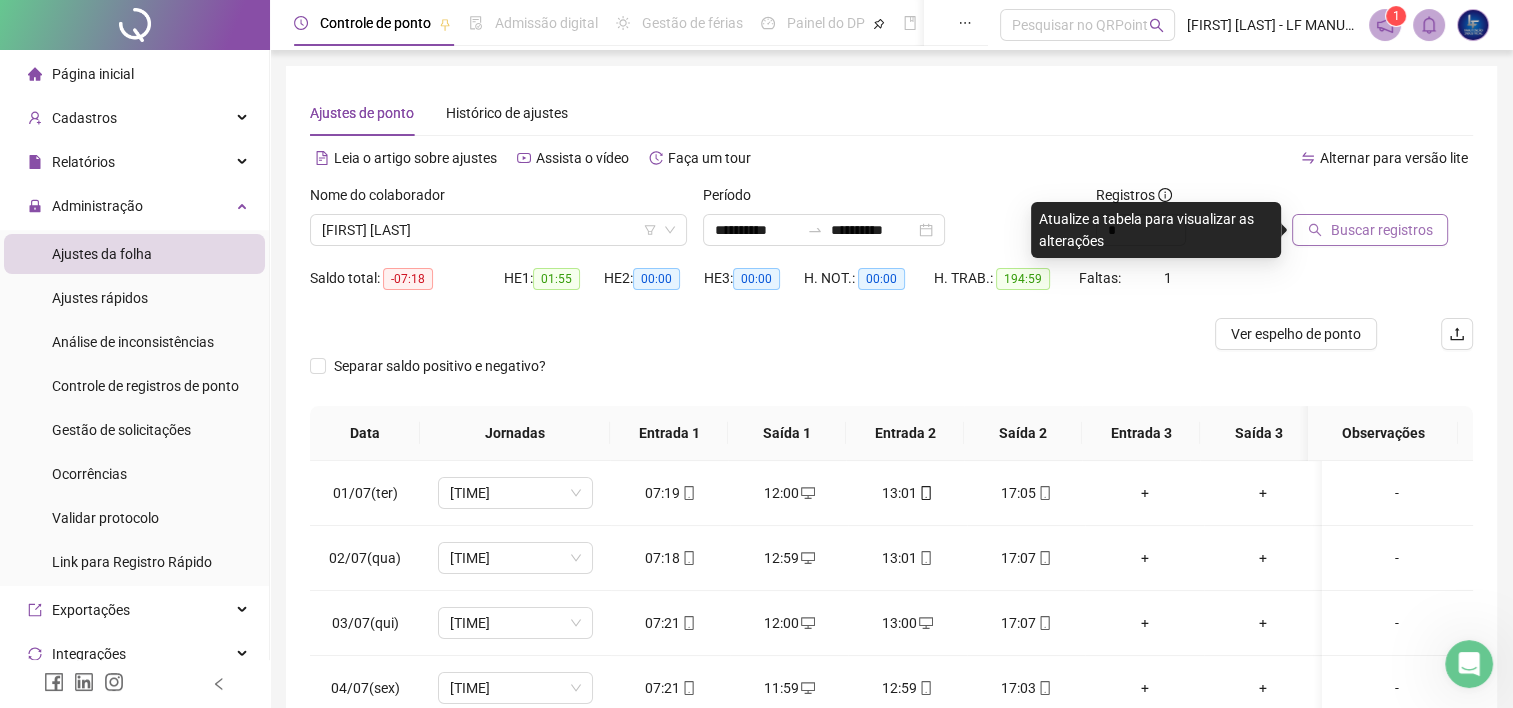 click on "Buscar registros" at bounding box center [1370, 230] 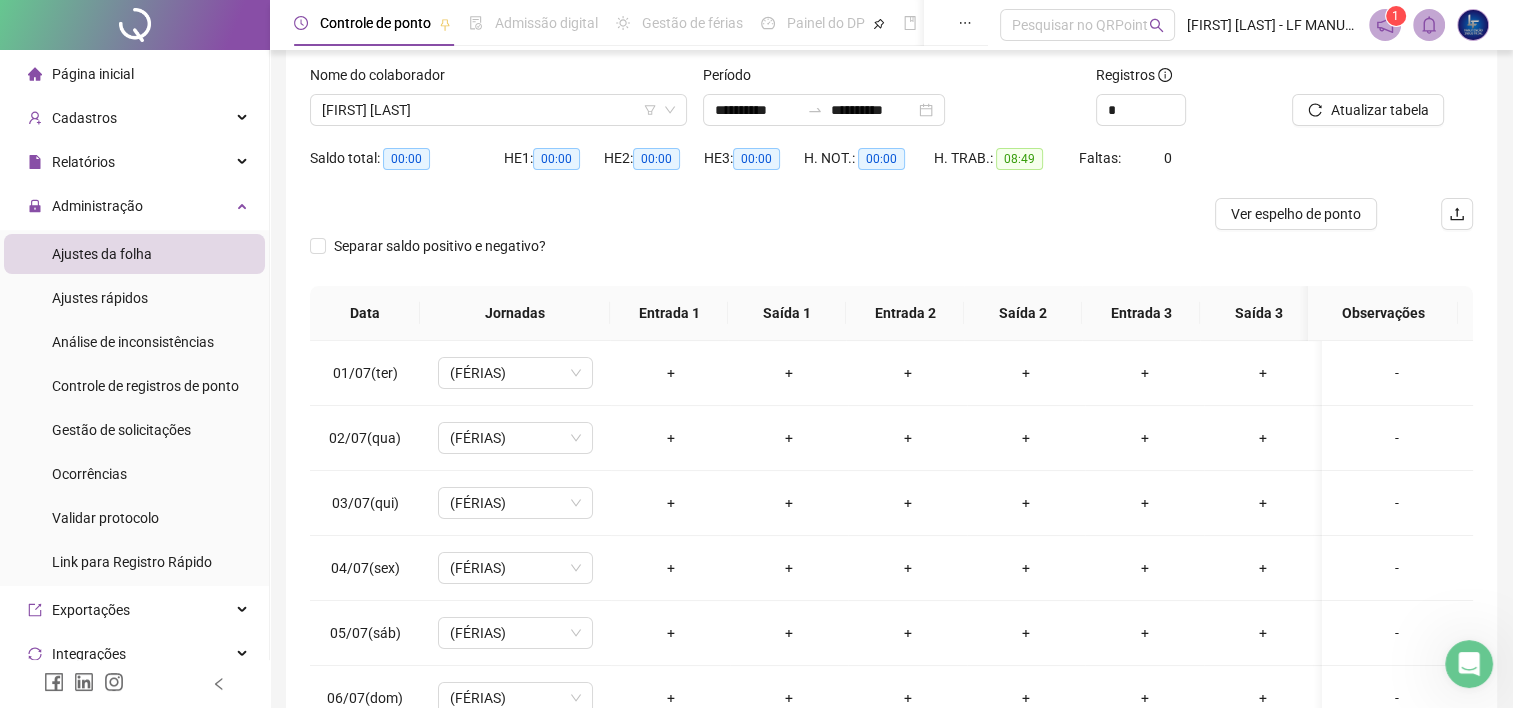 scroll, scrollTop: 135, scrollLeft: 0, axis: vertical 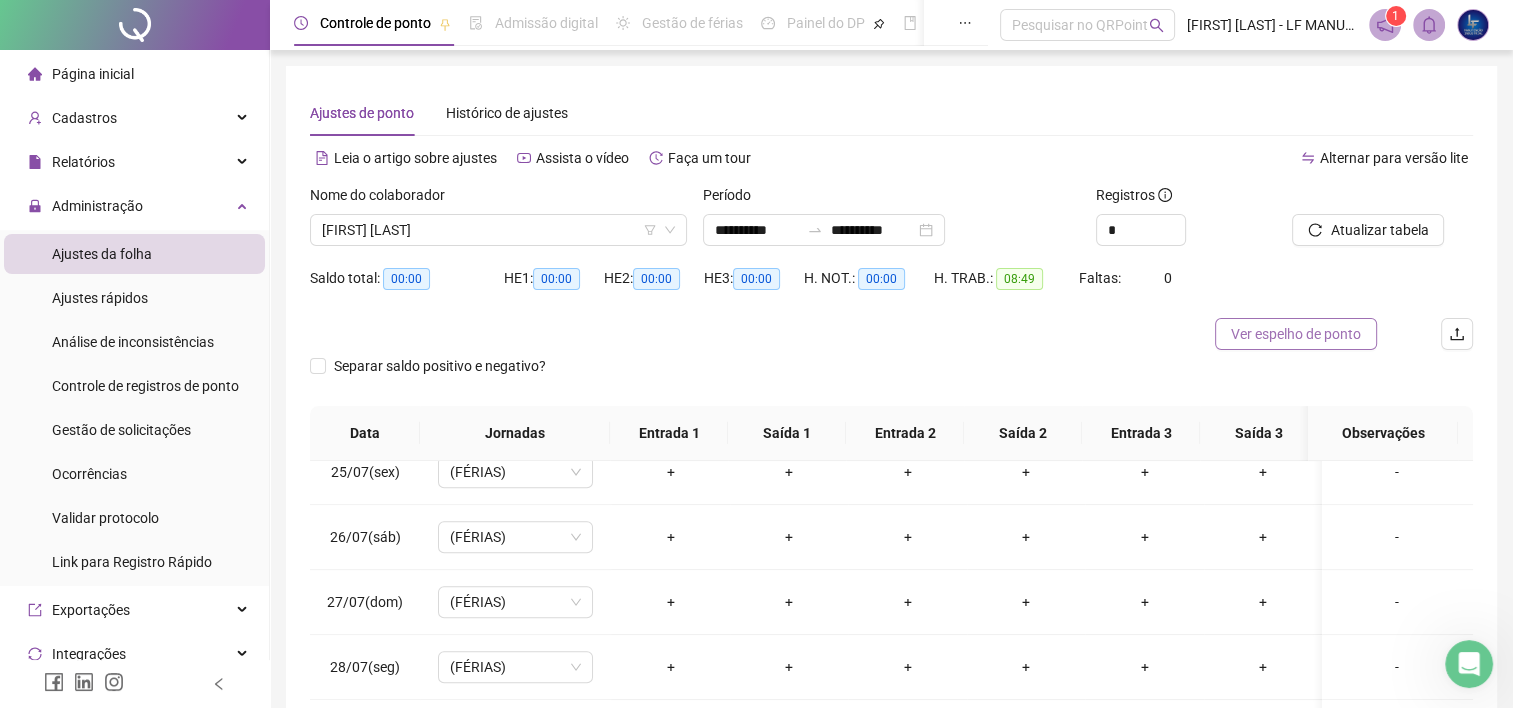 click on "Ver espelho de ponto" at bounding box center [1296, 334] 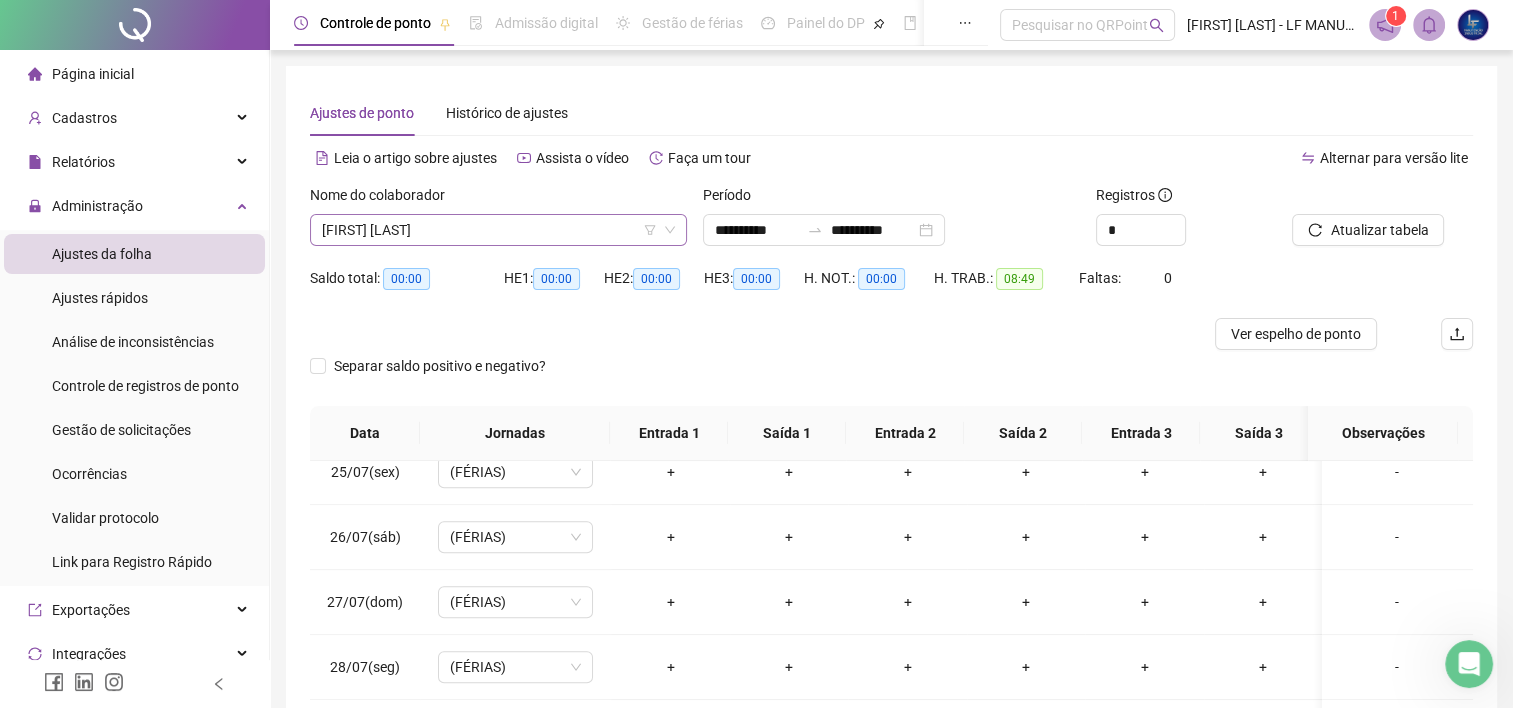 scroll, scrollTop: 960, scrollLeft: 0, axis: vertical 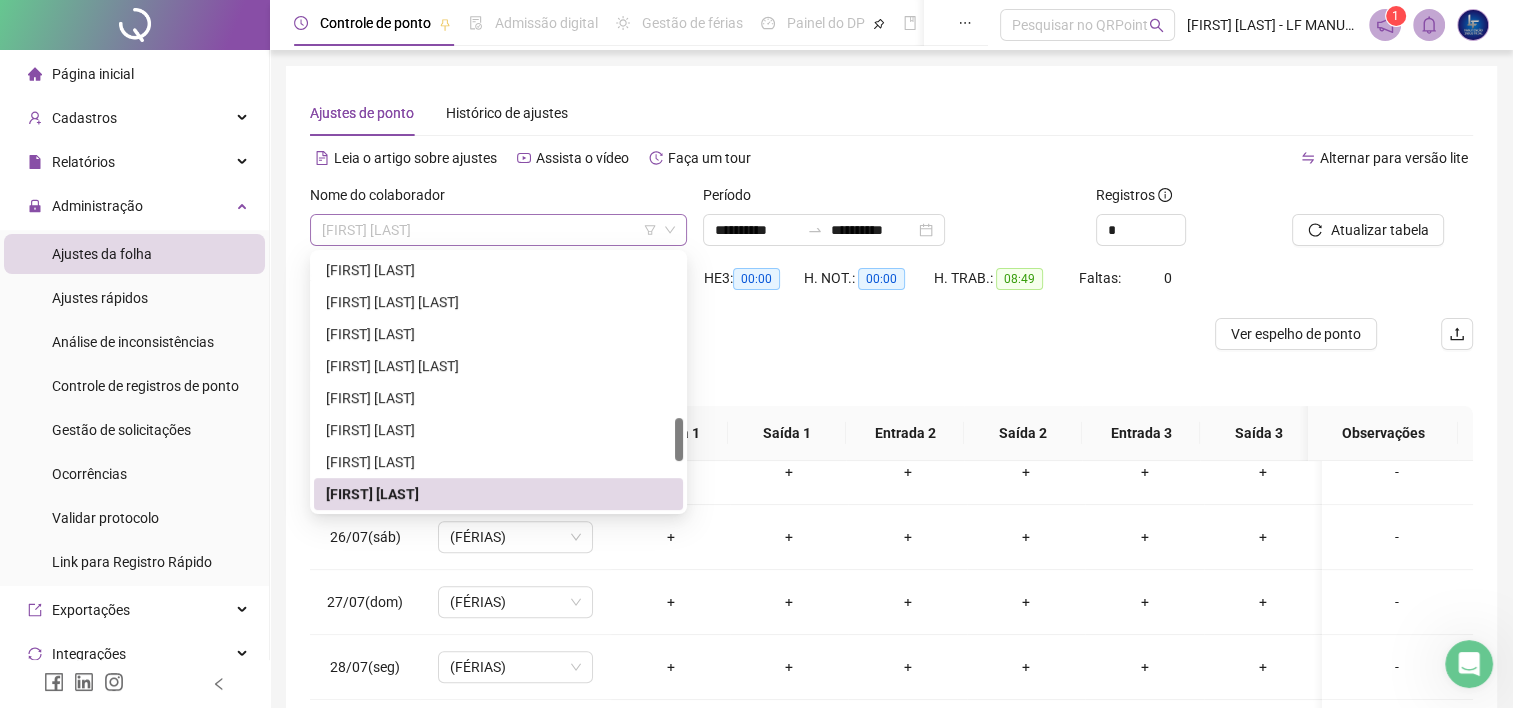 click on "[FIRST] [LAST]" at bounding box center (498, 230) 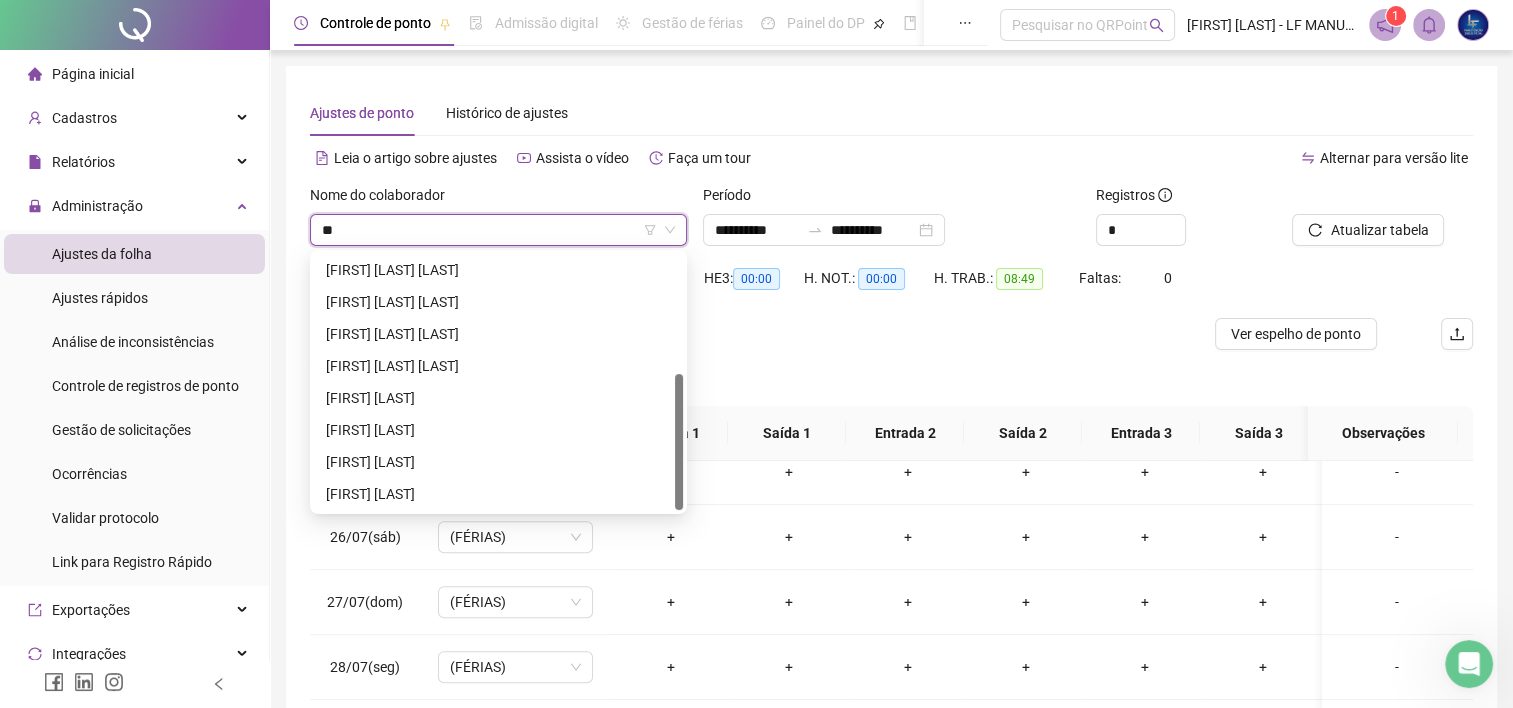 scroll, scrollTop: 0, scrollLeft: 0, axis: both 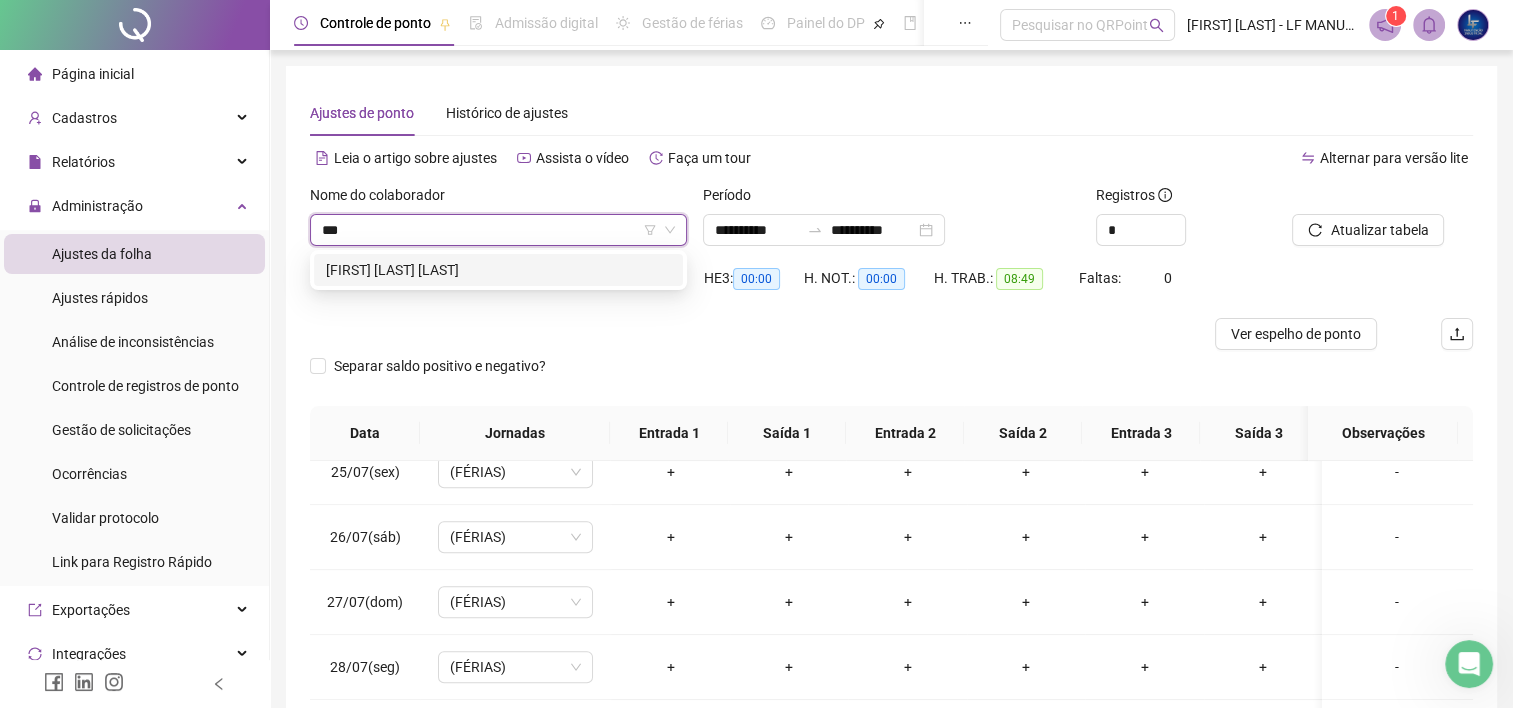 type on "****" 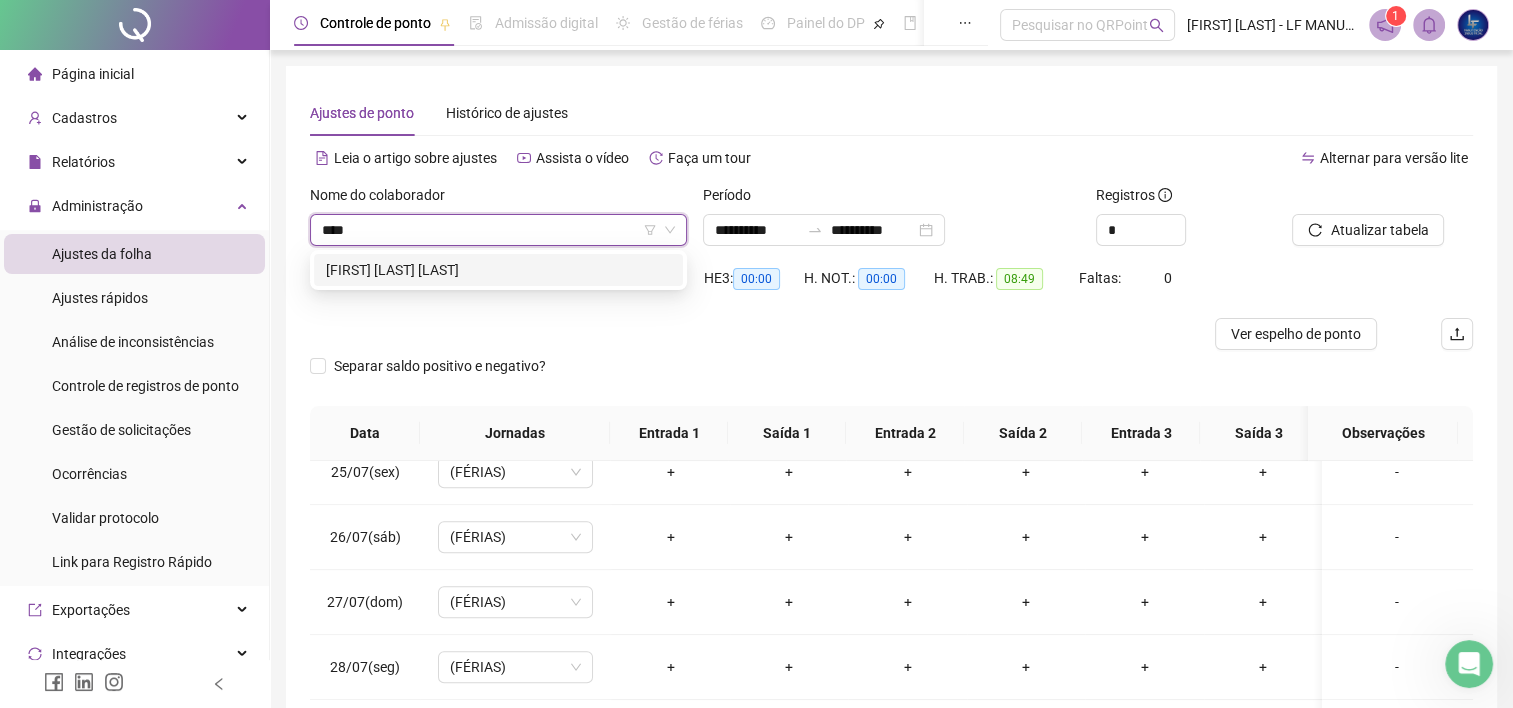 type 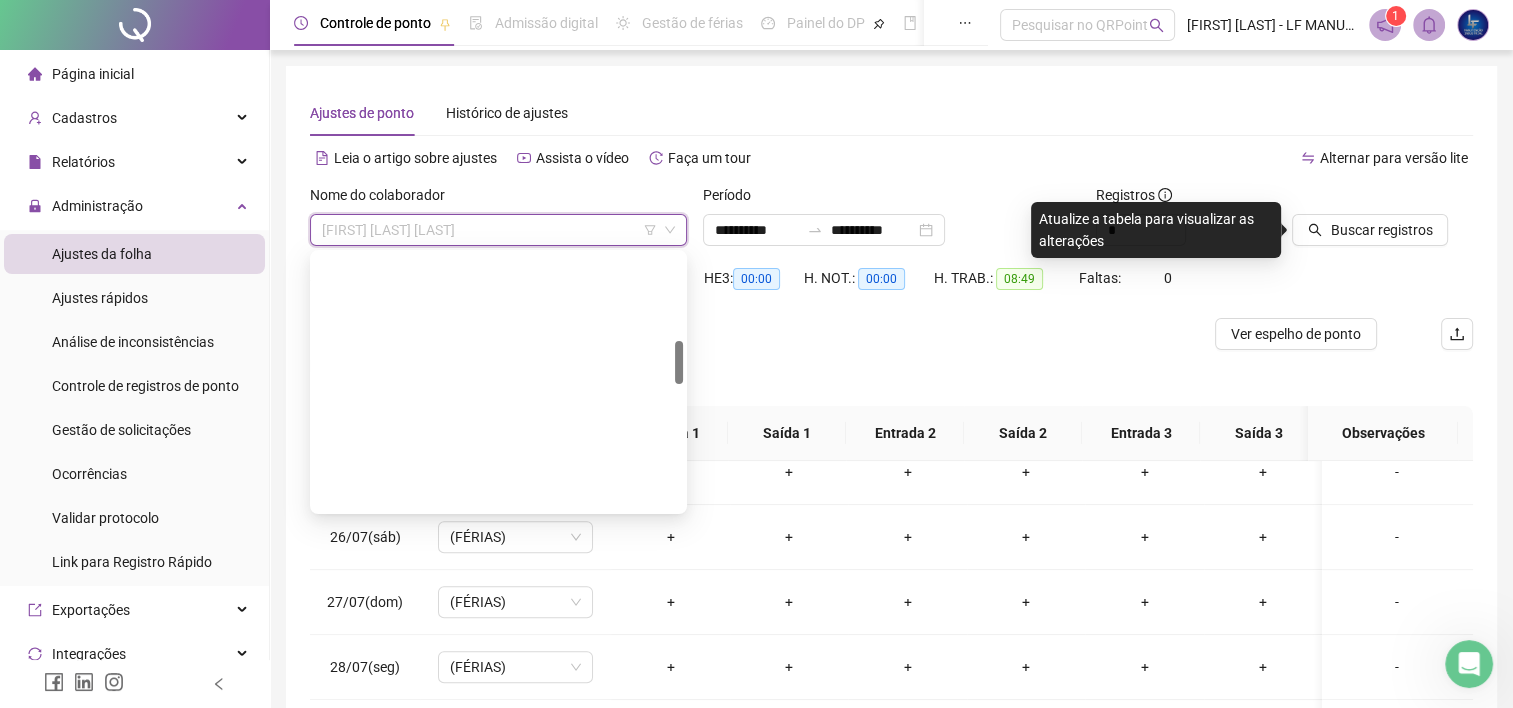 scroll, scrollTop: 512, scrollLeft: 0, axis: vertical 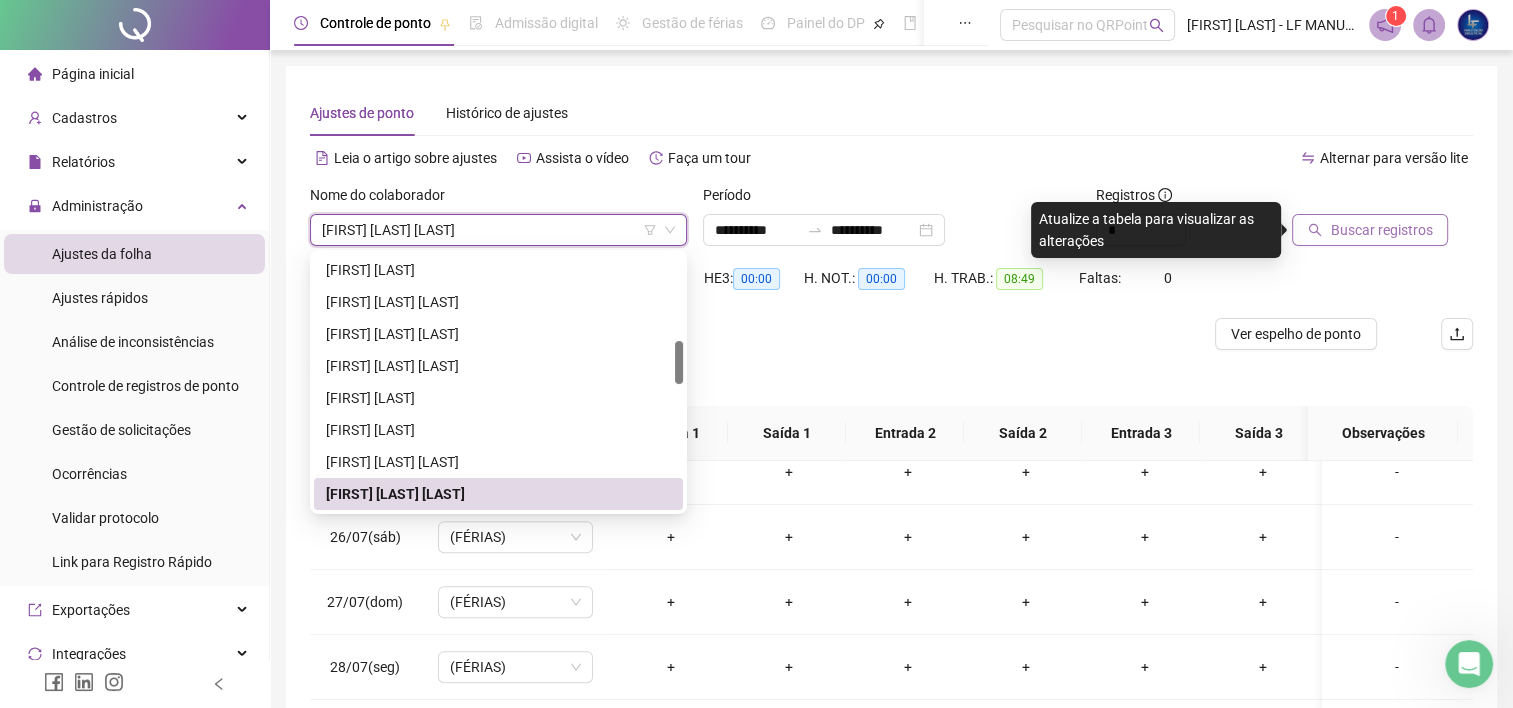 click on "Buscar registros" at bounding box center [1381, 230] 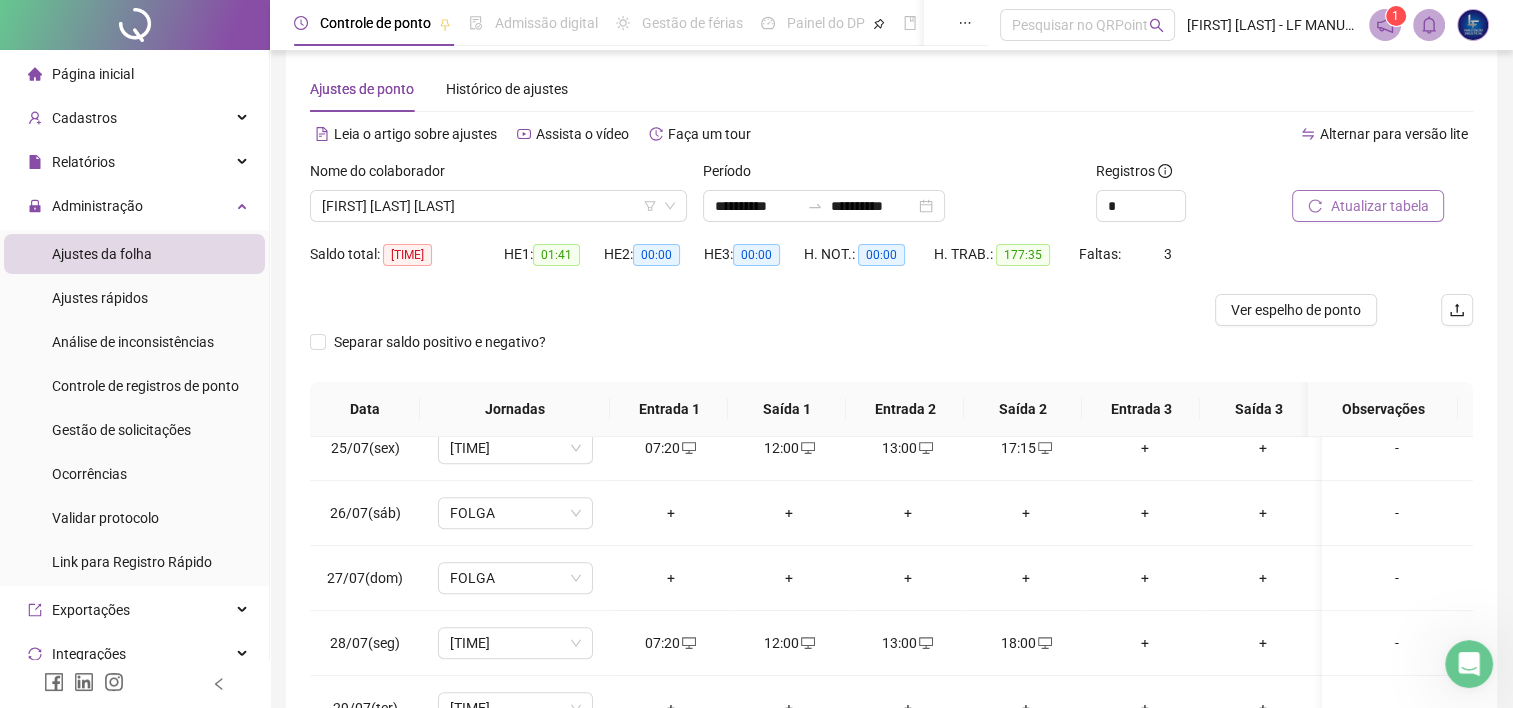 scroll, scrollTop: 32, scrollLeft: 0, axis: vertical 